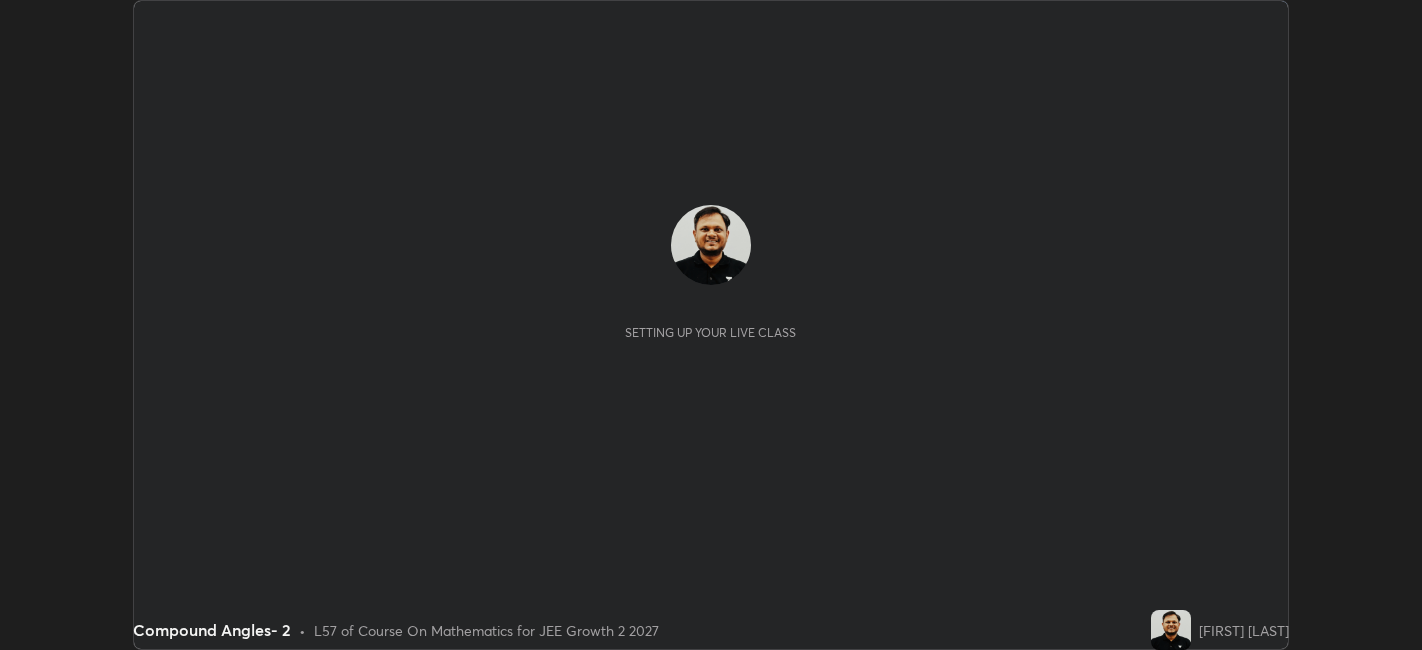 scroll, scrollTop: 0, scrollLeft: 0, axis: both 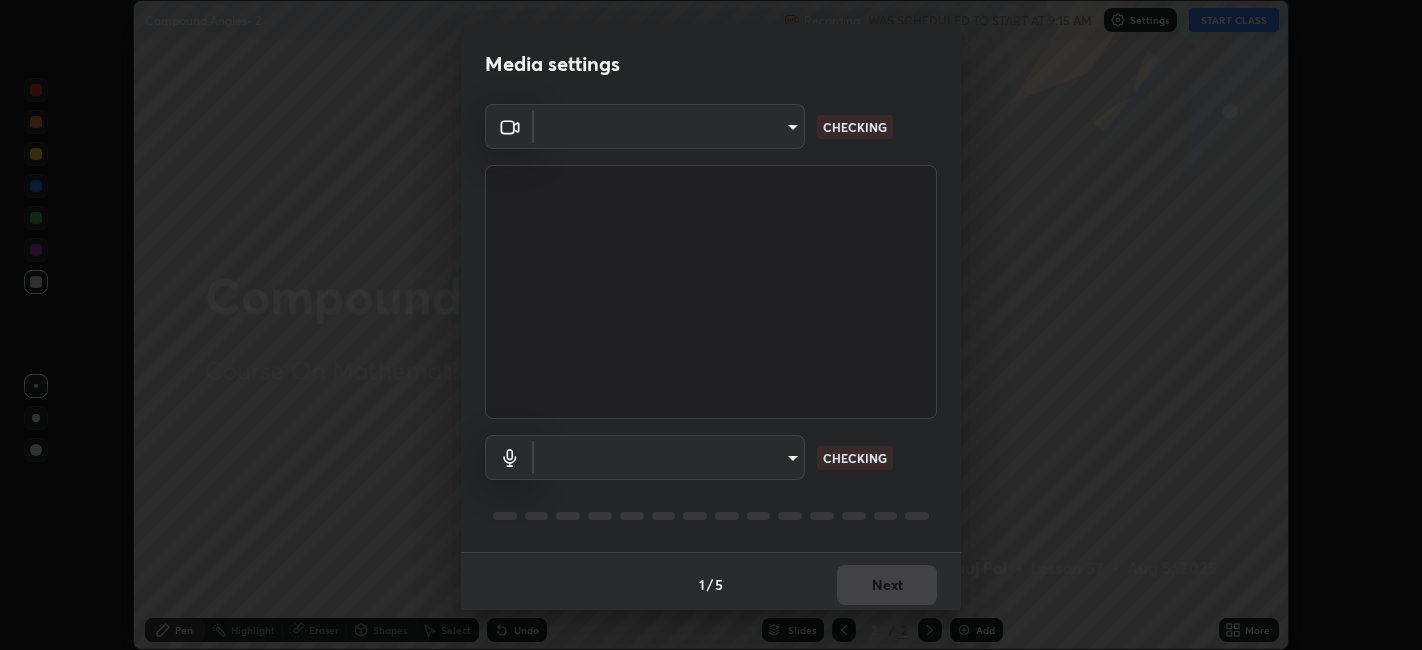 type on "39f420a8f8d33af7ad545f4bd8c914354ee6fe31ce268cb5502dc7cf40be593a" 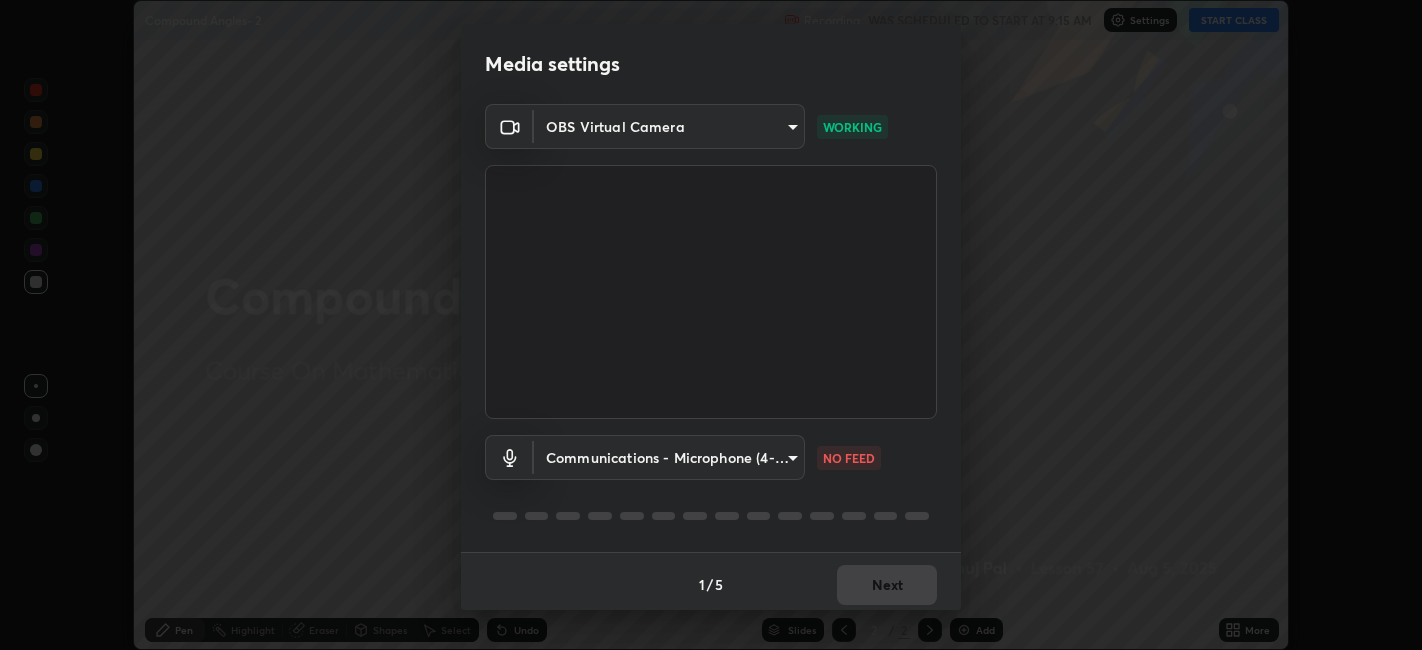 click on "Erase all Compound Angles- 2 Recording WAS SCHEDULED TO START AT  9:15 AM Settings START CLASS Setting up your live class Compound Angles- 2 • L57 of Course On Mathematics for JEE Growth 2 2027 [FIRST] [LAST] Pen Highlight Eraser Shapes Select Undo Slides 2 / 2 Add More No doubts shared Encourage your learners to ask a doubt for better clarity Report an issue Reason for reporting Buffering Chat not working Audio - Video sync issue Educator video quality low ​ Attach an image Report Media settings OBS Virtual Camera 39f420a8f8d33af7ad545f4bd8c914354ee6fe31ce268cb5502dc7cf40be593a WORKING Communications - Microphone (4- USB PnP Sound Device) communications NO FEED 1 / 5 Next" at bounding box center (711, 325) 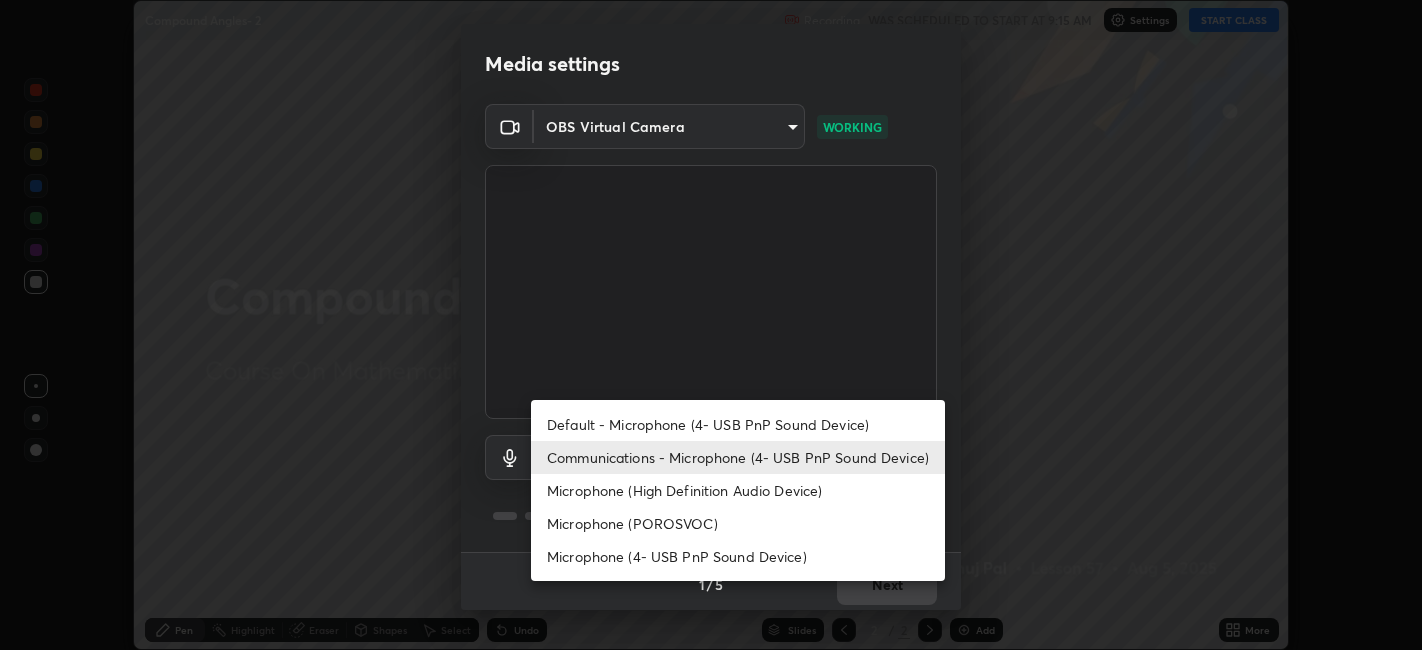 click on "Default - Microphone (4- USB PnP Sound Device)" at bounding box center (738, 424) 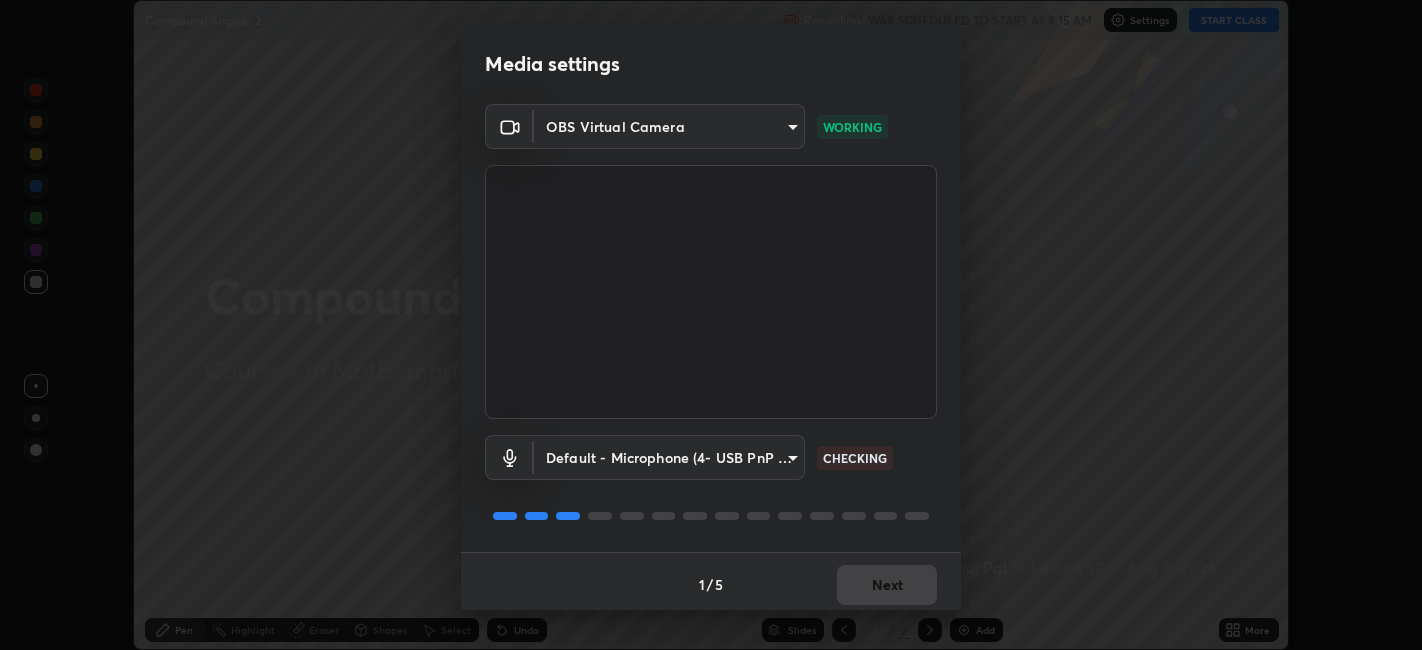 scroll, scrollTop: 5, scrollLeft: 0, axis: vertical 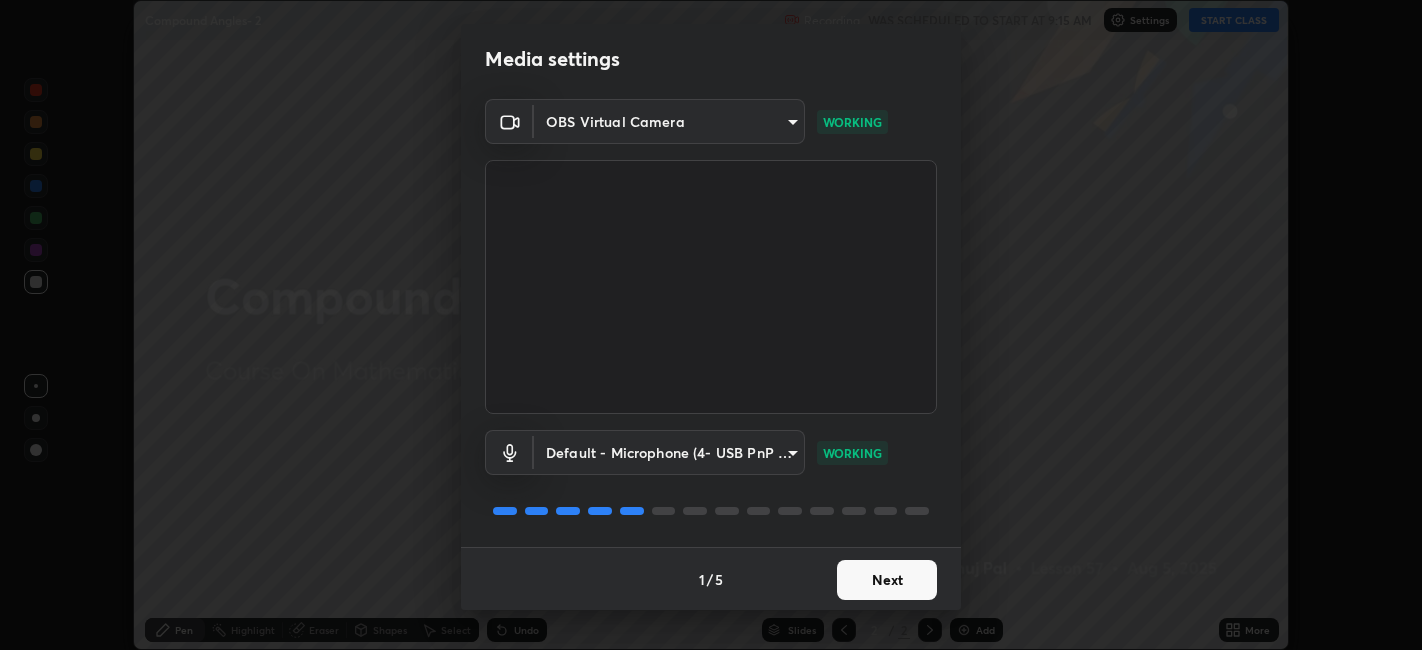 click on "Next" at bounding box center (887, 580) 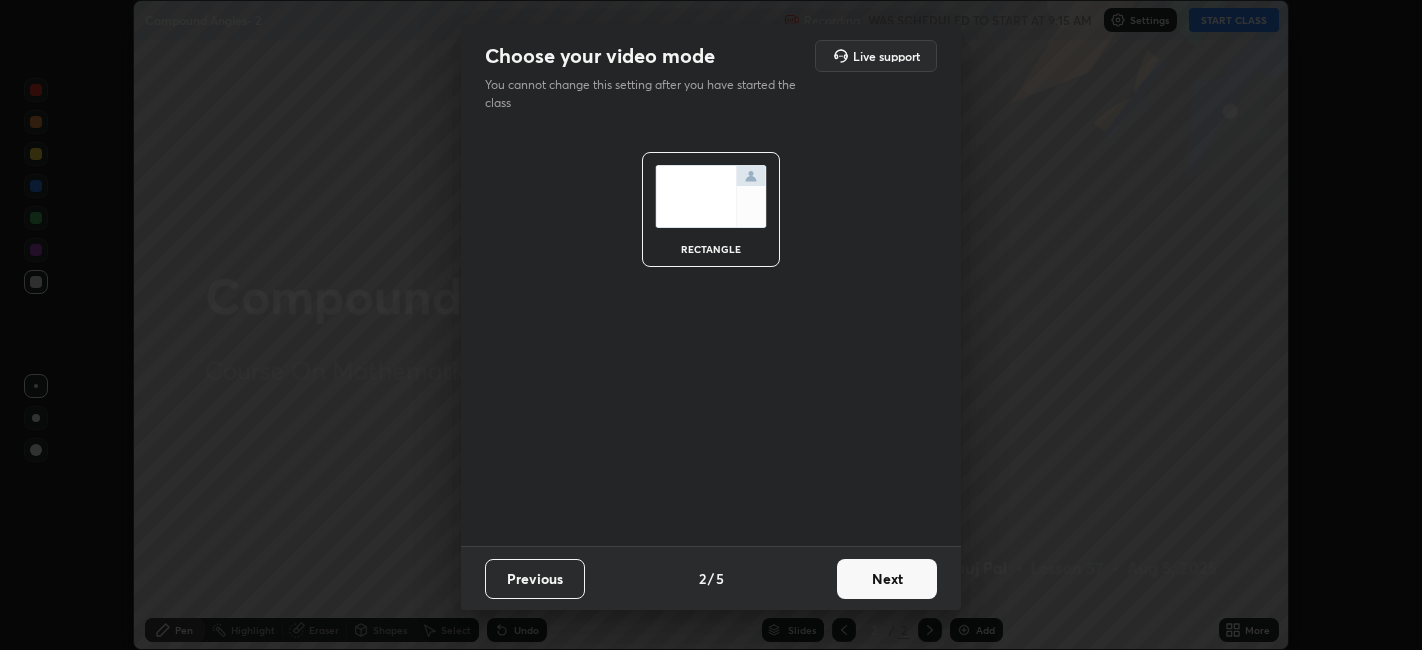 click on "Next" at bounding box center [887, 579] 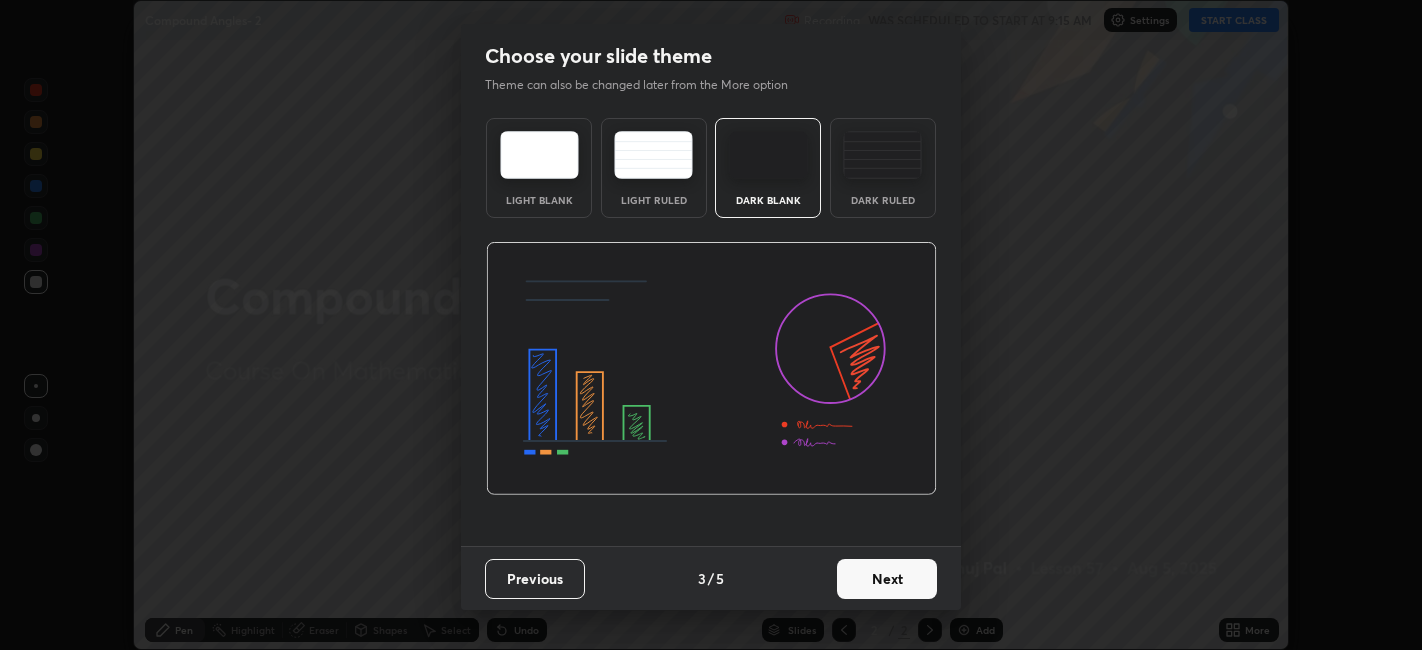 click on "Next" at bounding box center [887, 579] 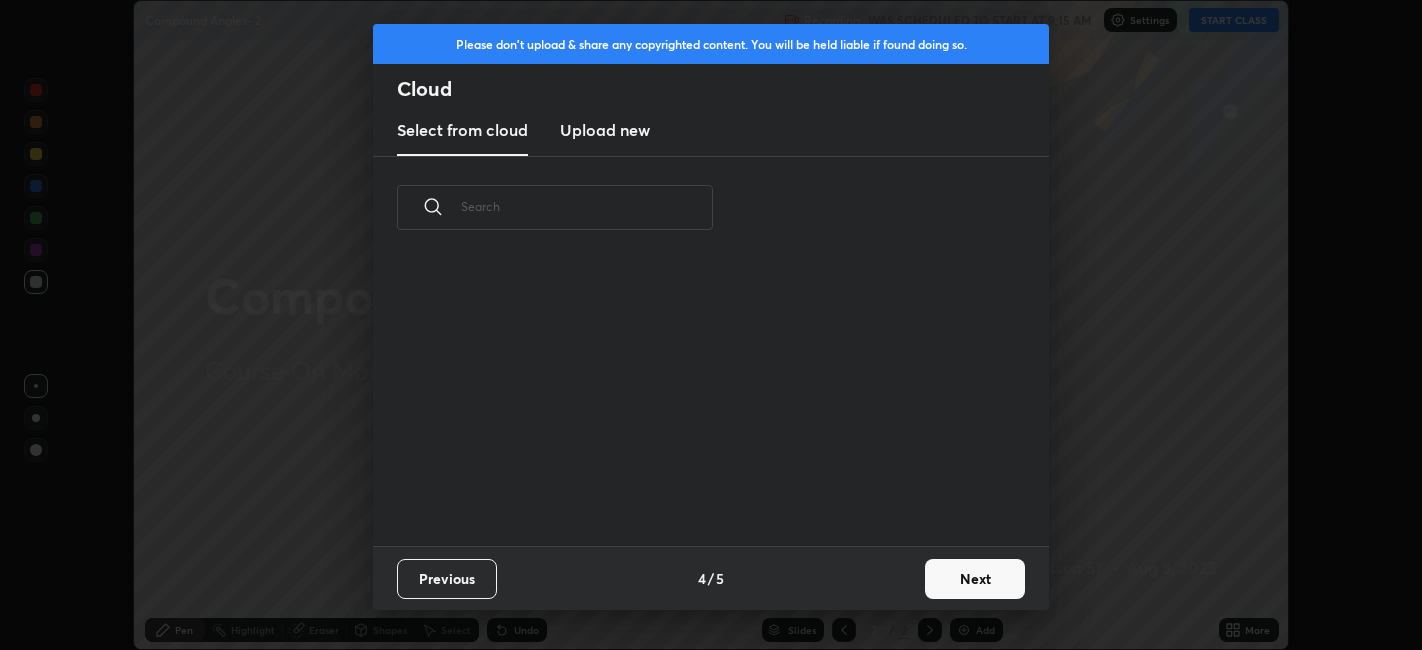 click on "Next" at bounding box center [975, 579] 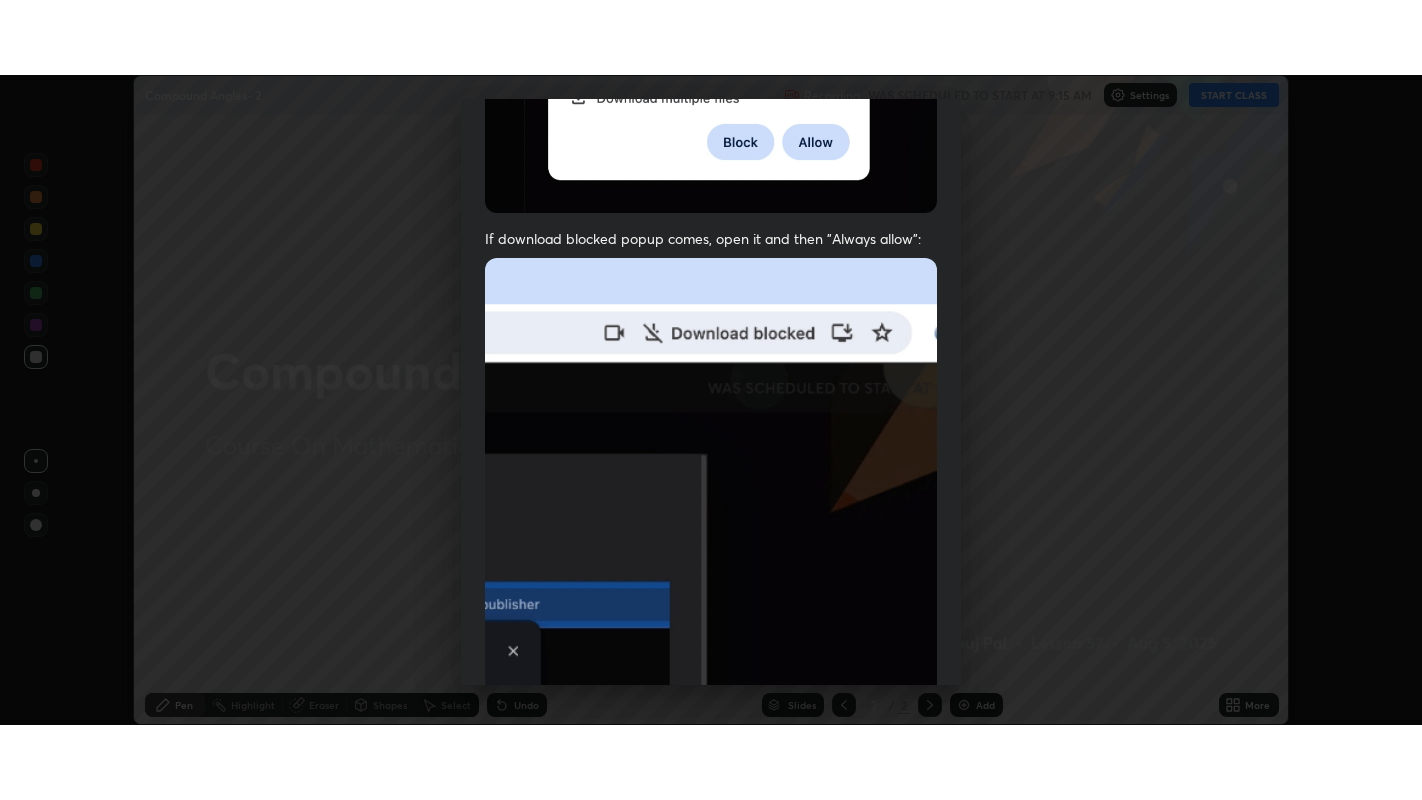 scroll, scrollTop: 413, scrollLeft: 0, axis: vertical 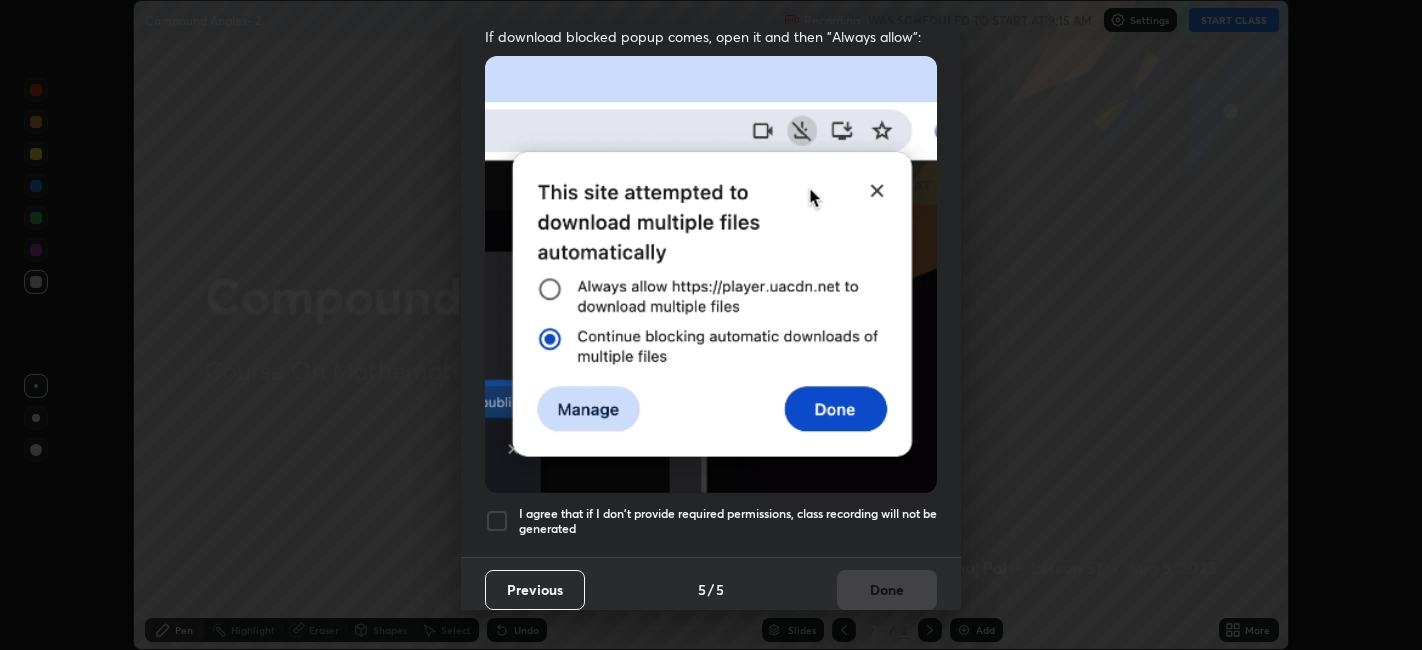 click at bounding box center (497, 521) 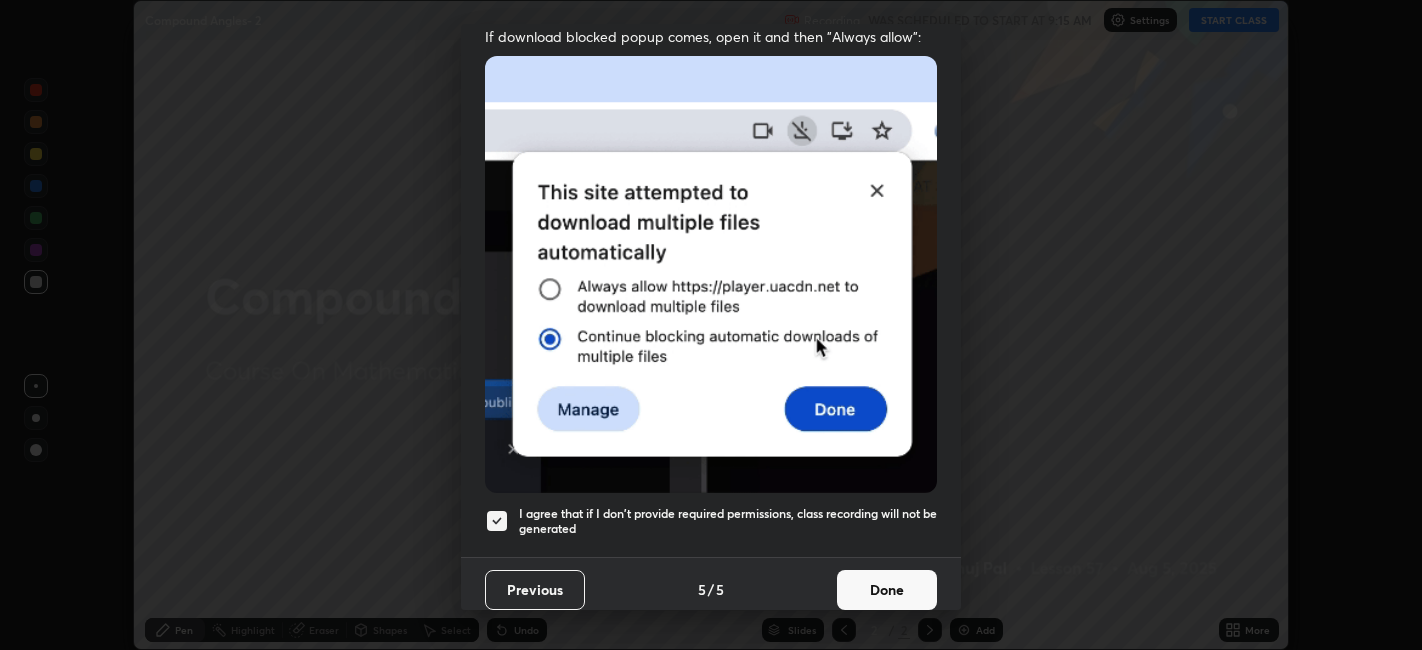 click on "Done" at bounding box center [887, 590] 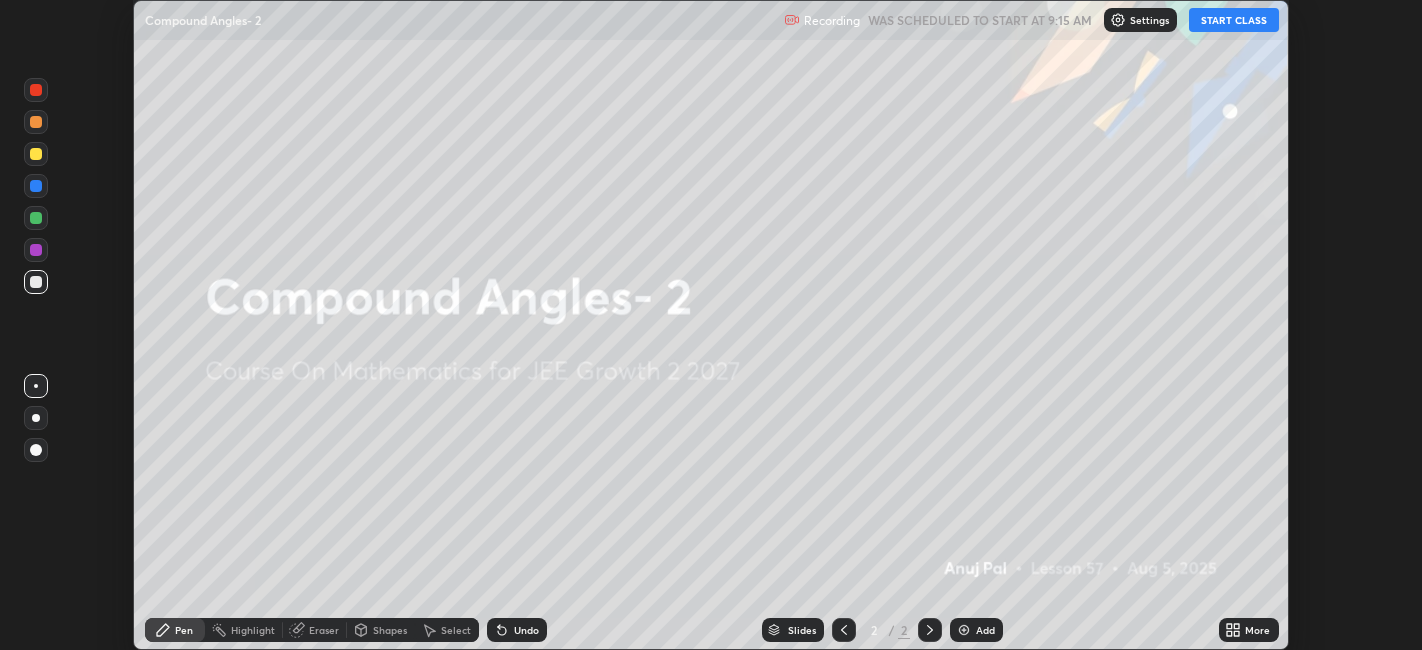 click on "START CLASS" at bounding box center [1234, 20] 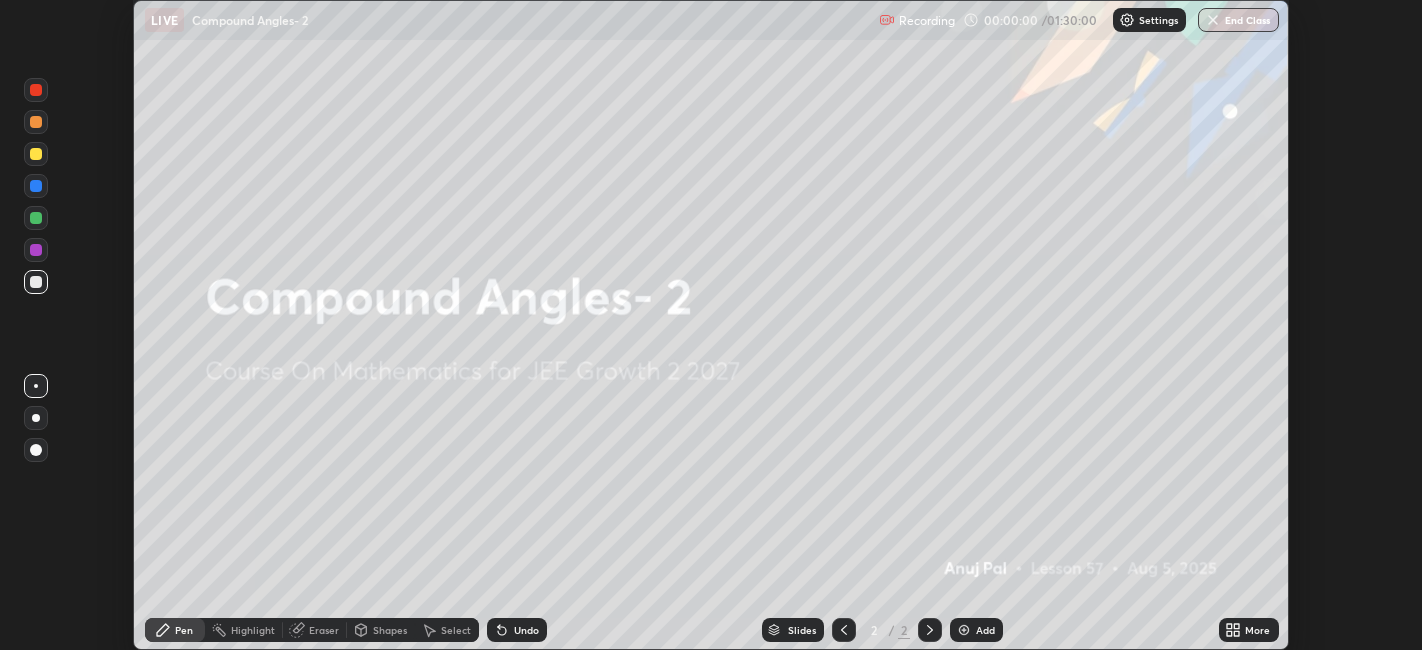 click 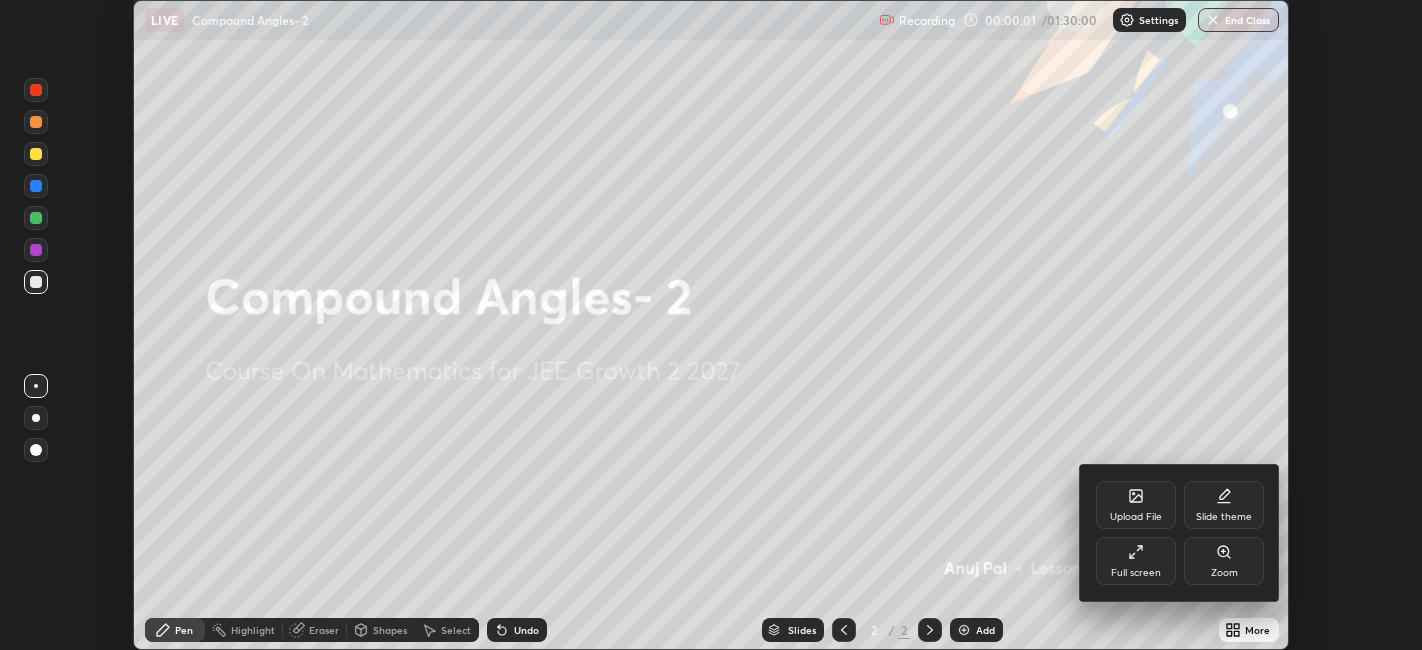 click on "Full screen" at bounding box center [1136, 561] 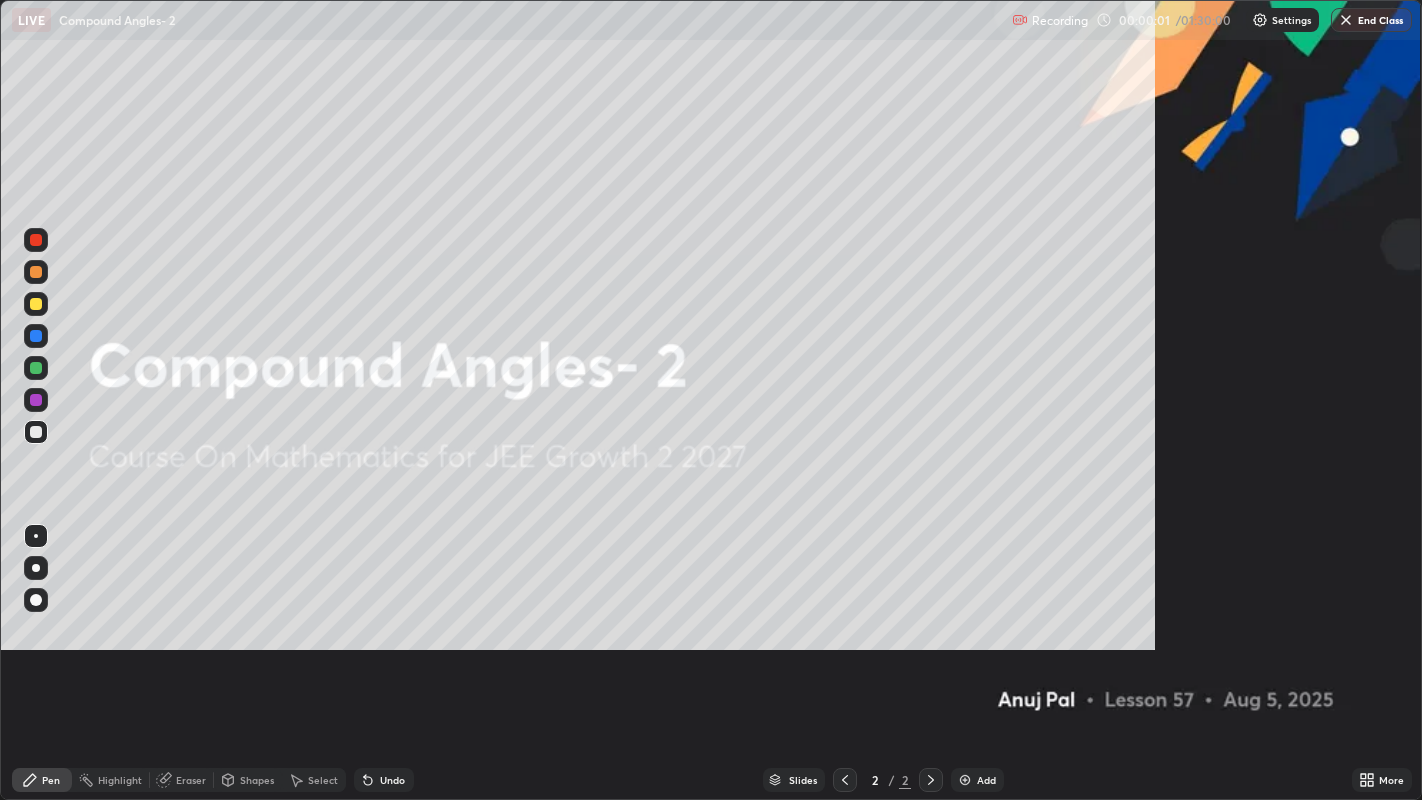 scroll, scrollTop: 99200, scrollLeft: 98577, axis: both 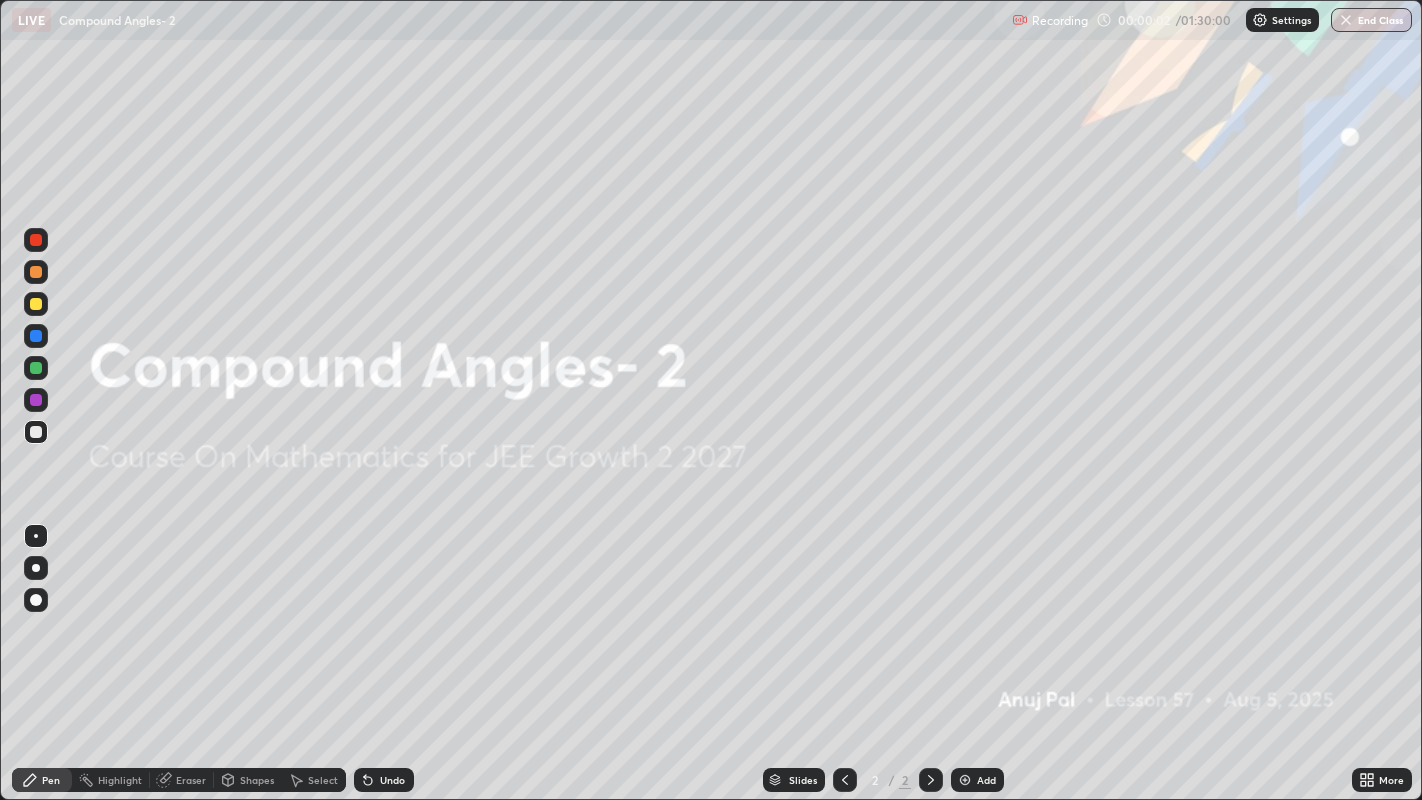 click on "Add" at bounding box center (986, 780) 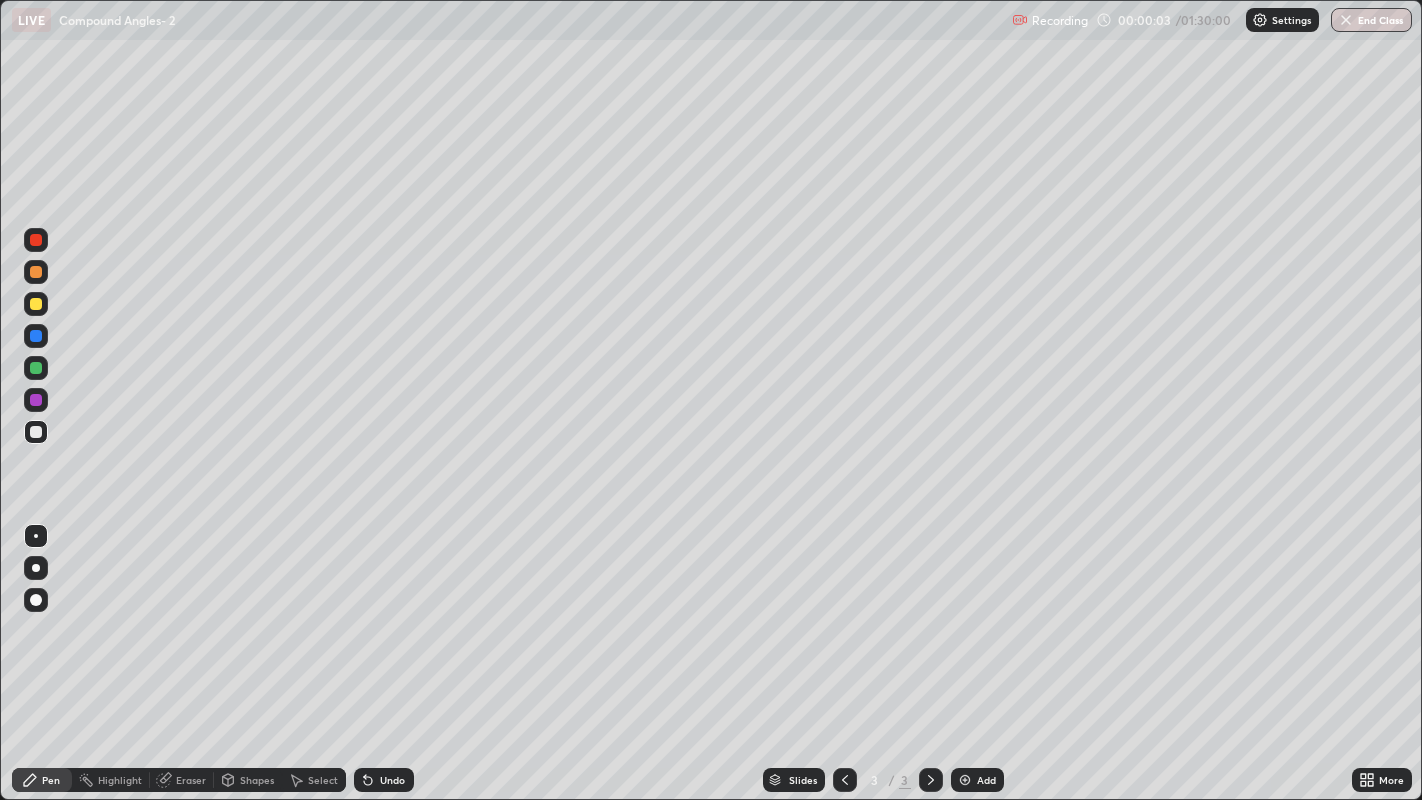 click at bounding box center [36, 304] 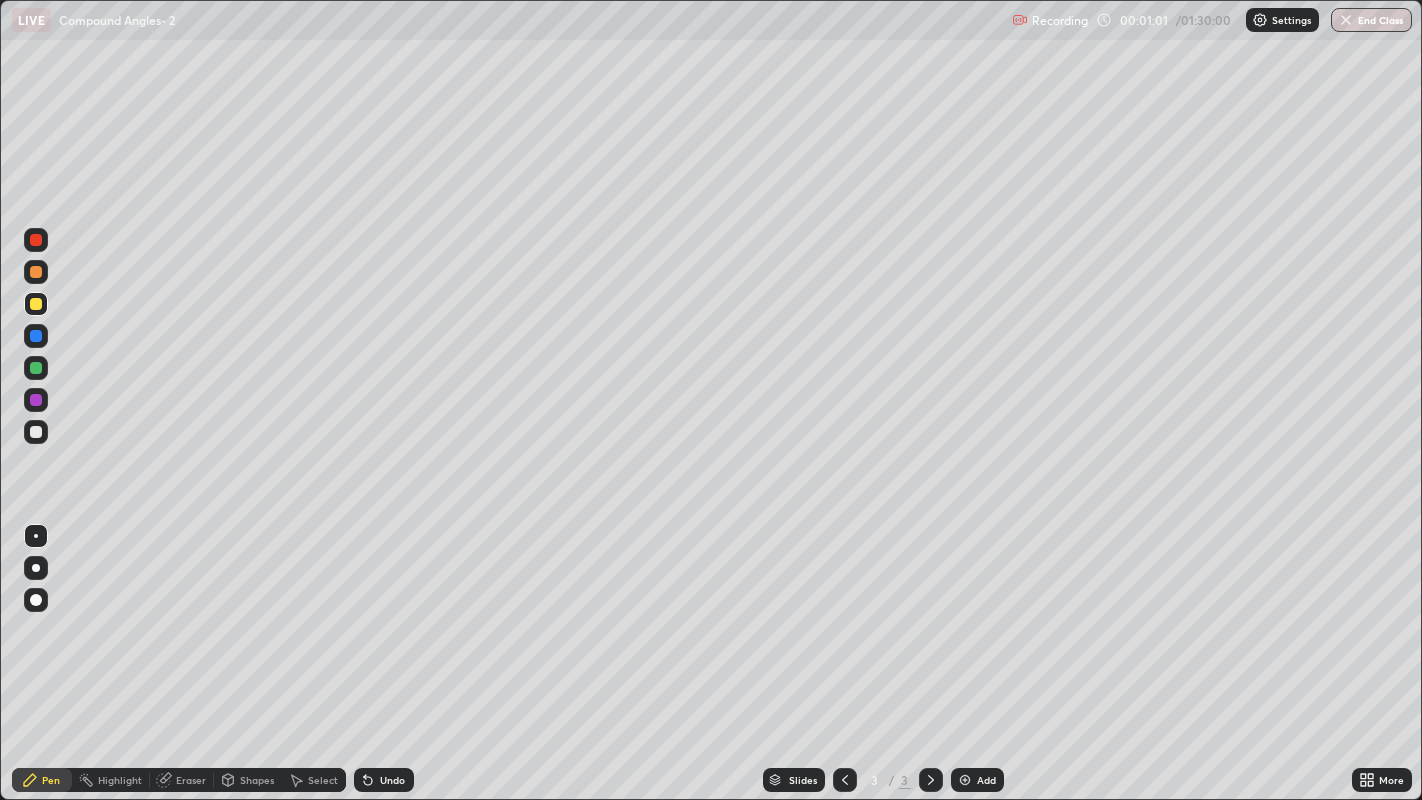 click on "Undo" at bounding box center (392, 780) 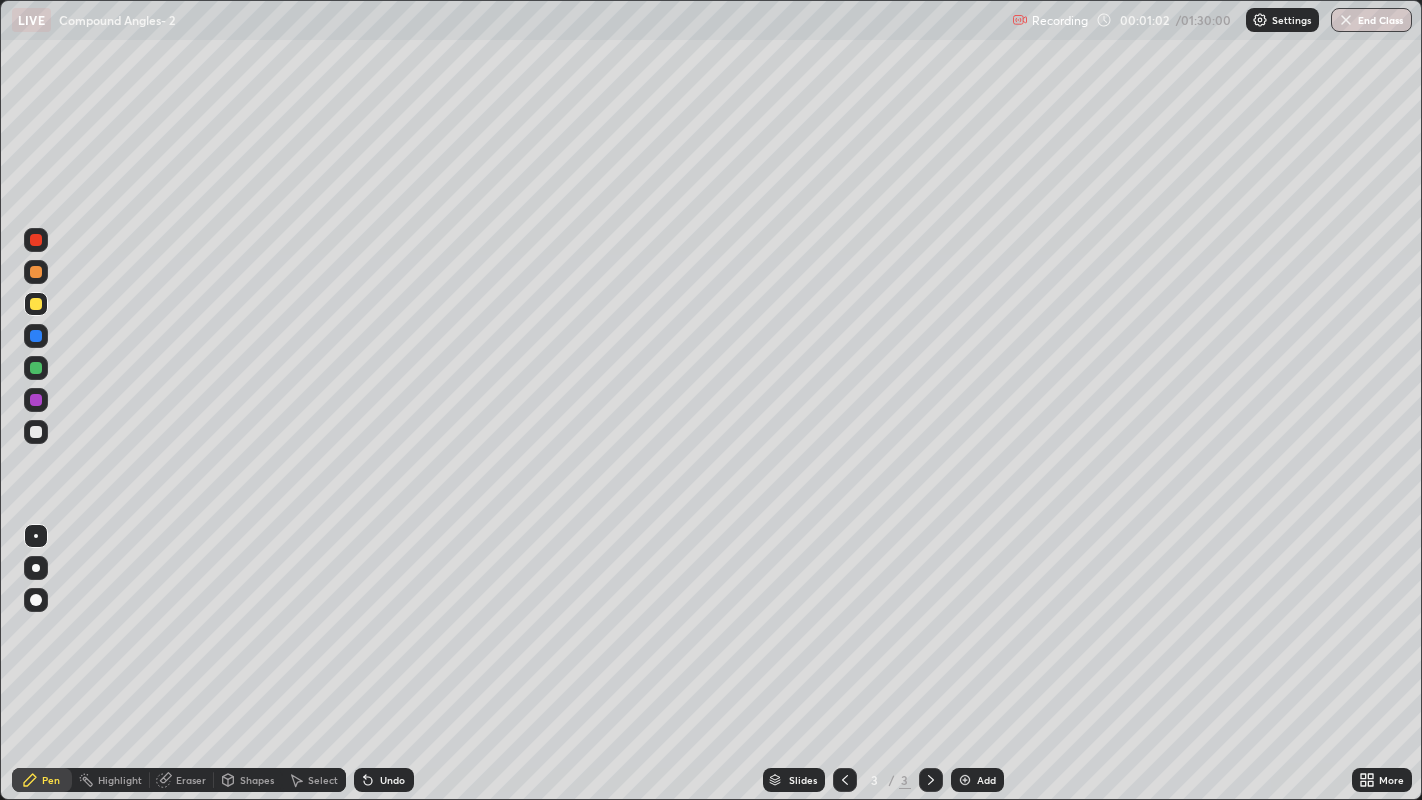 click on "Undo" at bounding box center (384, 780) 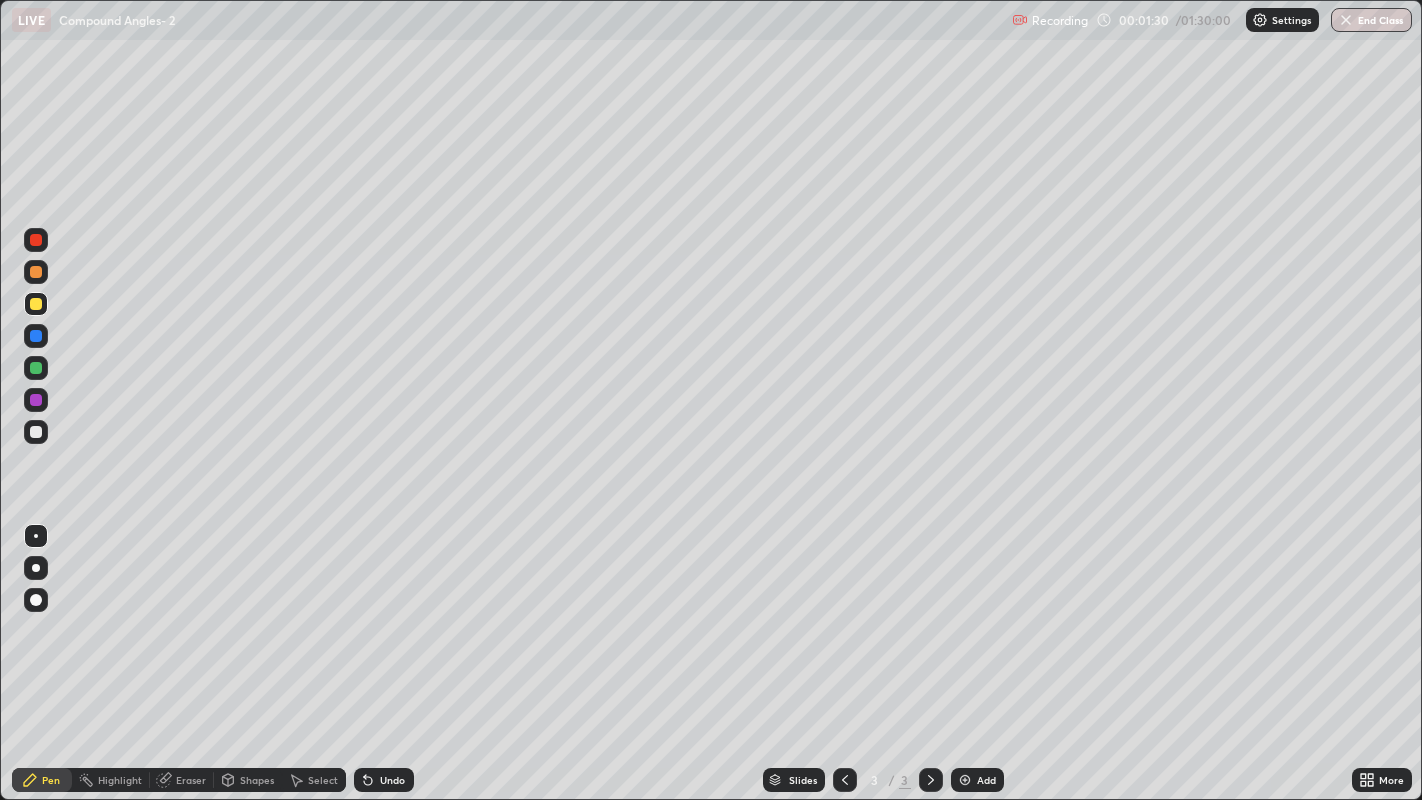 click at bounding box center [36, 432] 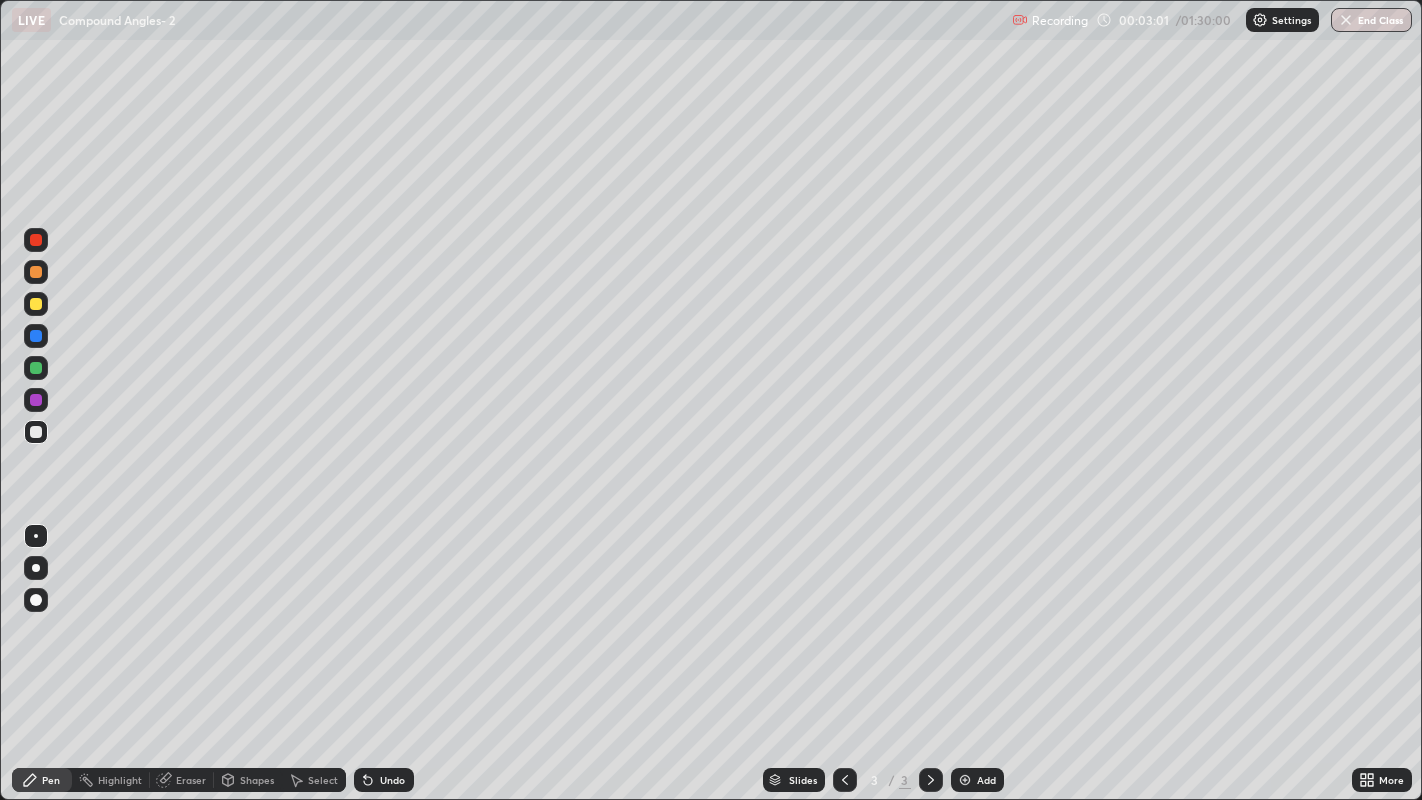 click on "Undo" at bounding box center (384, 780) 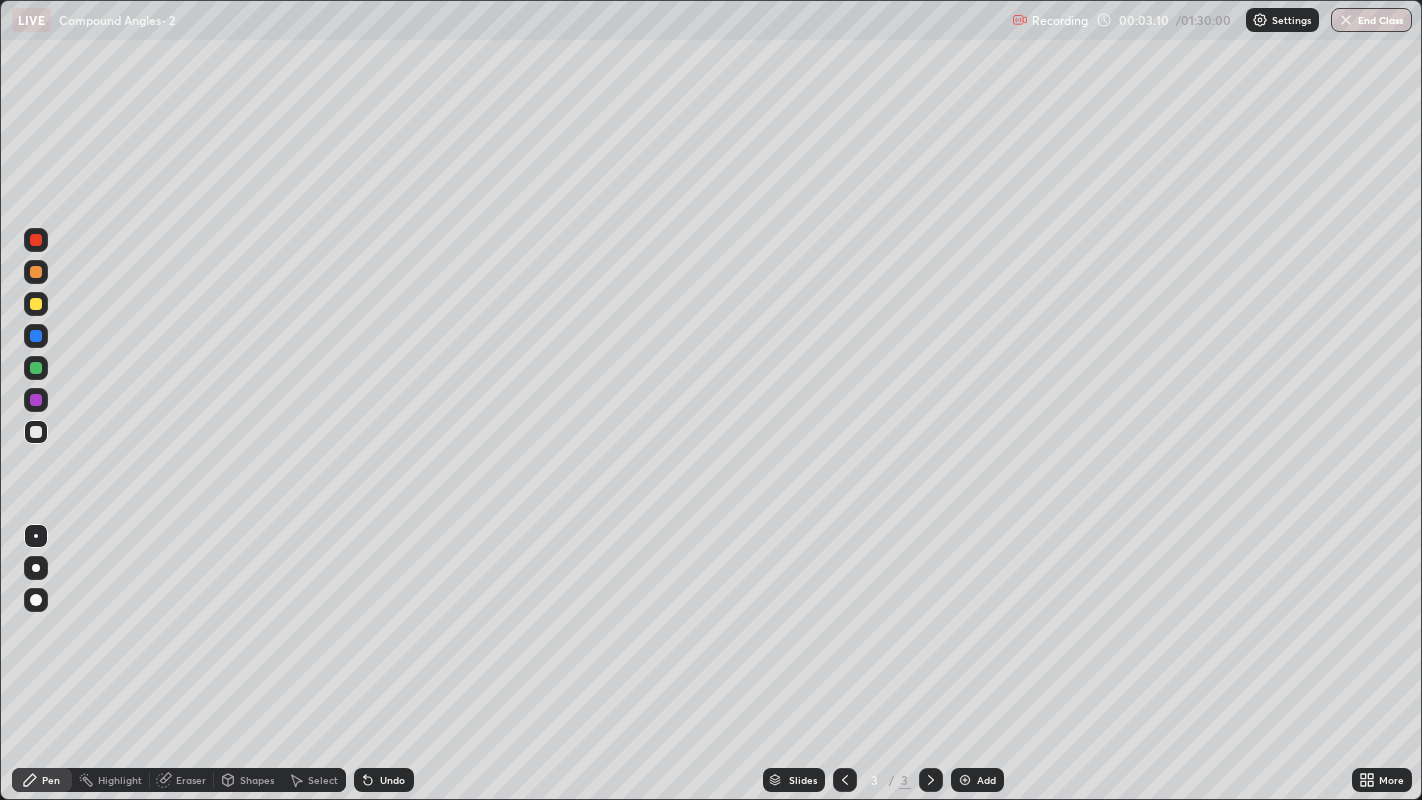 click at bounding box center [36, 400] 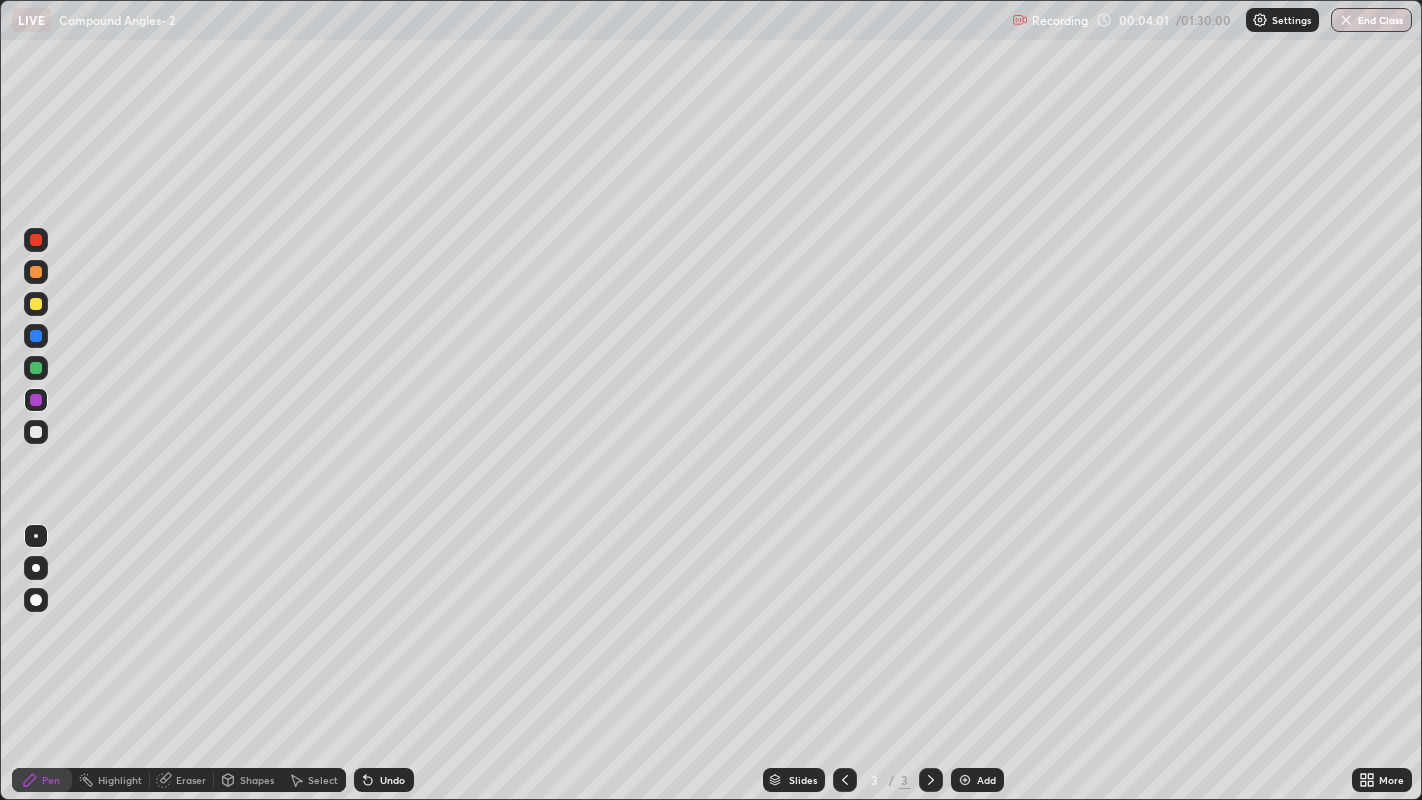click on "Undo" at bounding box center [392, 780] 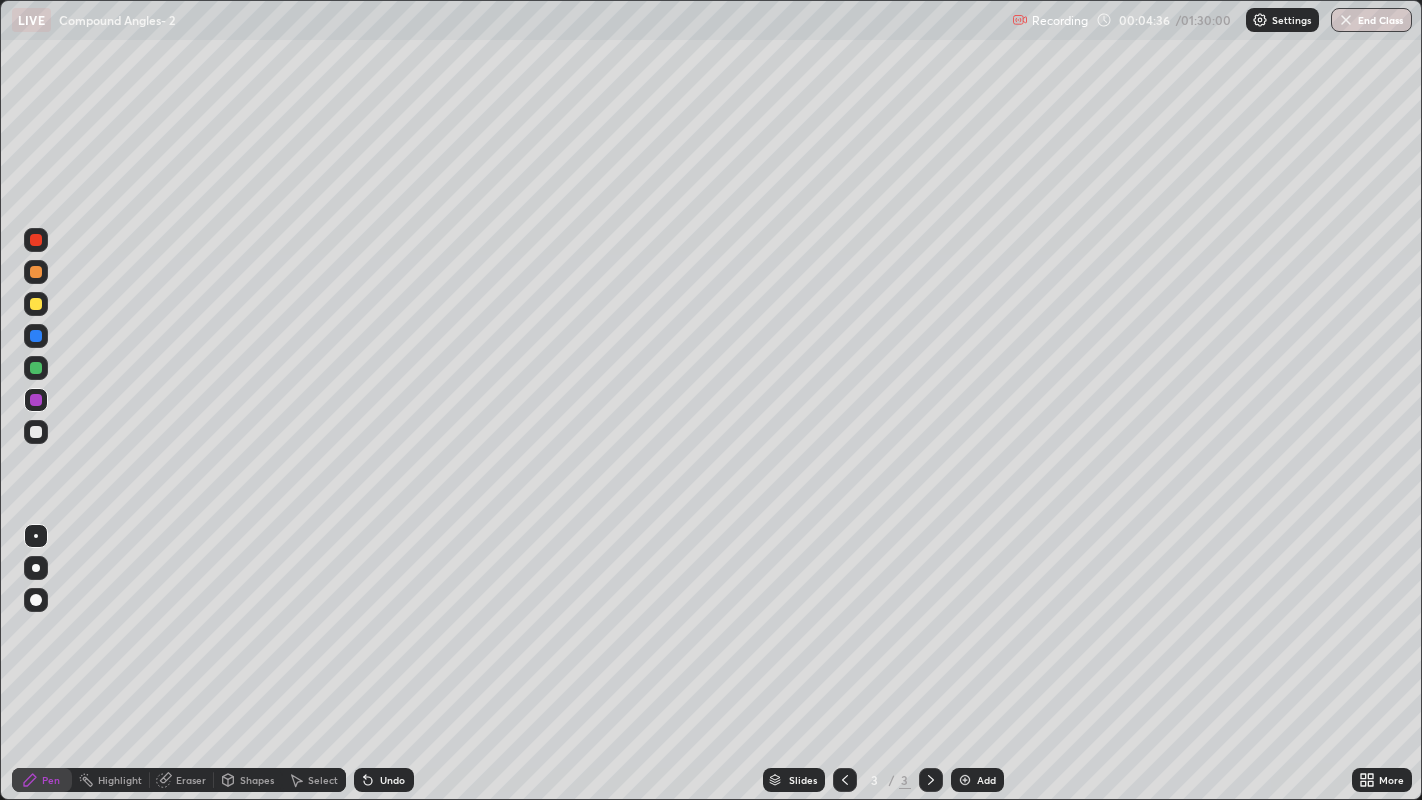 click at bounding box center [36, 272] 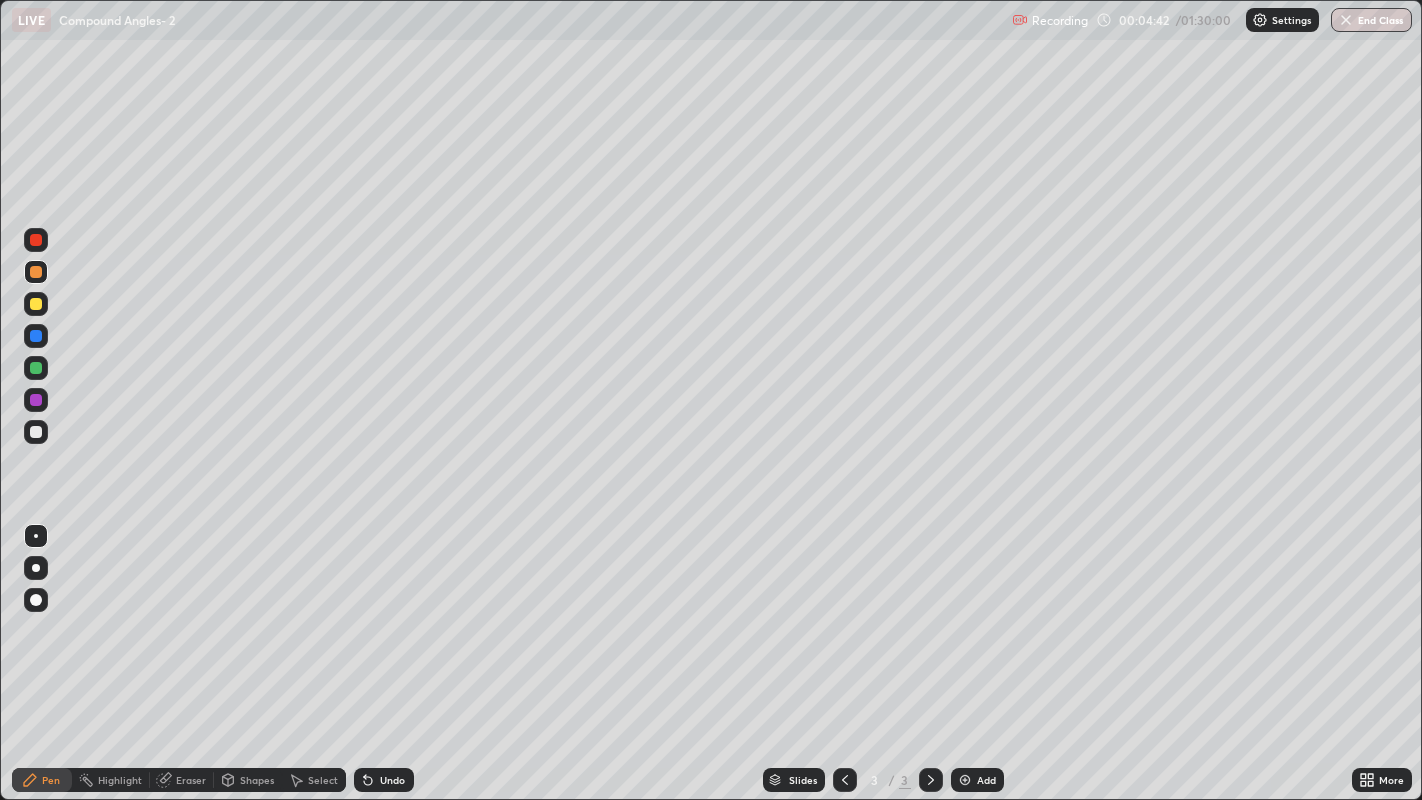 click on "Undo" at bounding box center [392, 780] 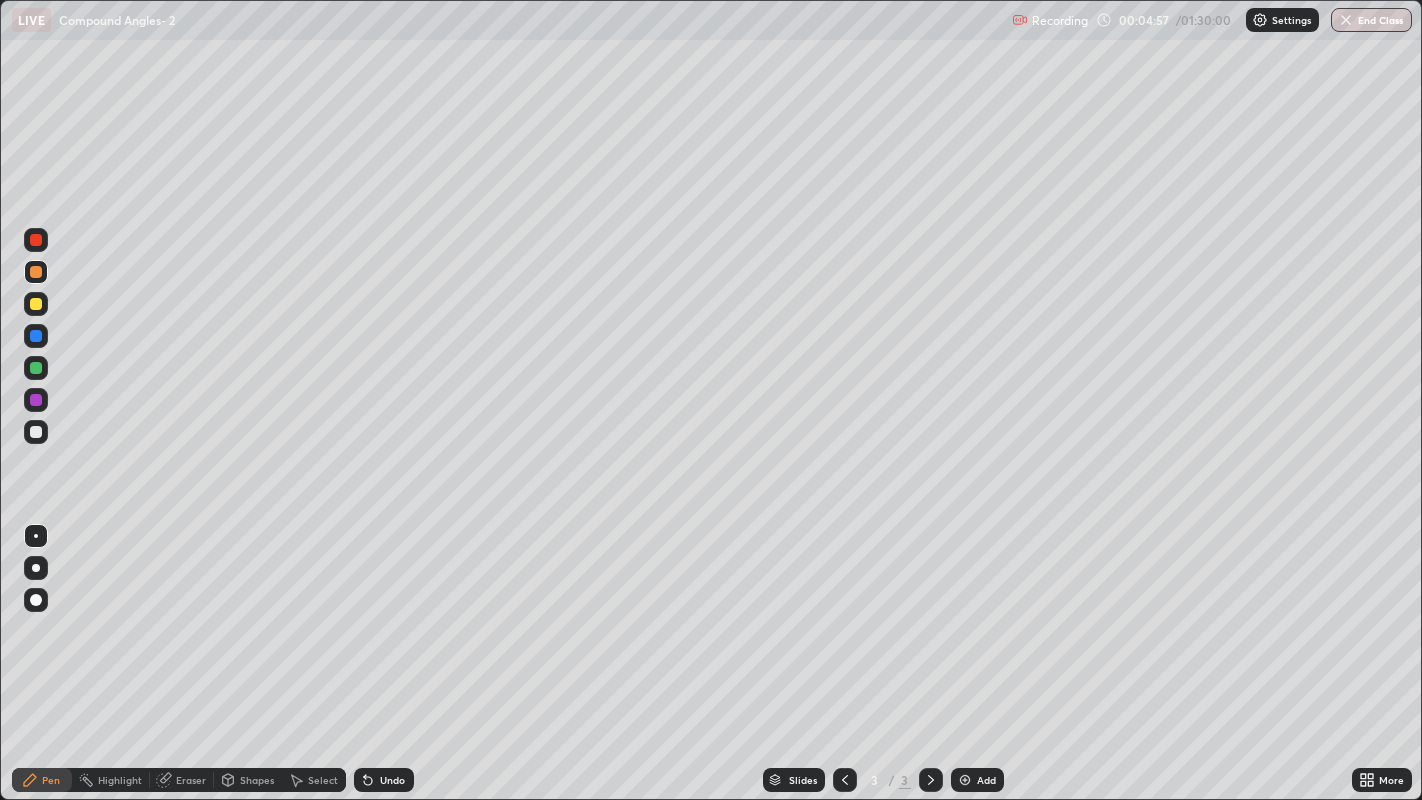 click at bounding box center (36, 368) 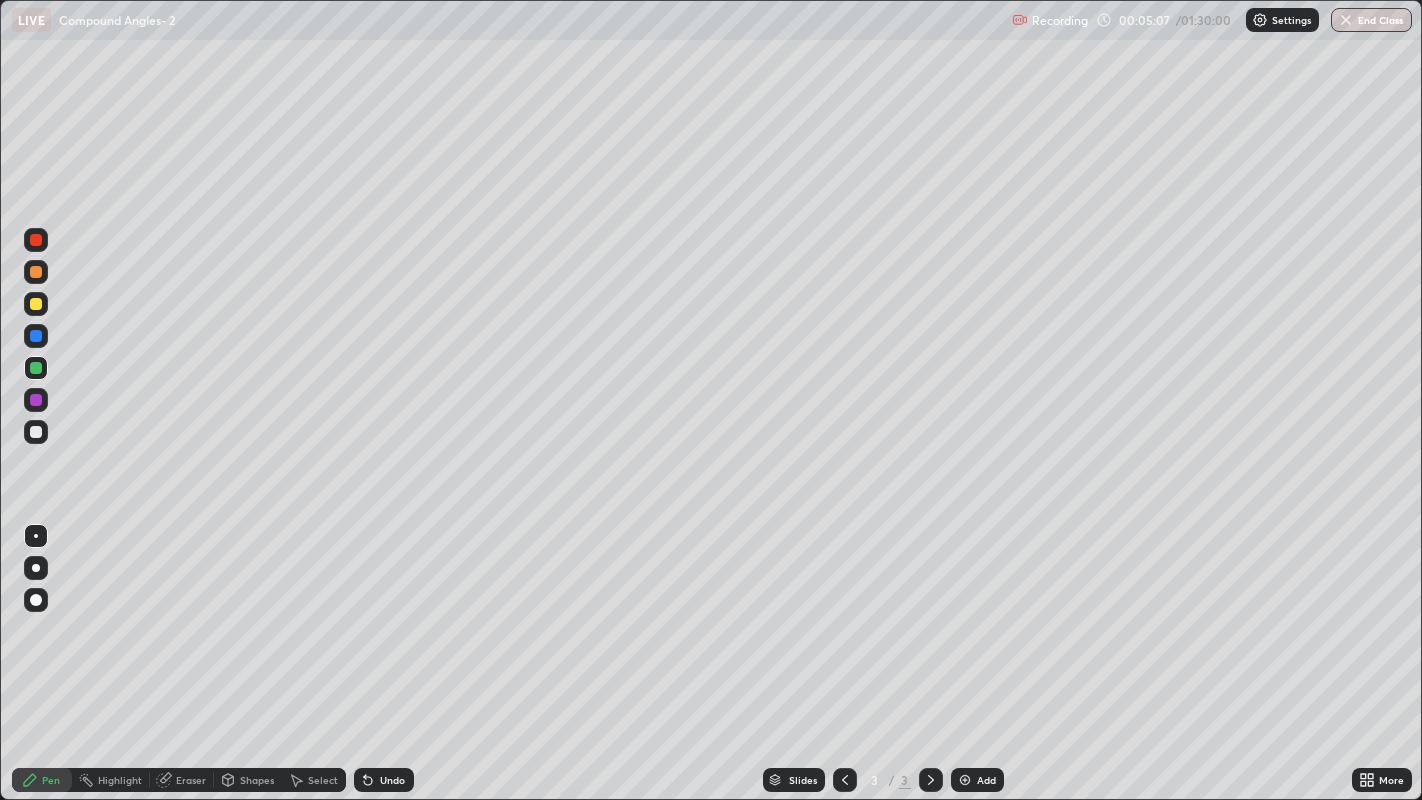 click on "Undo" at bounding box center (392, 780) 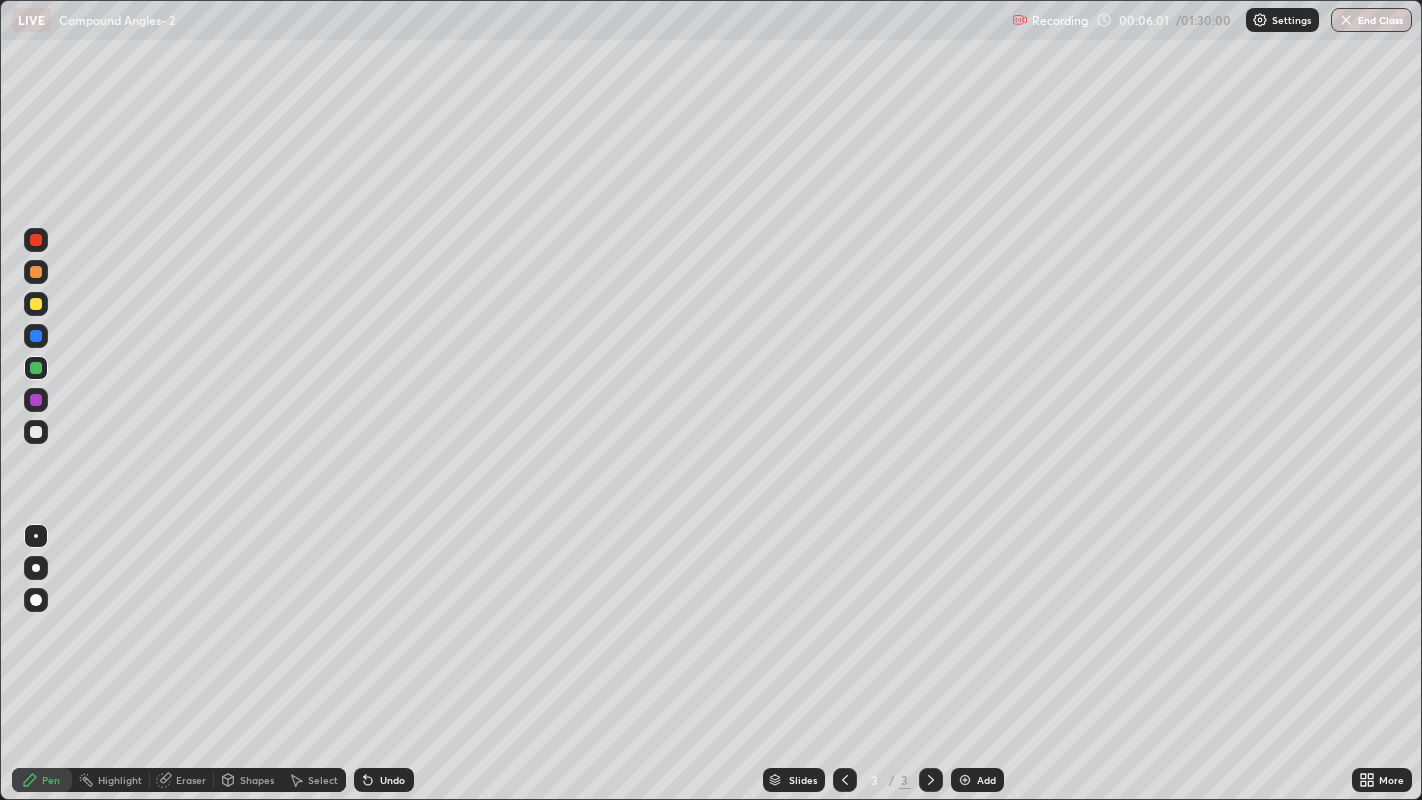 click at bounding box center [36, 336] 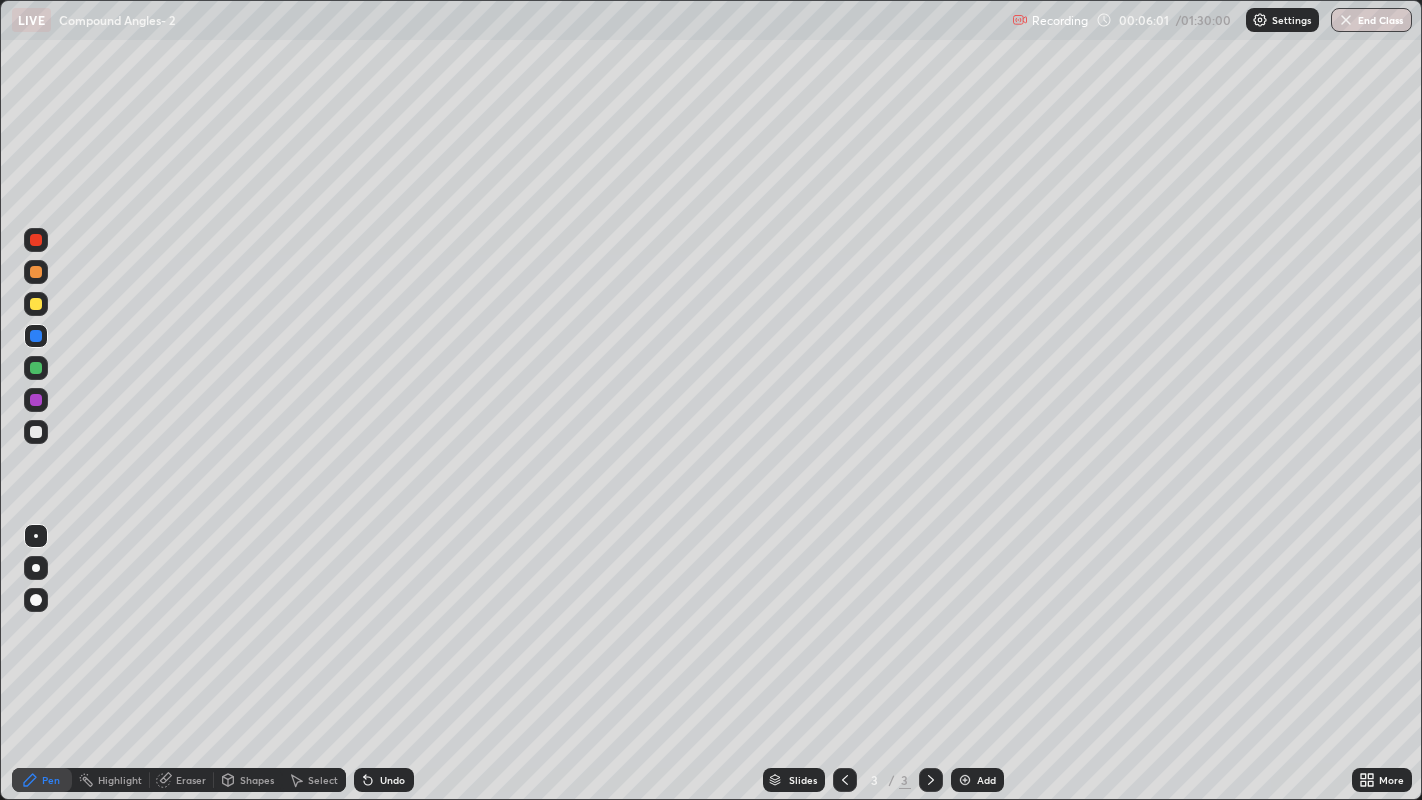 click at bounding box center (36, 432) 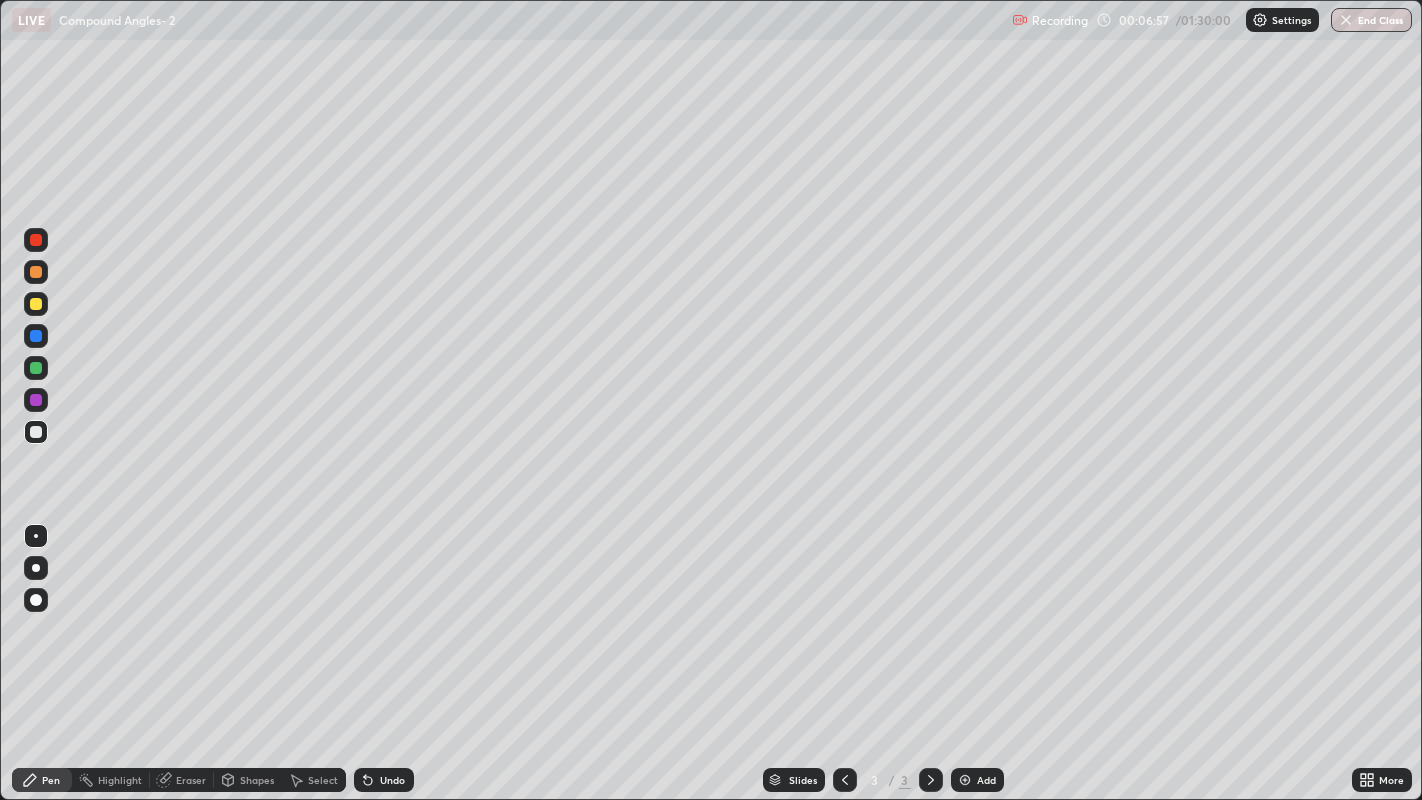 click at bounding box center [36, 304] 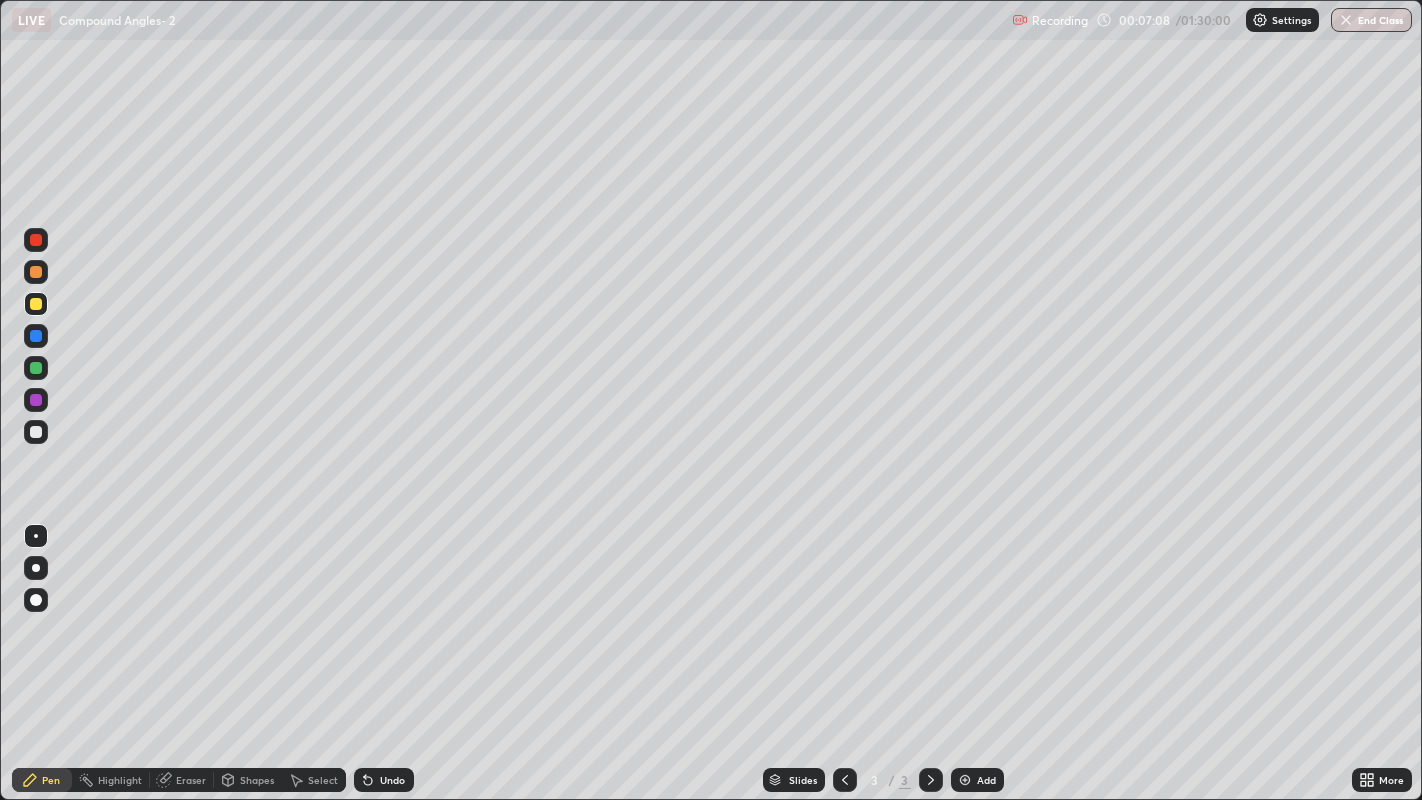 click at bounding box center [36, 432] 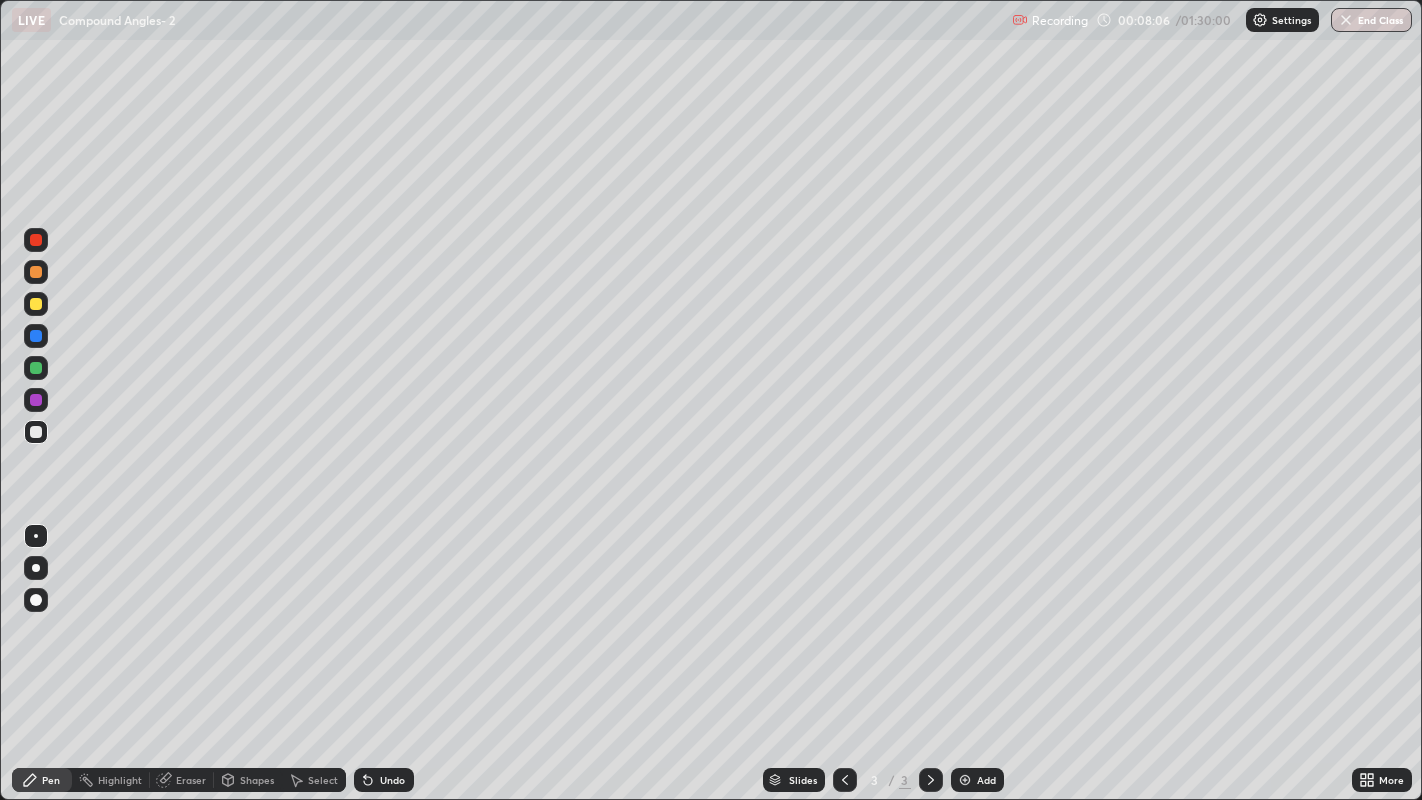 click at bounding box center (36, 368) 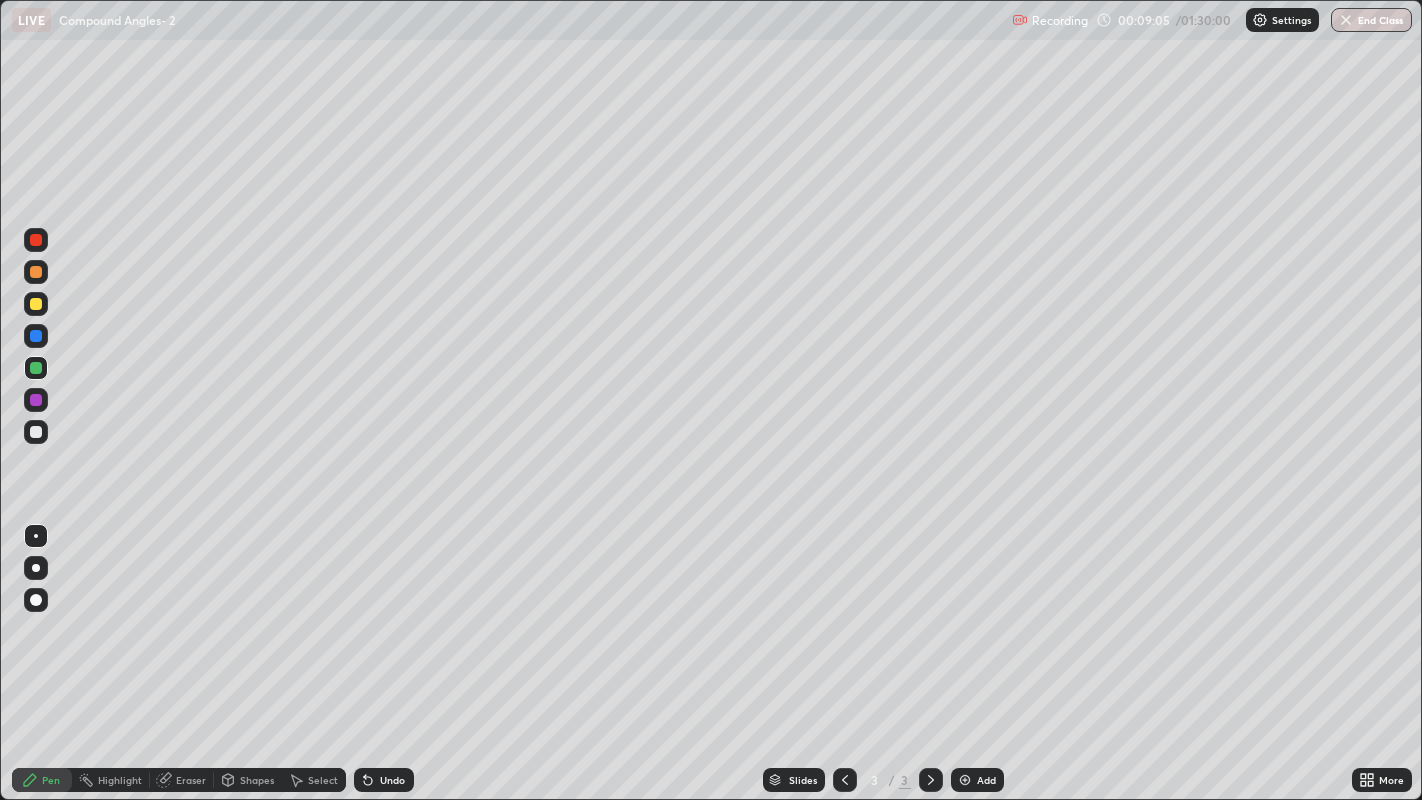 click at bounding box center [36, 272] 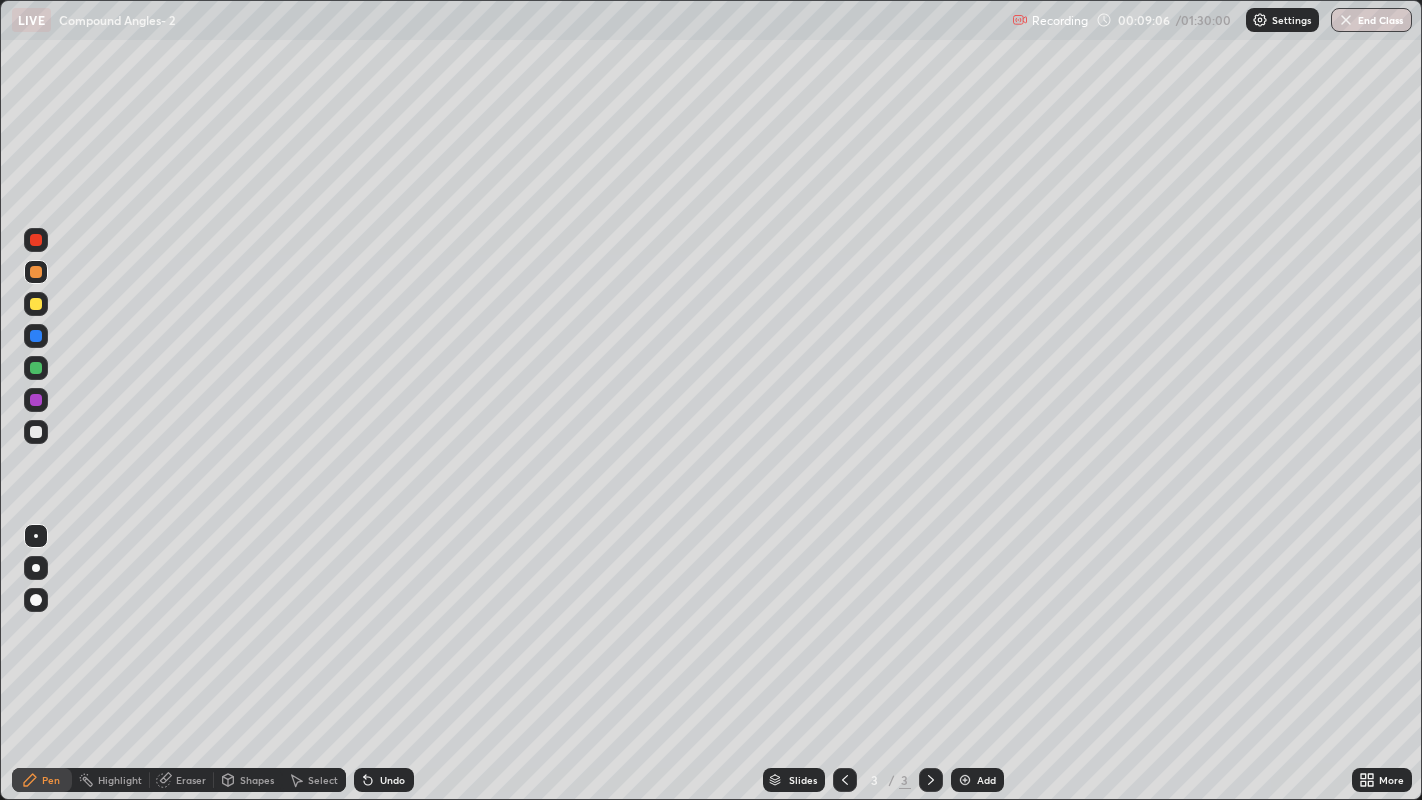 click at bounding box center [965, 780] 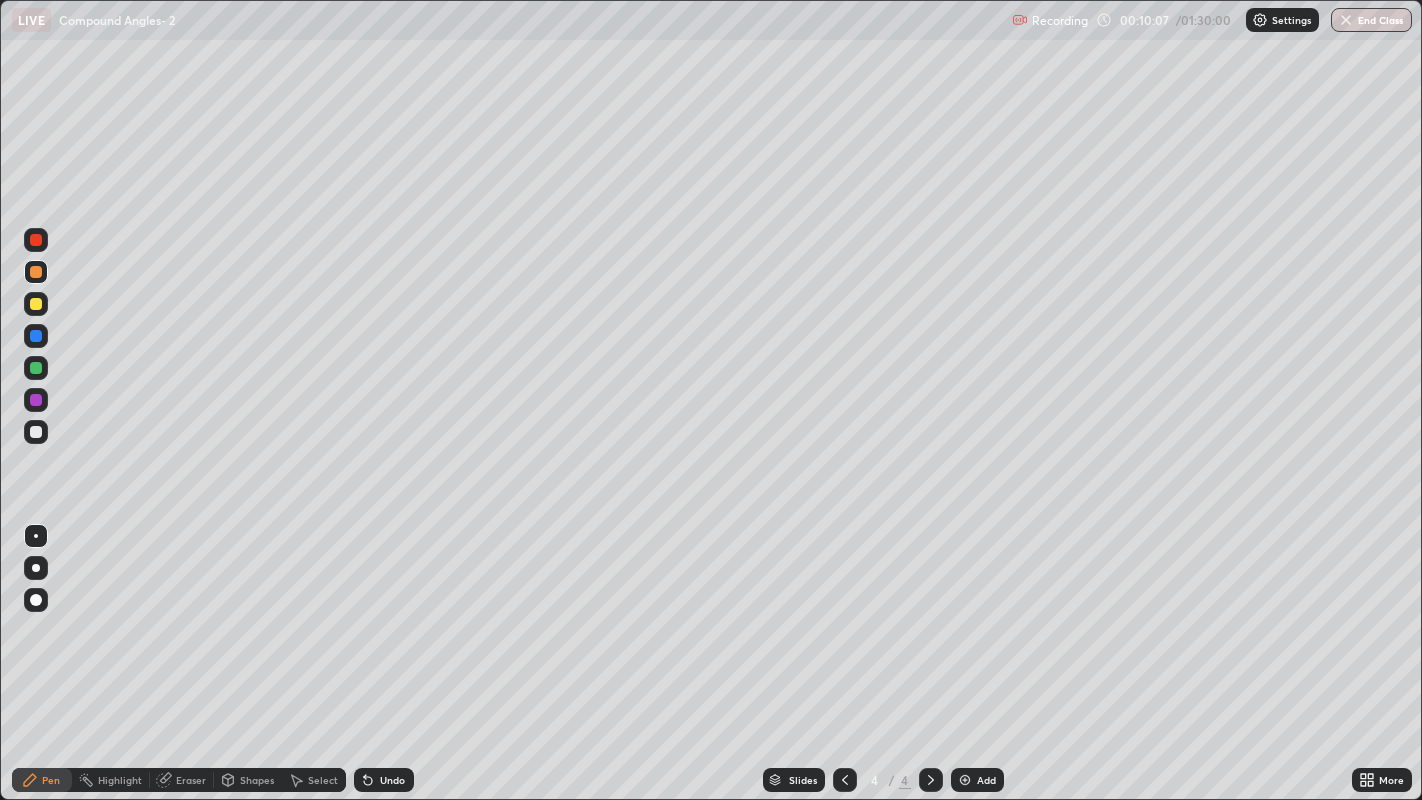click at bounding box center [36, 432] 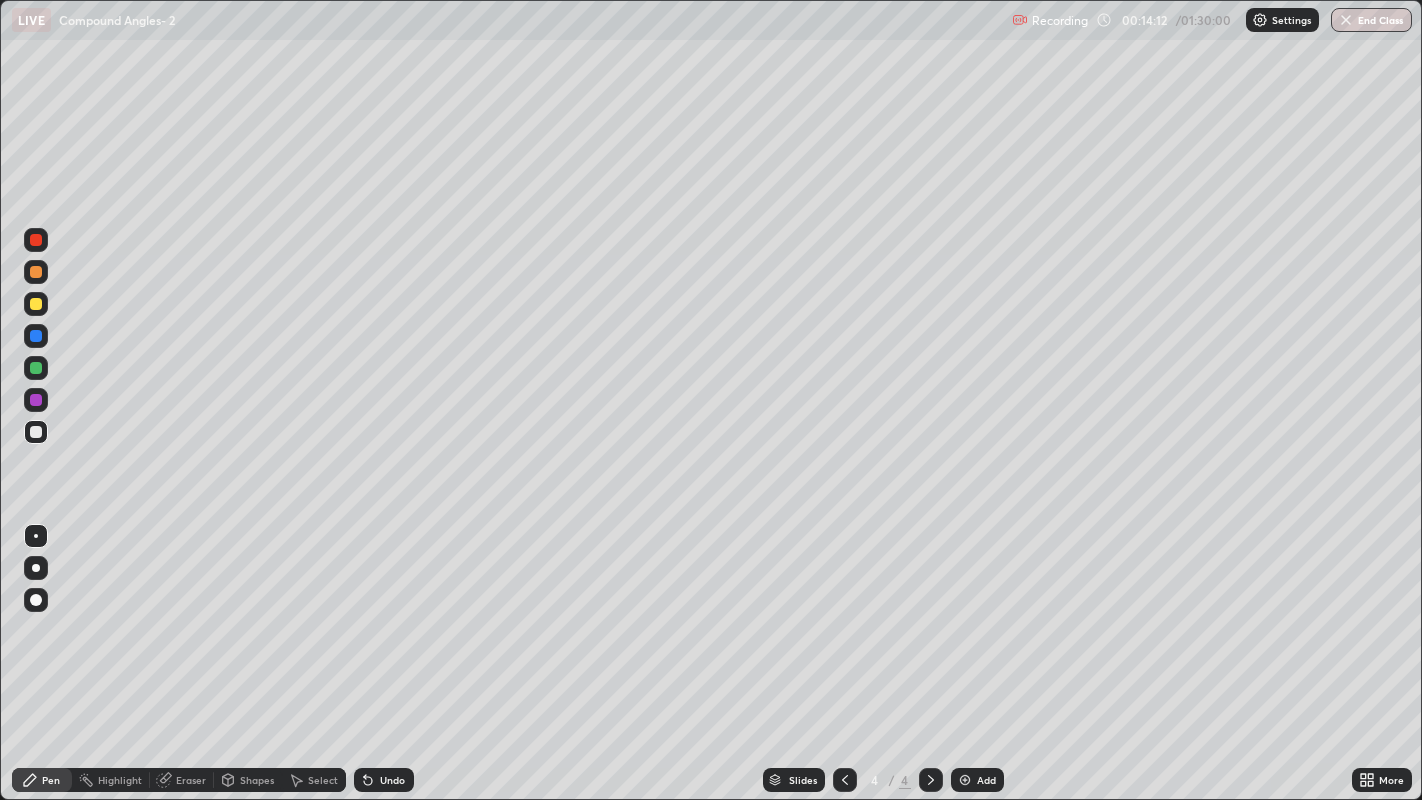 click 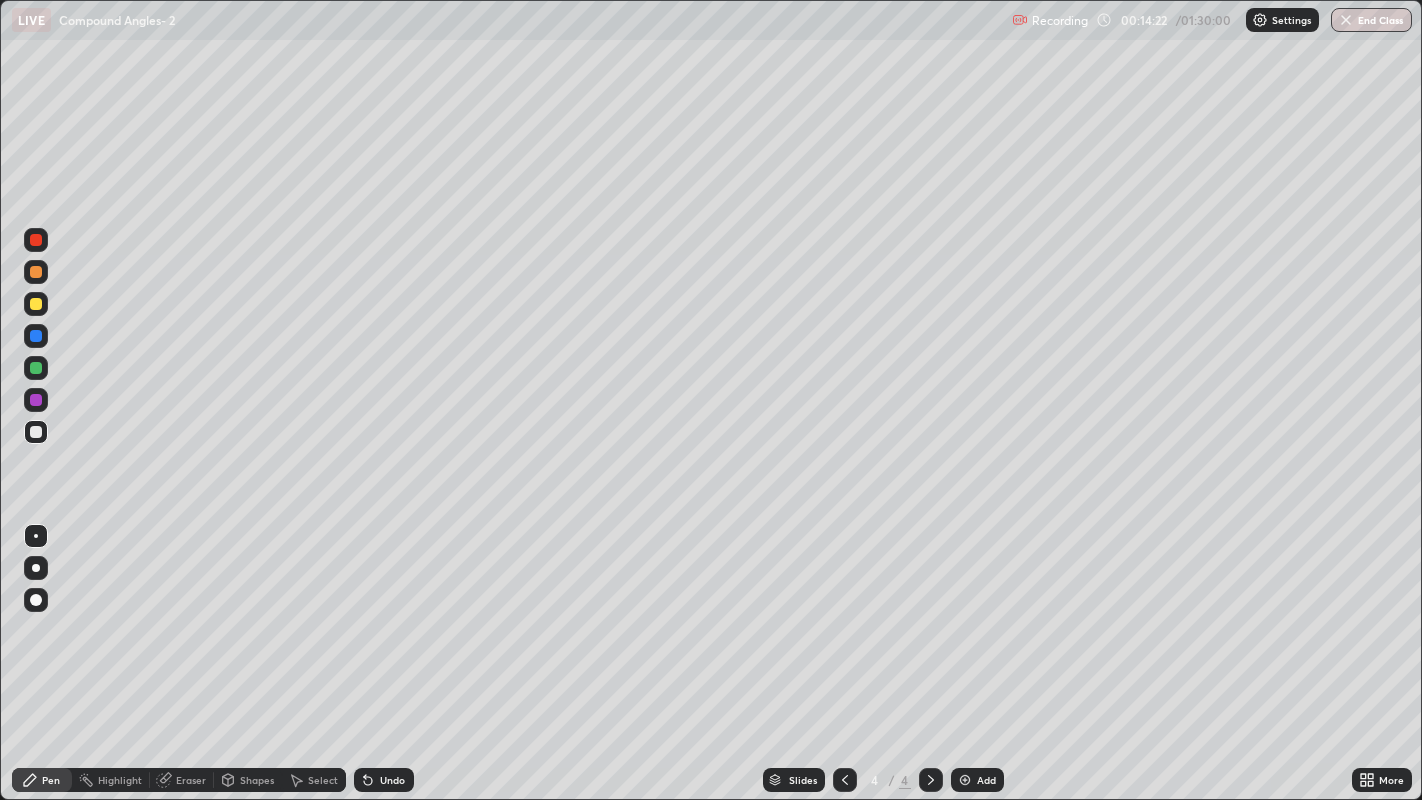click on "Undo" at bounding box center [392, 780] 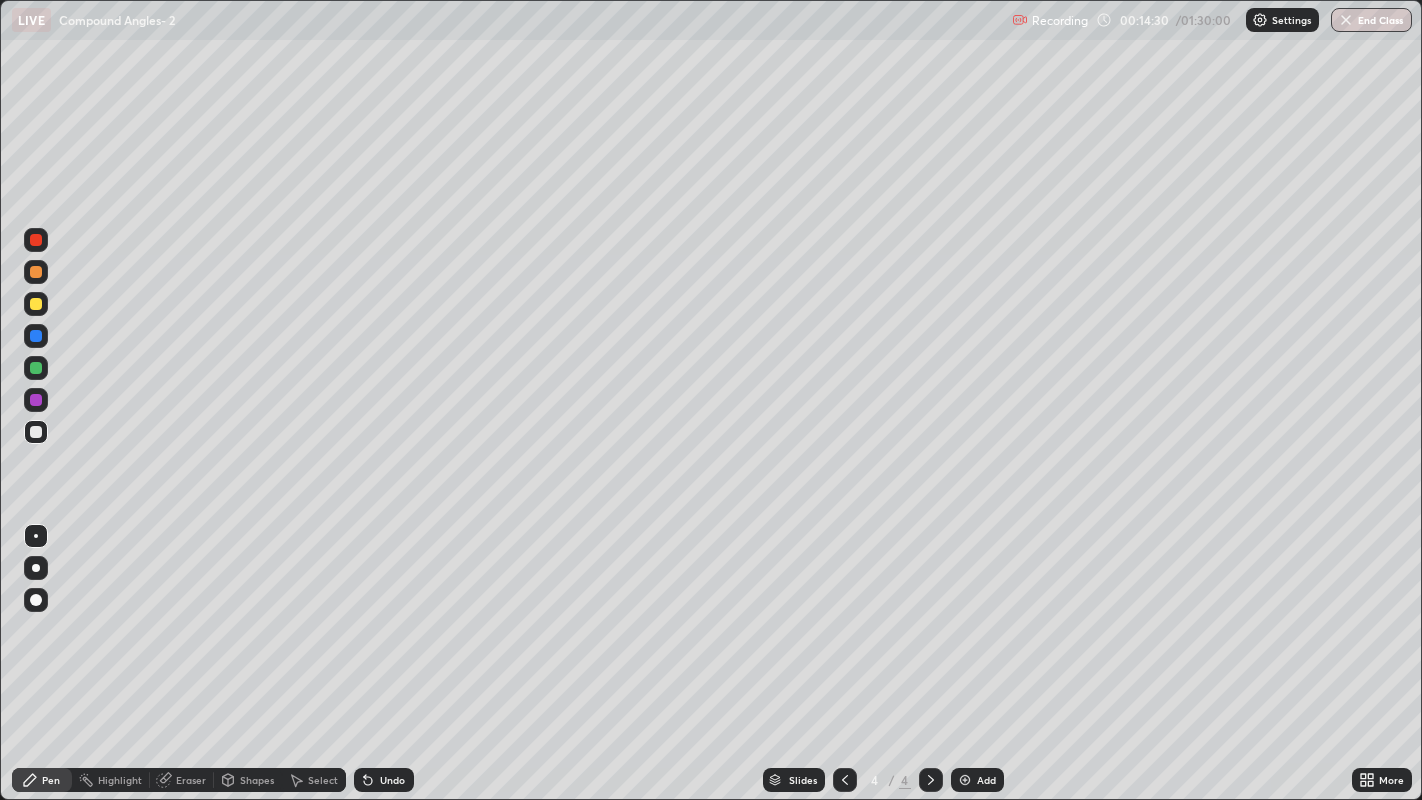 click at bounding box center [36, 368] 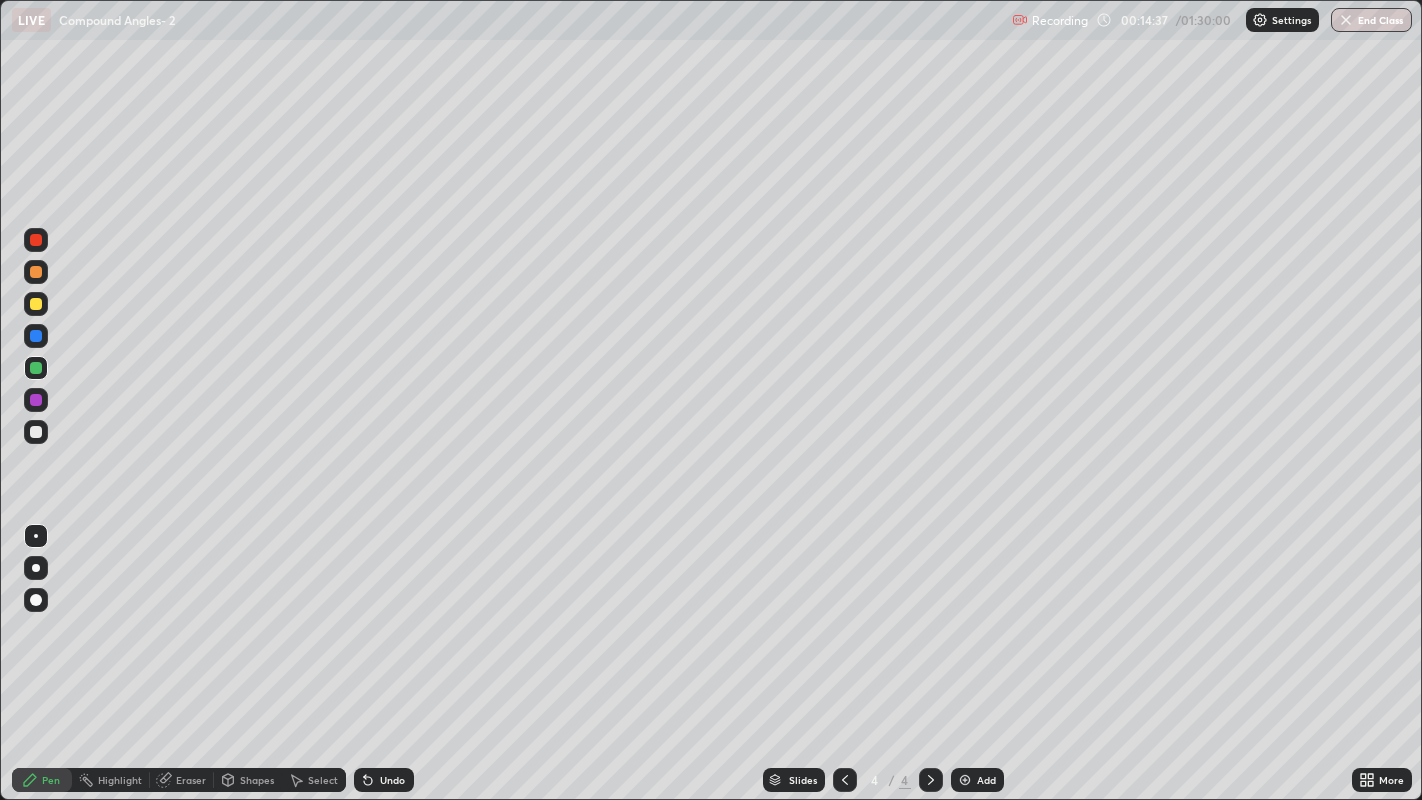 click at bounding box center [36, 432] 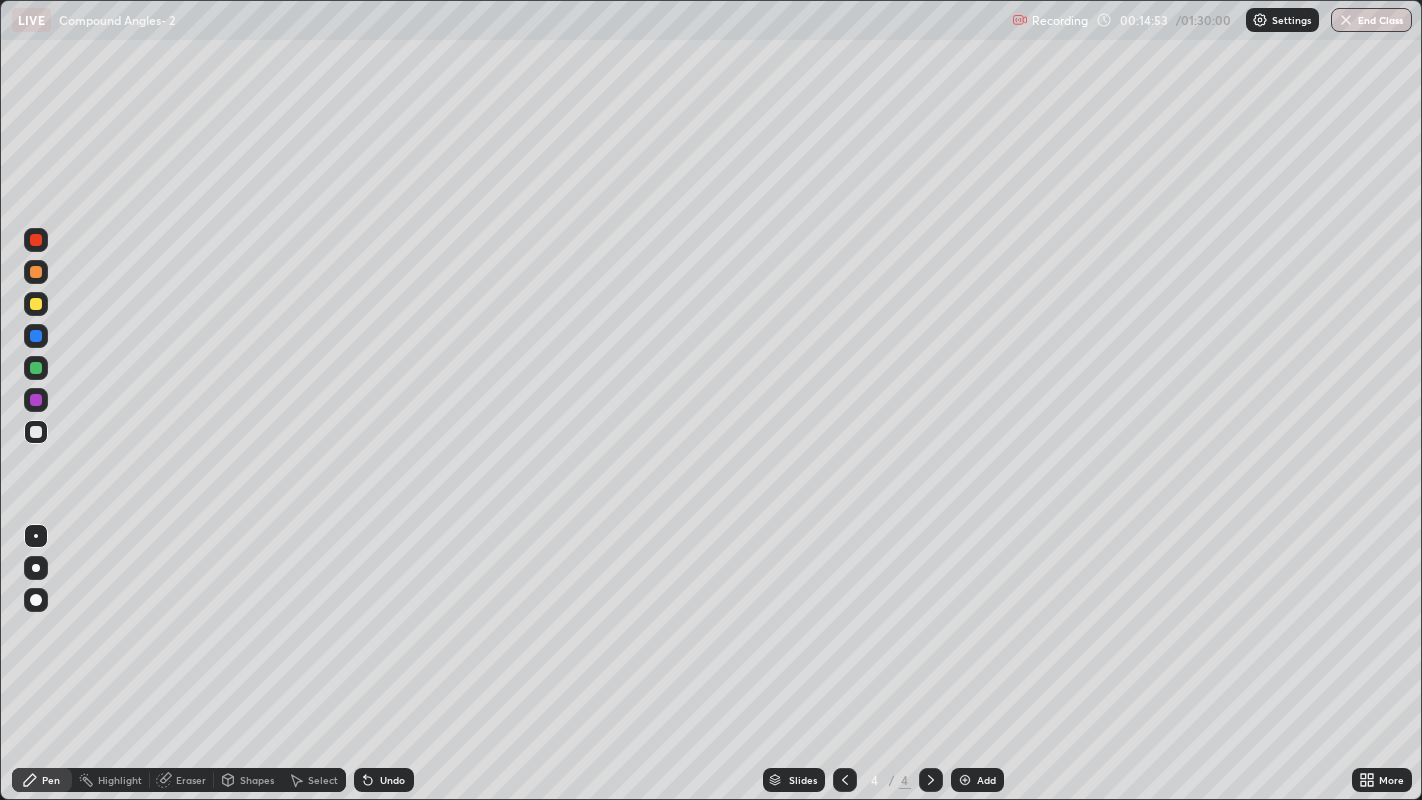 click at bounding box center (36, 368) 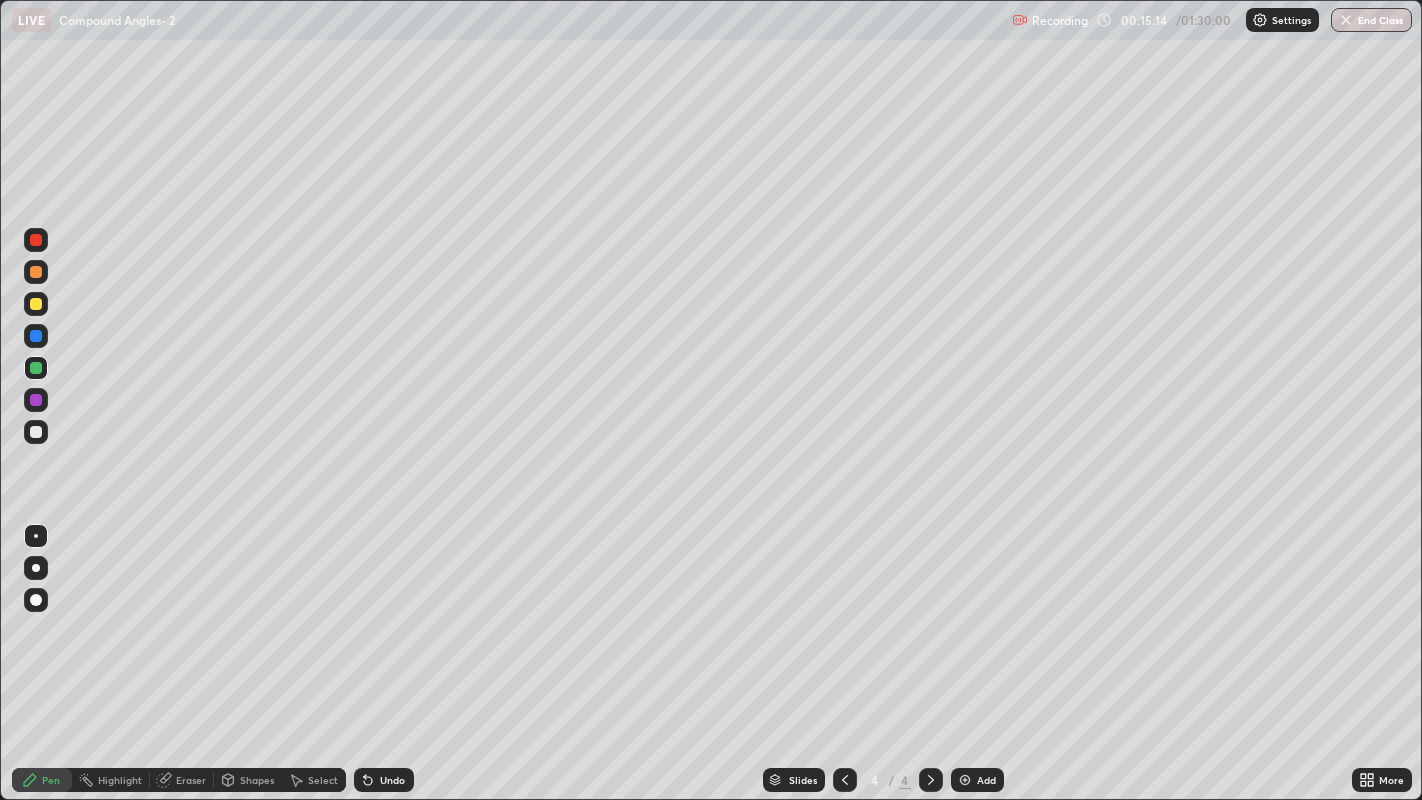 click at bounding box center [36, 432] 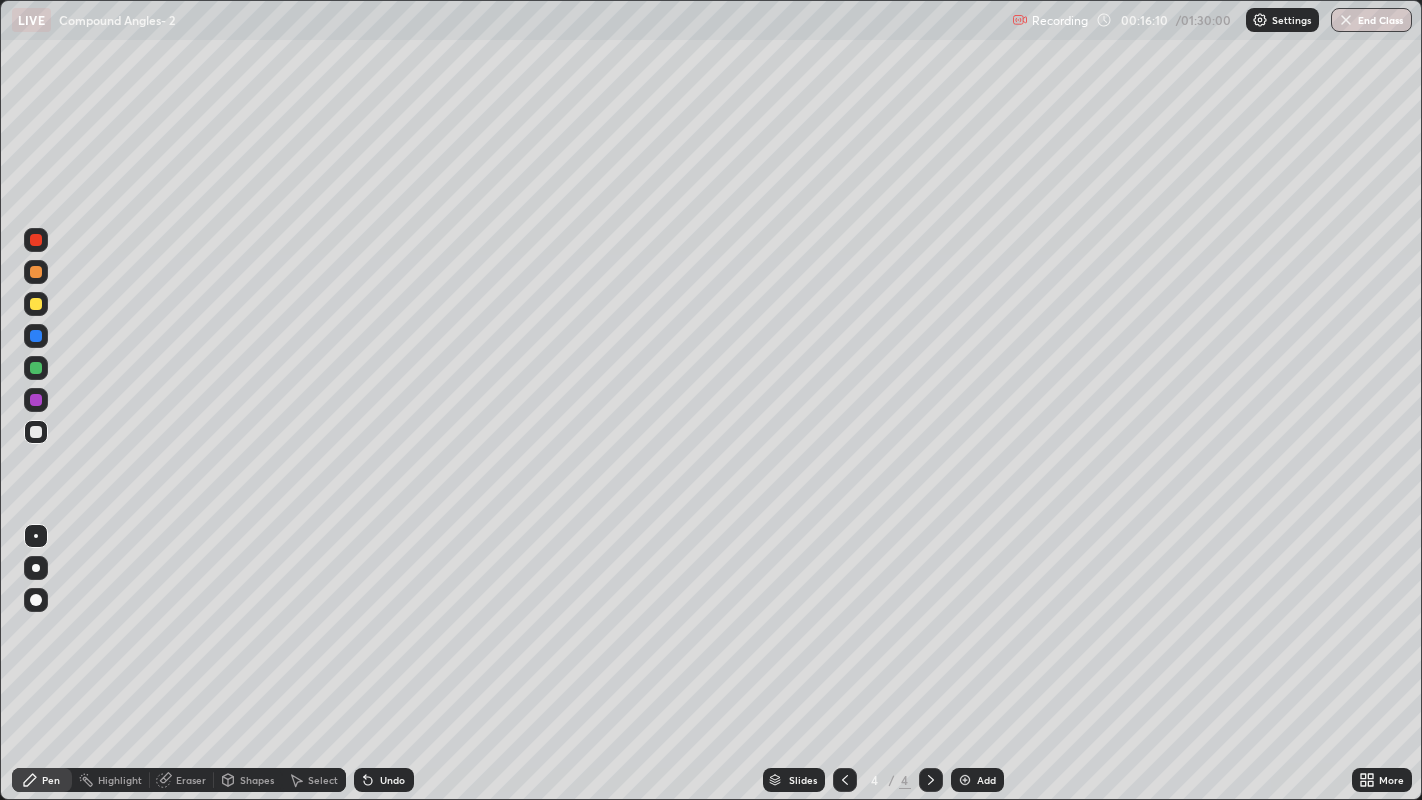click at bounding box center (36, 304) 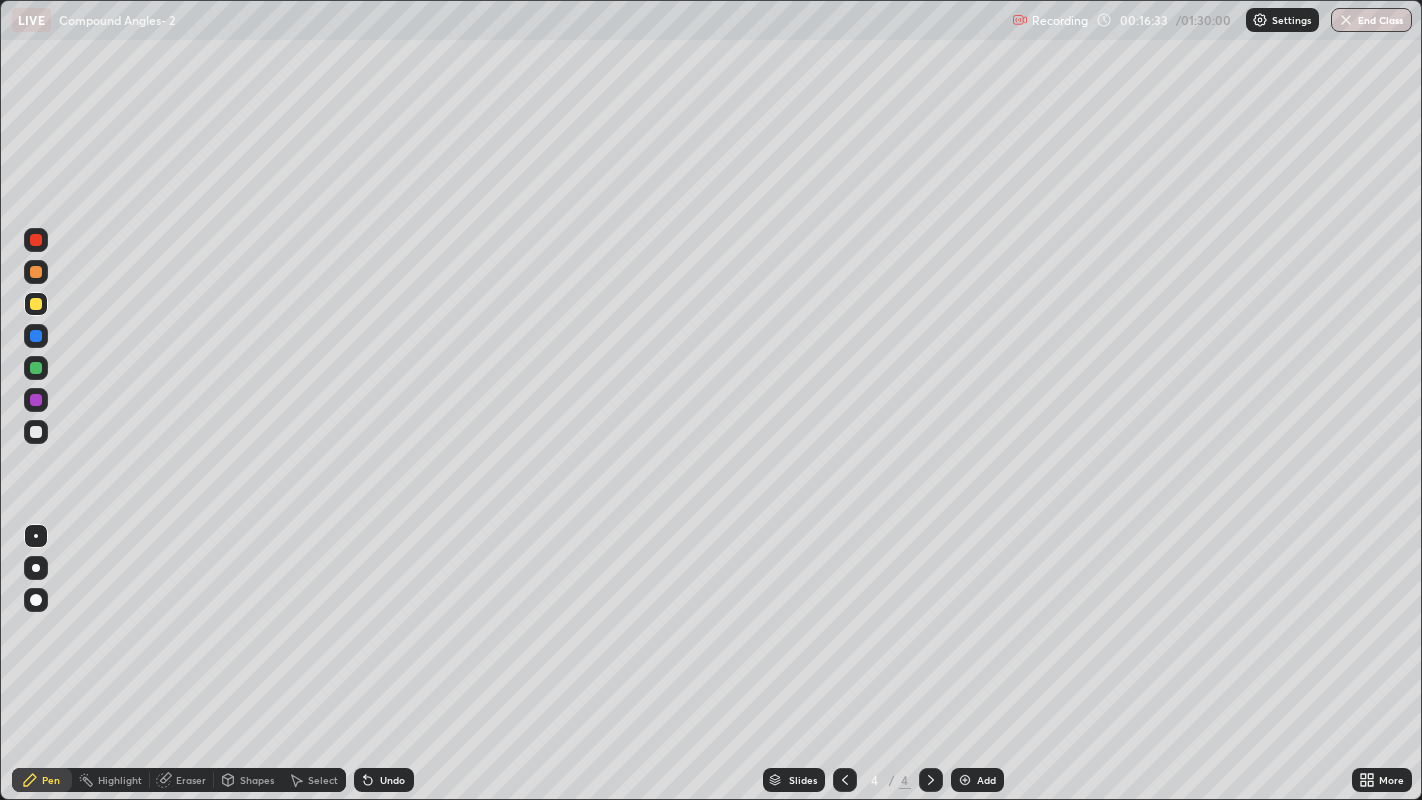 click at bounding box center (36, 336) 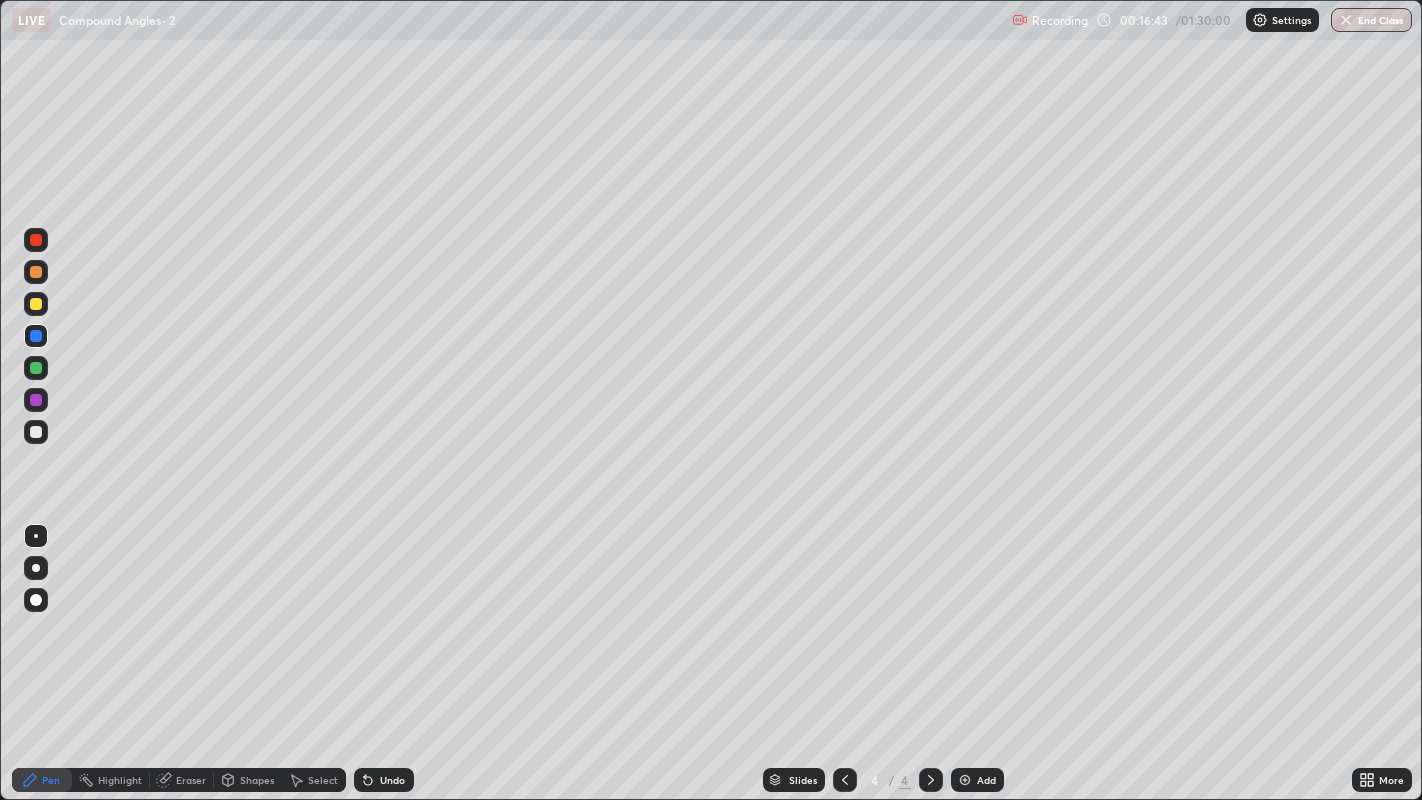 click at bounding box center (36, 432) 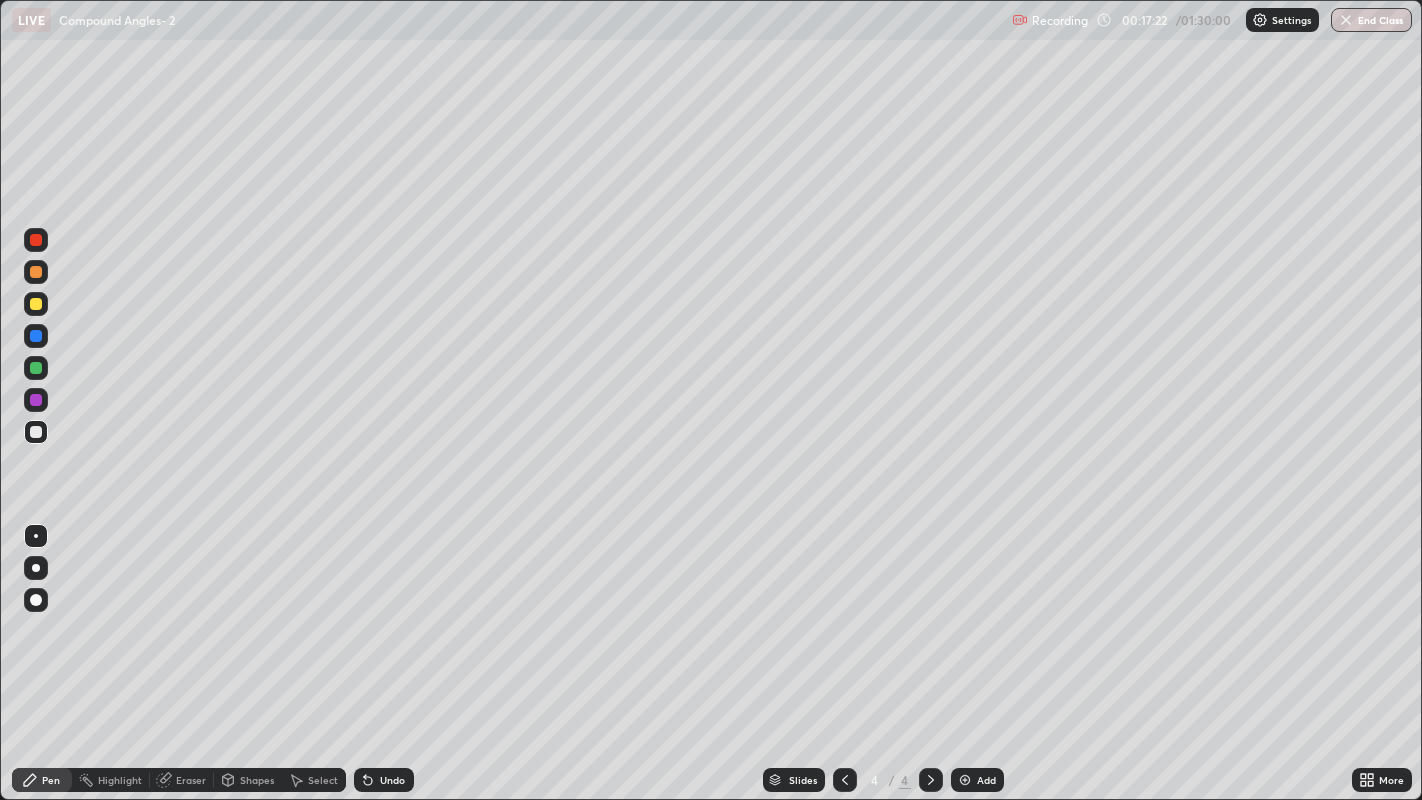 click on "Undo" at bounding box center (384, 780) 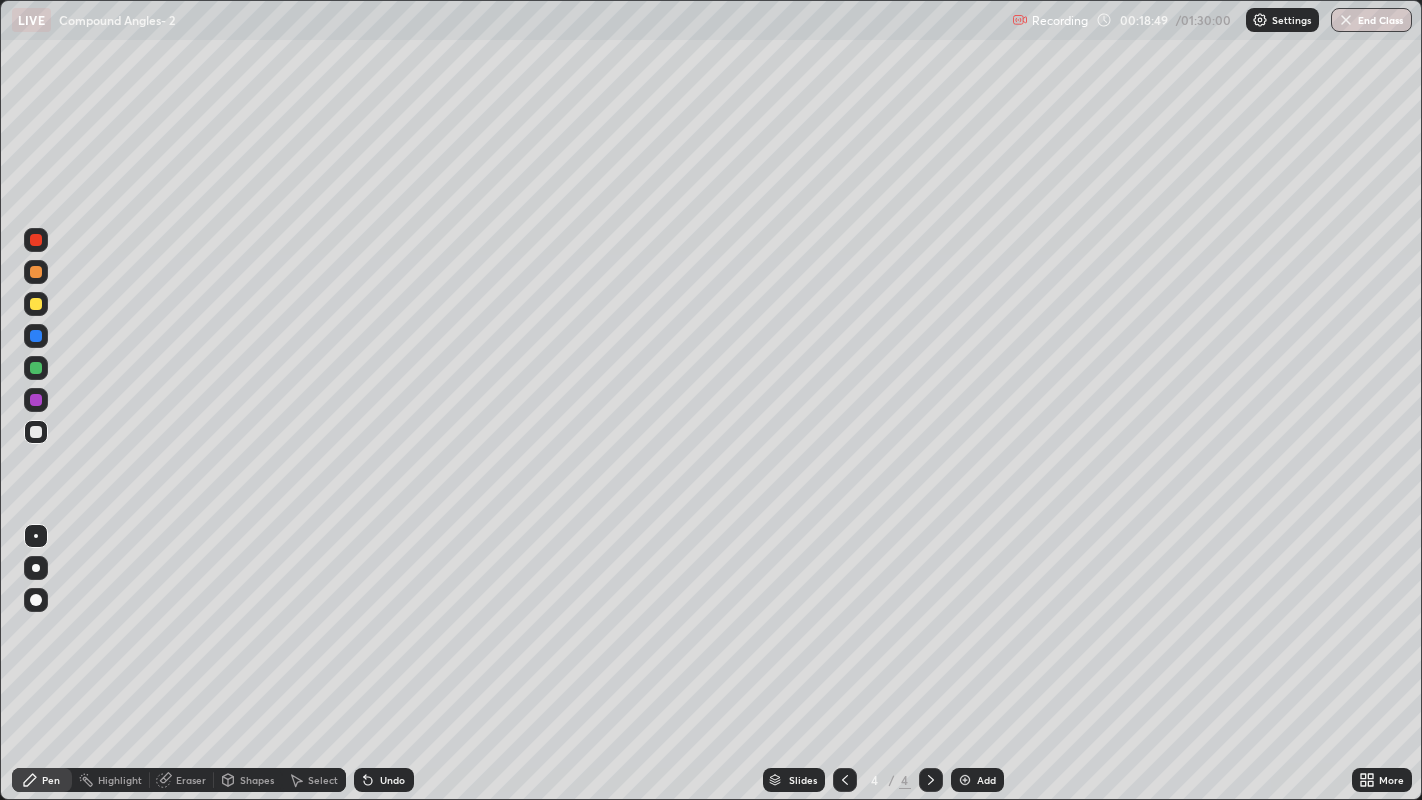 click at bounding box center [36, 272] 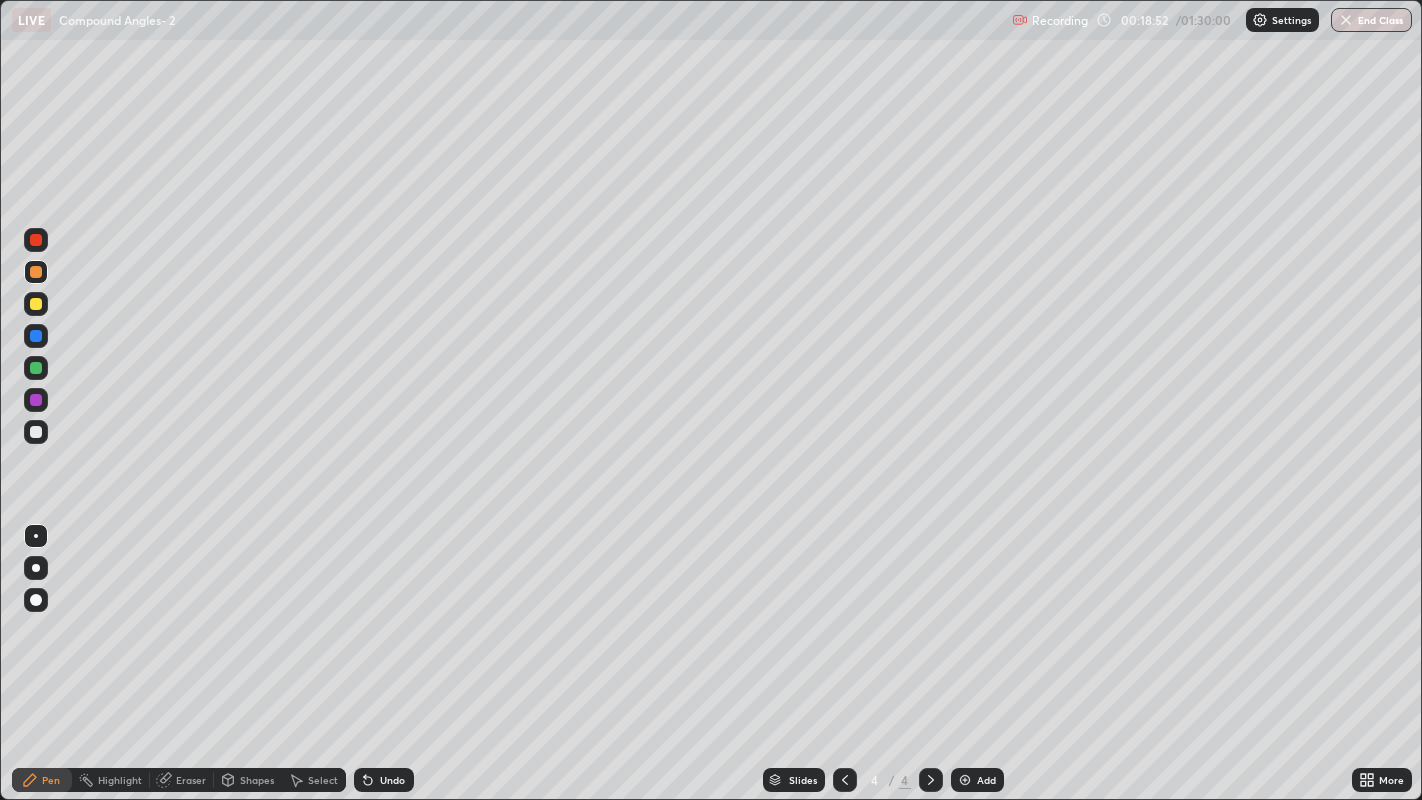 click on "Add" at bounding box center [986, 780] 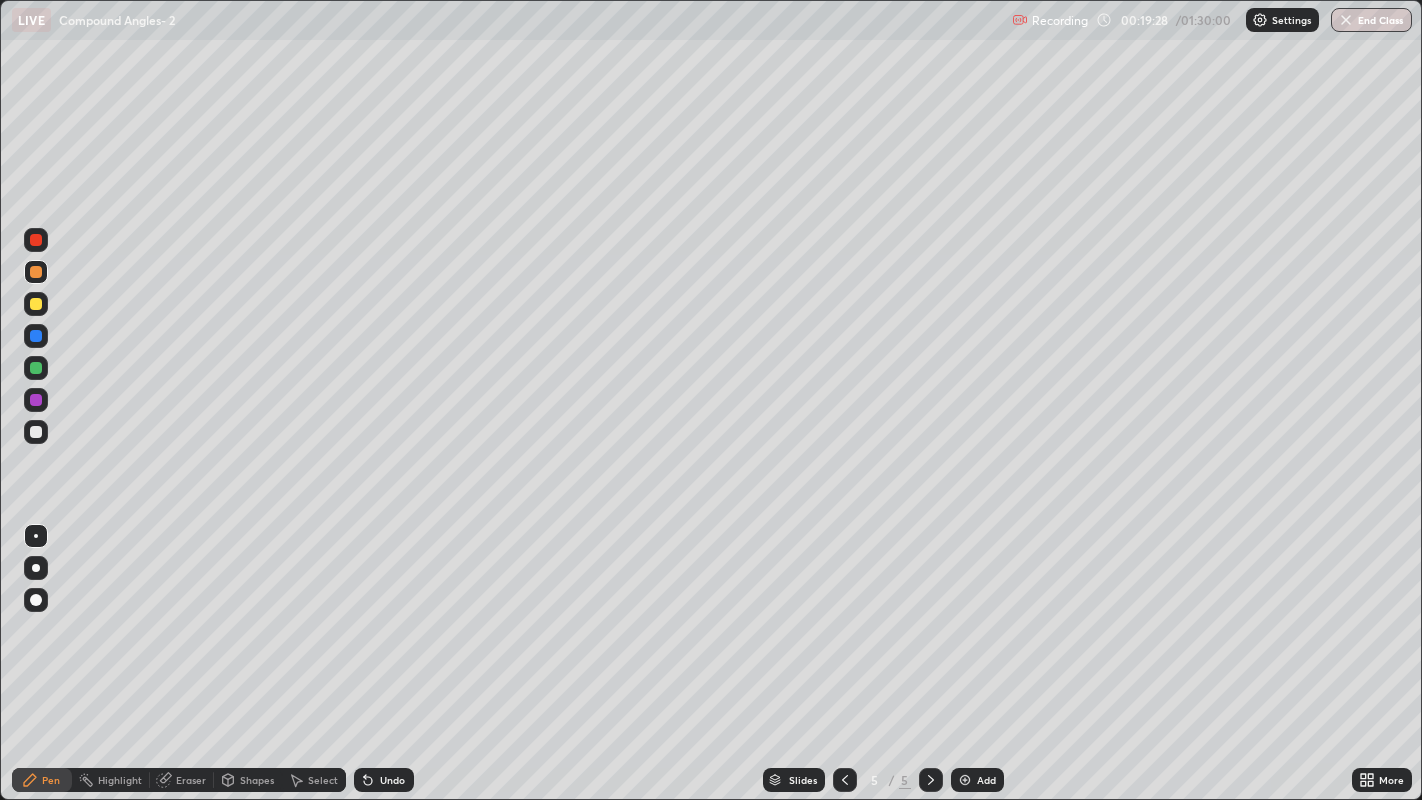 click at bounding box center (36, 304) 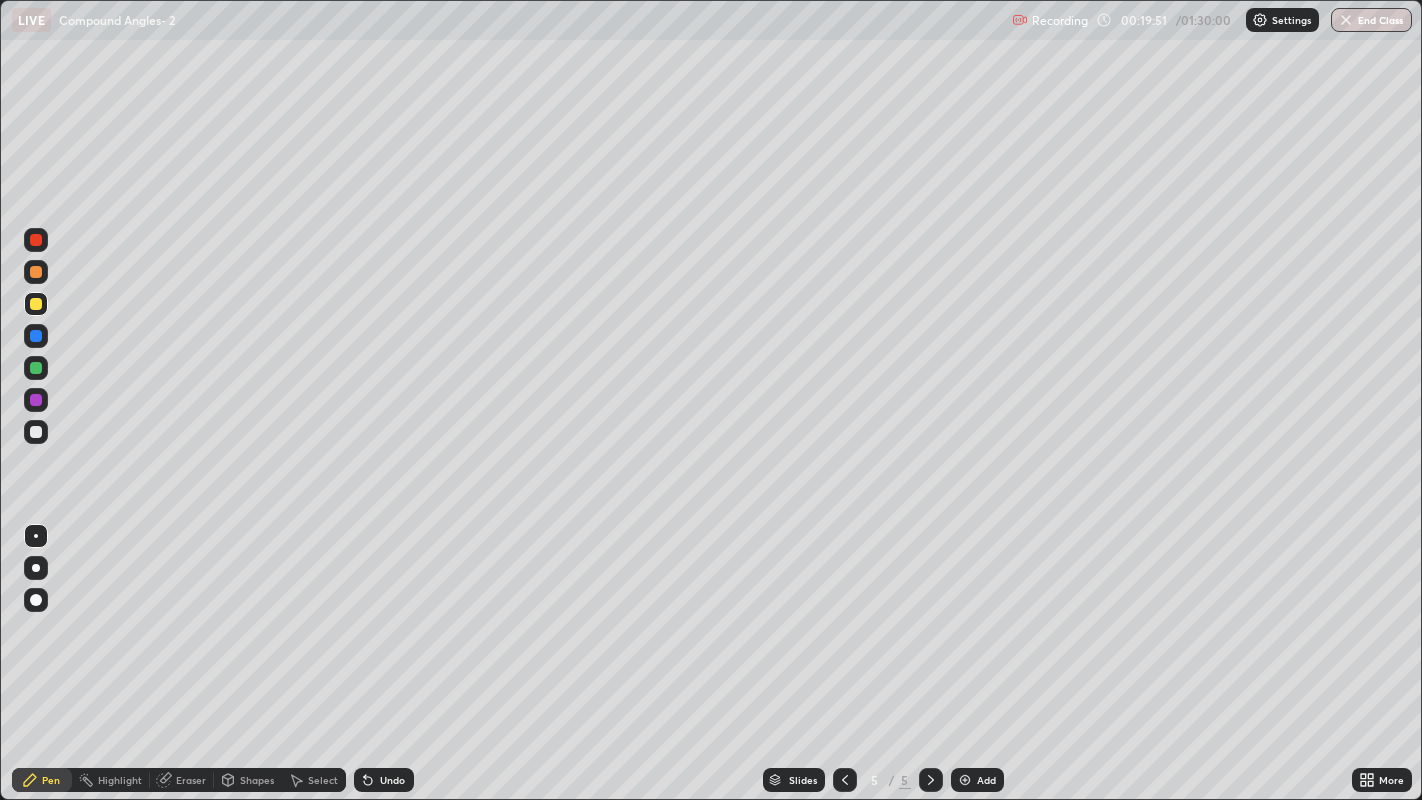 click on "Undo" at bounding box center [392, 780] 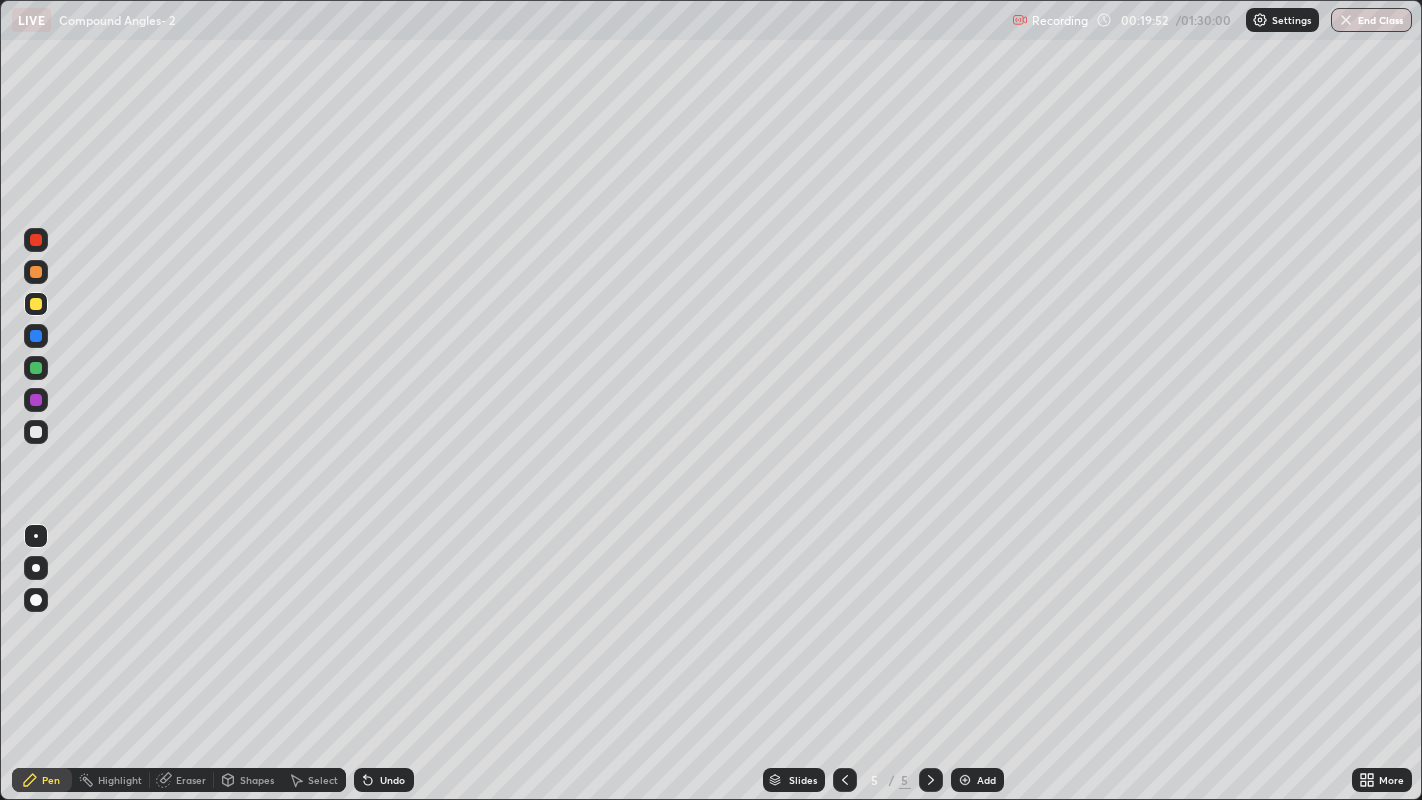 click on "Undo" at bounding box center [384, 780] 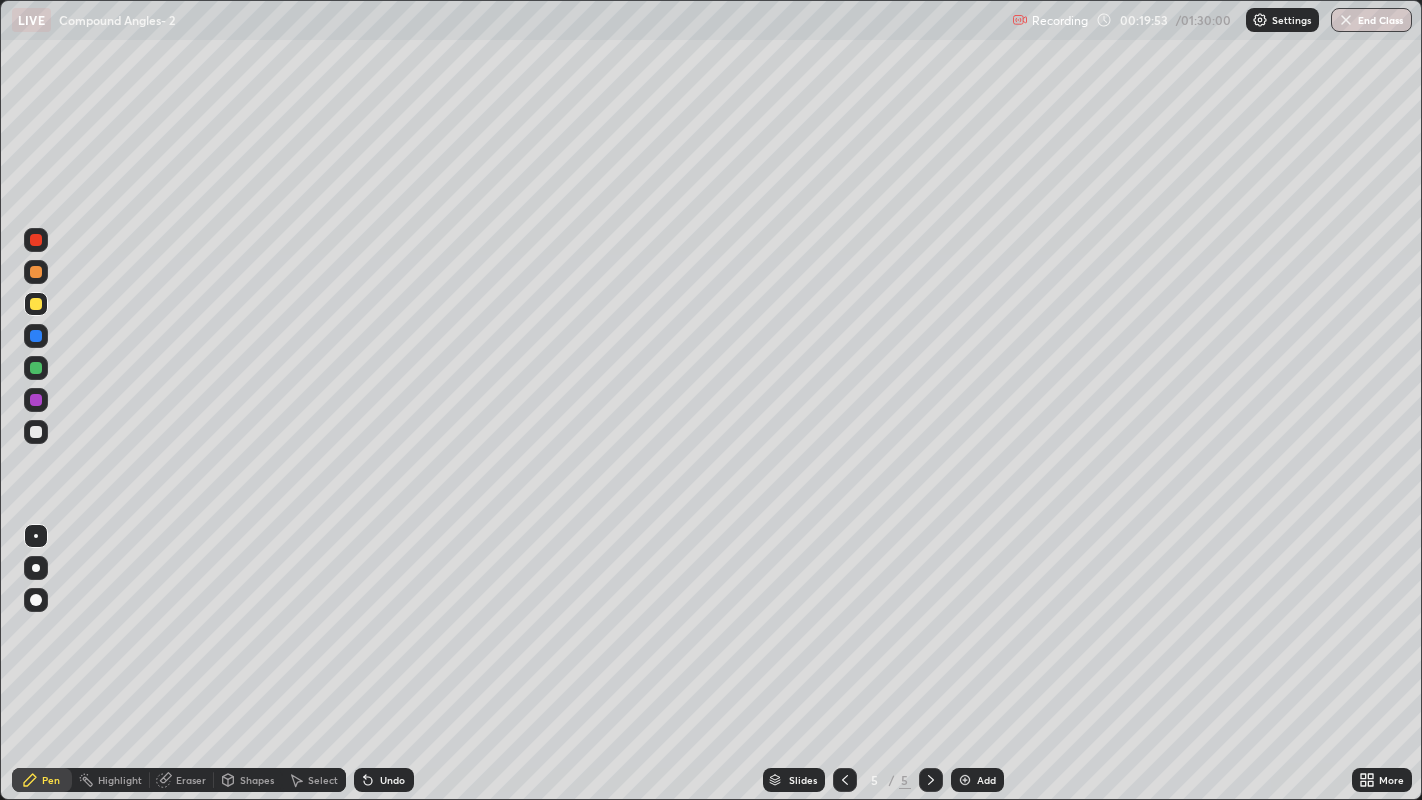 click on "Undo" at bounding box center (384, 780) 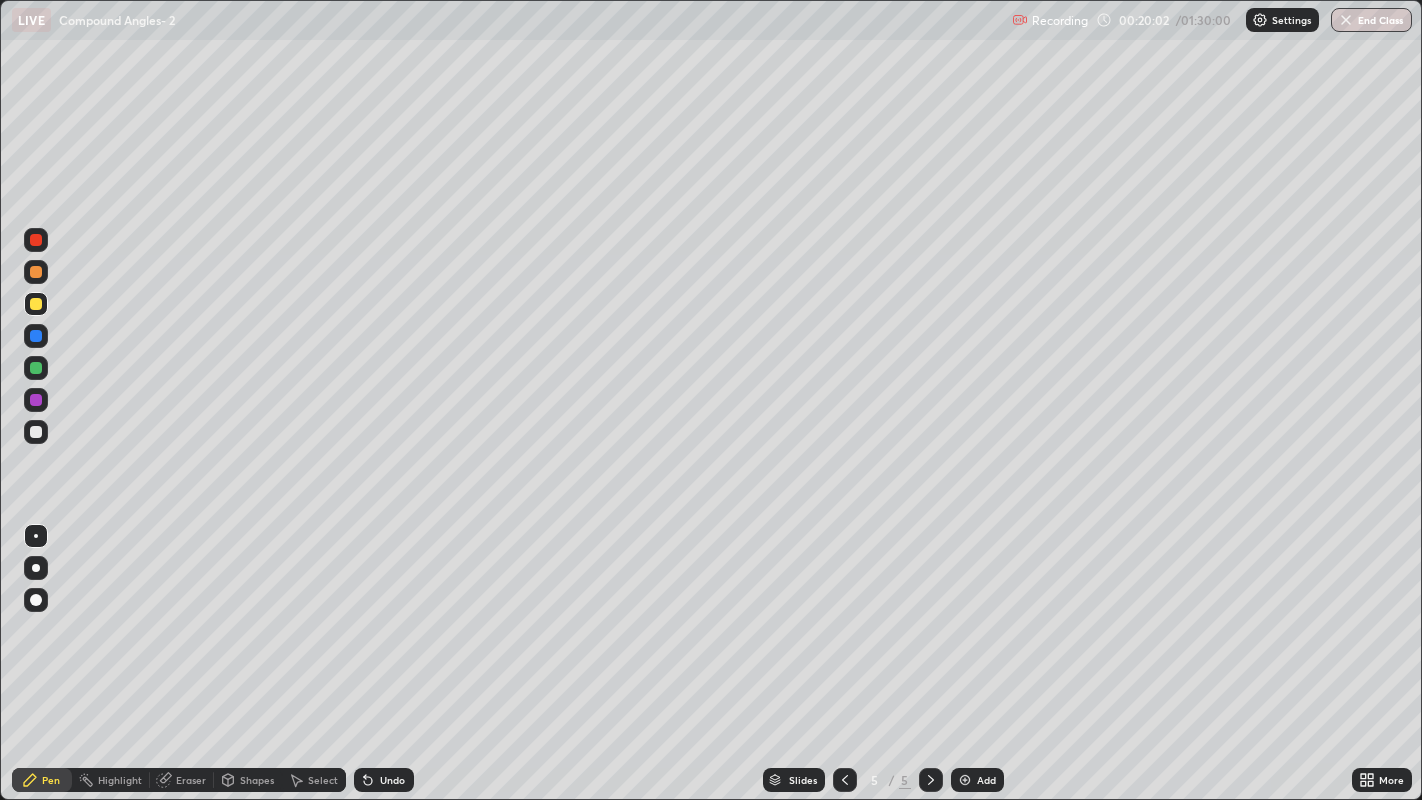 click on "Undo" at bounding box center (392, 780) 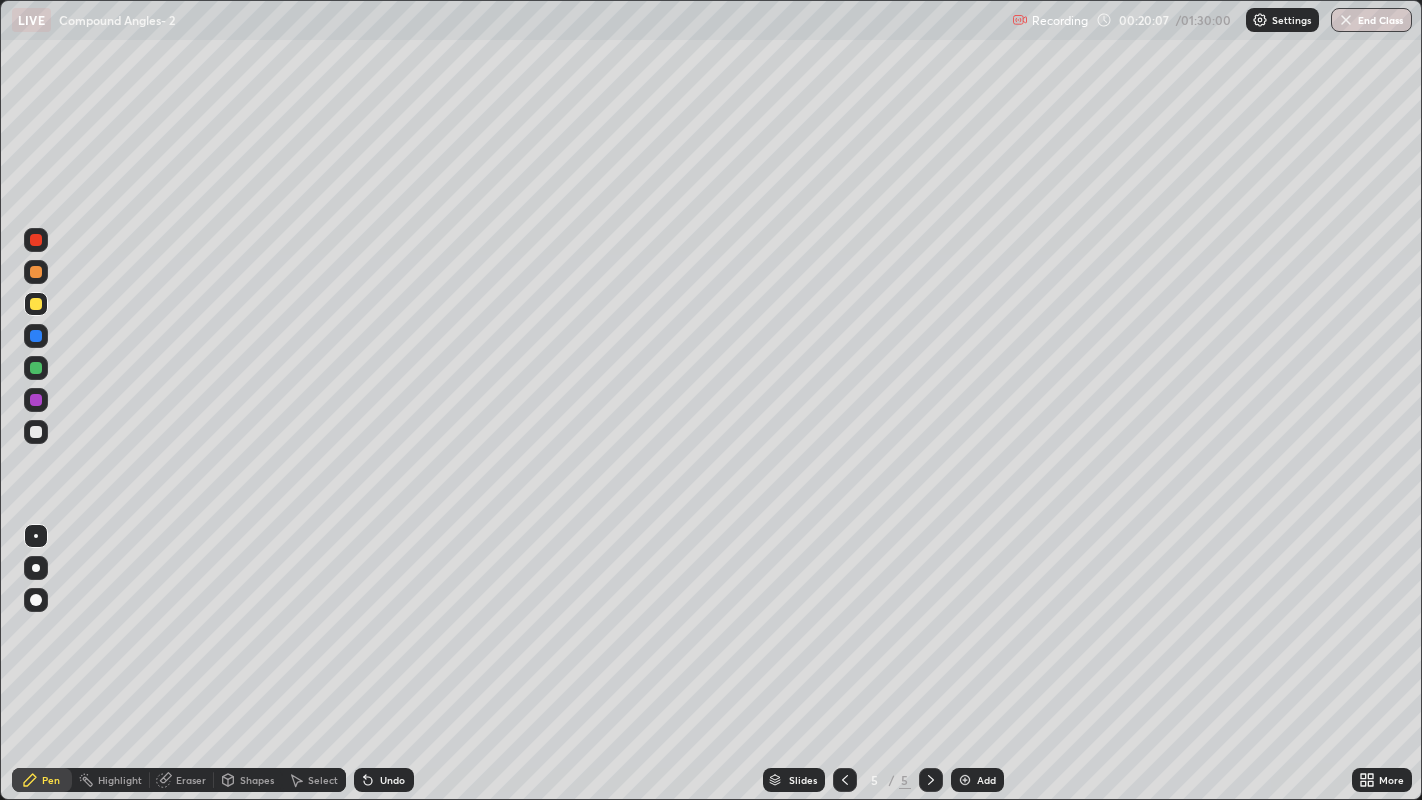 click on "Undo" at bounding box center [392, 780] 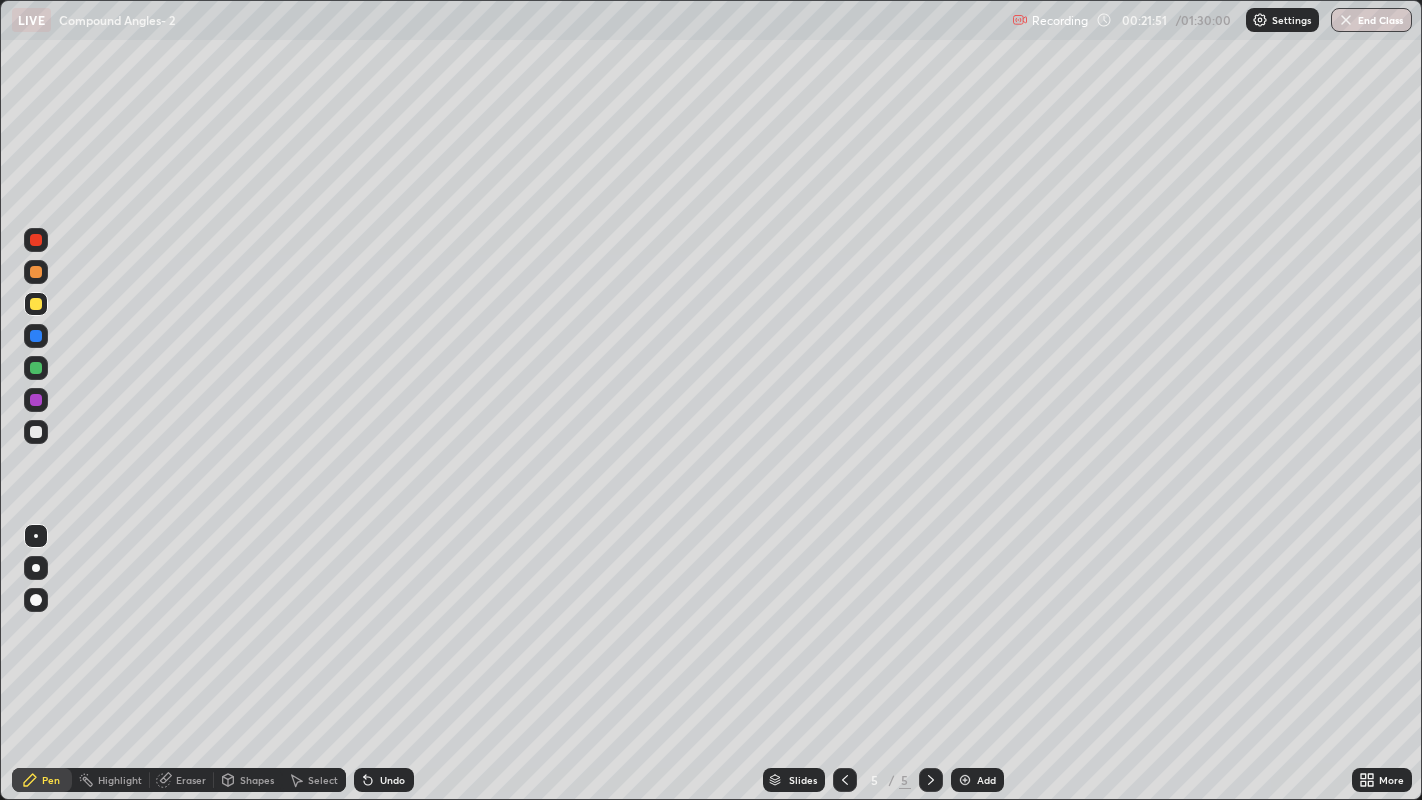 click at bounding box center (36, 432) 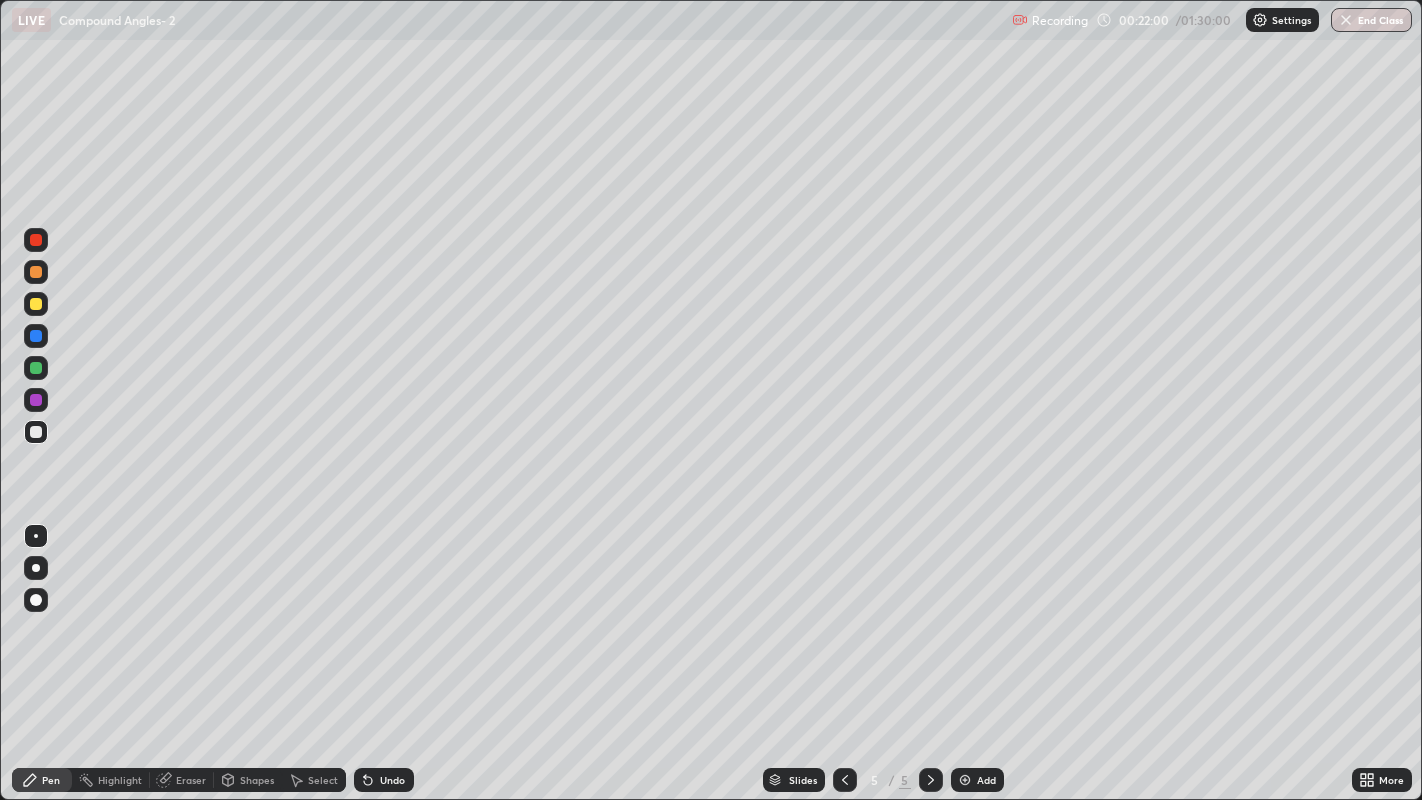 click at bounding box center (36, 304) 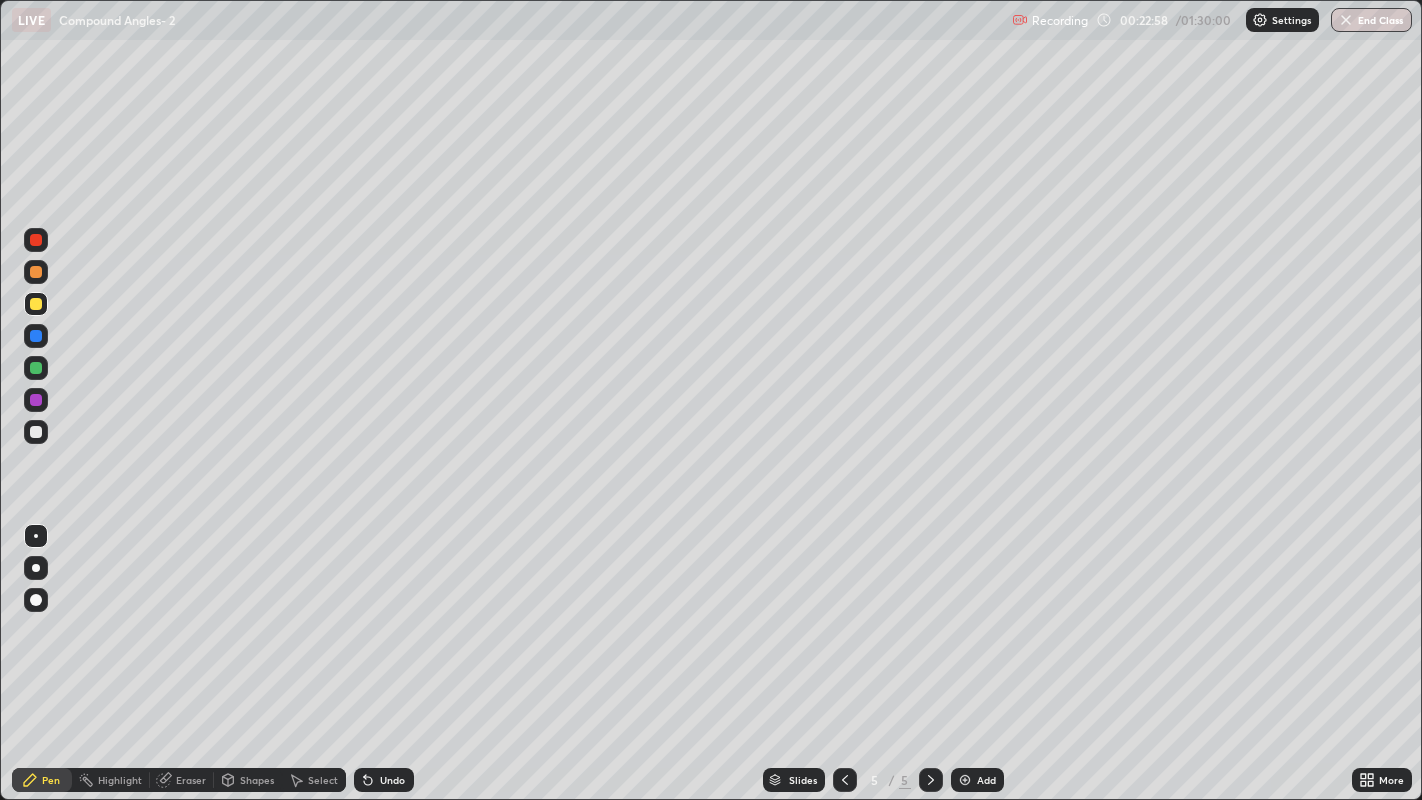 click at bounding box center (36, 368) 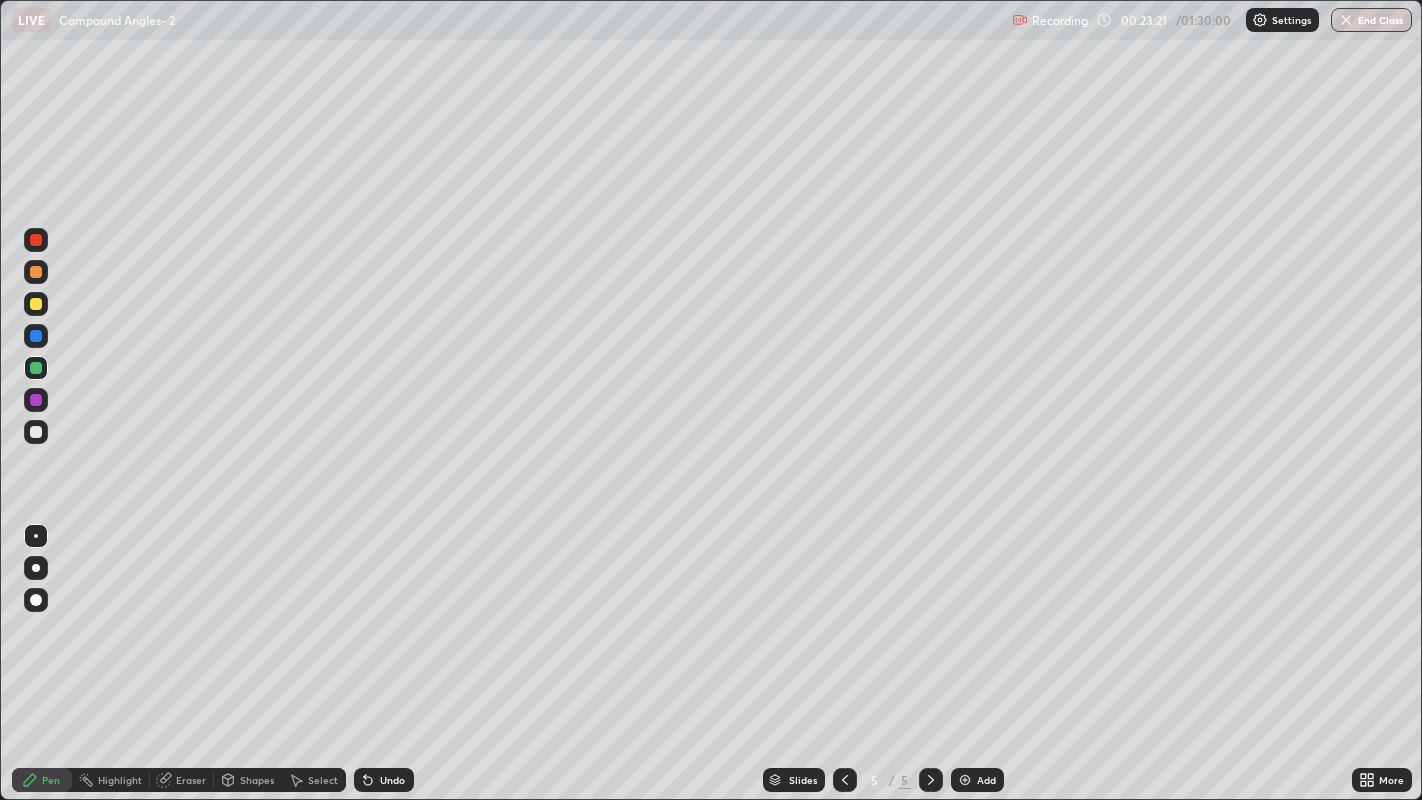 click at bounding box center [36, 336] 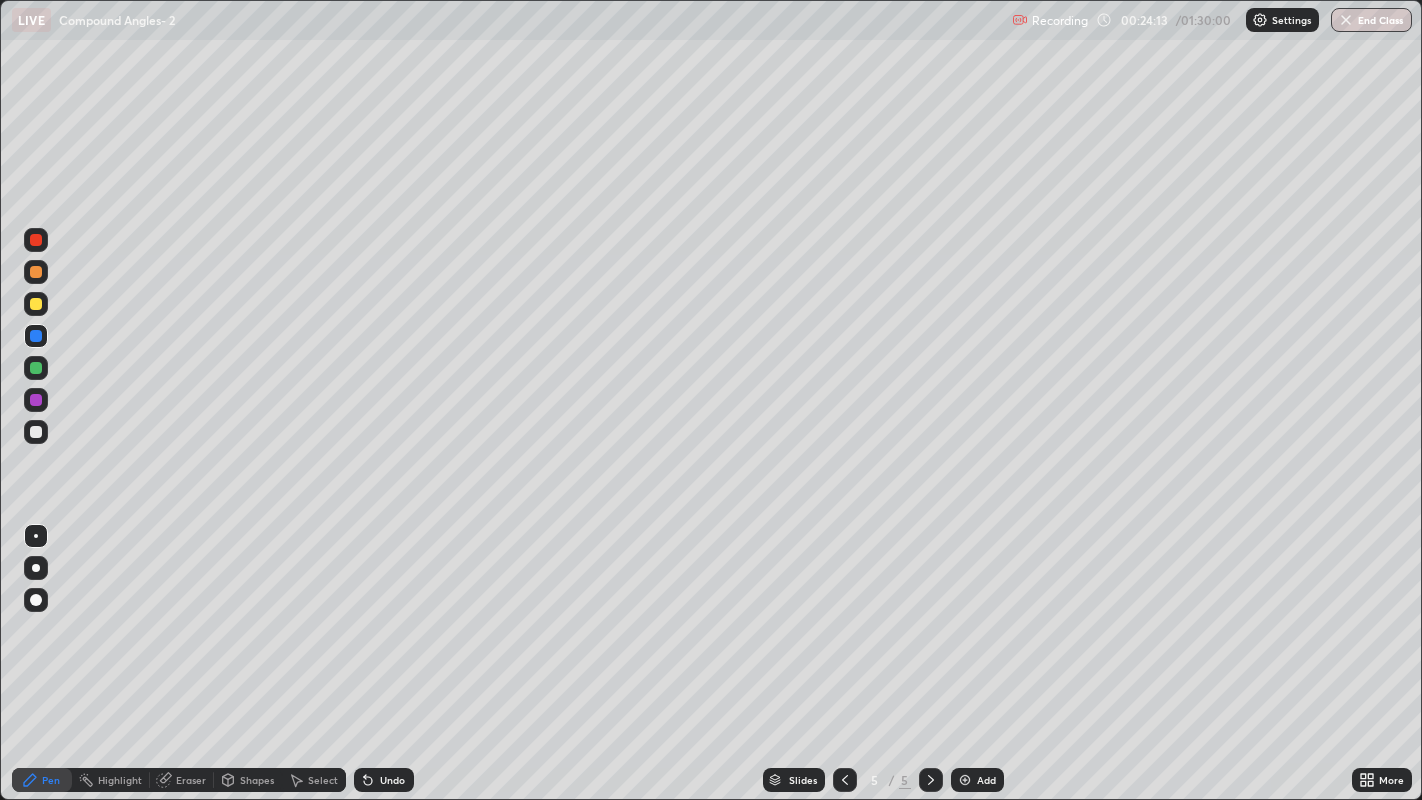 click at bounding box center (36, 432) 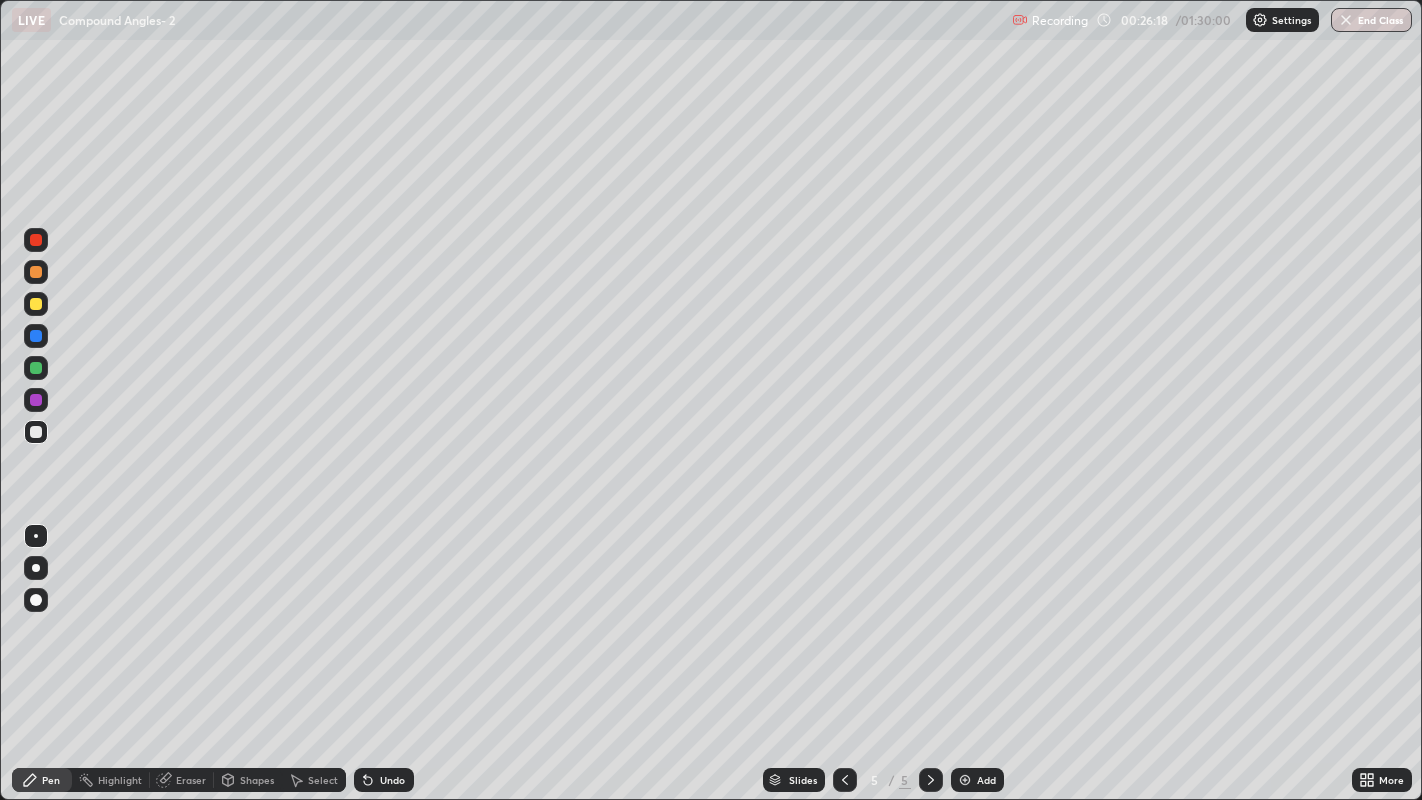 click at bounding box center [36, 368] 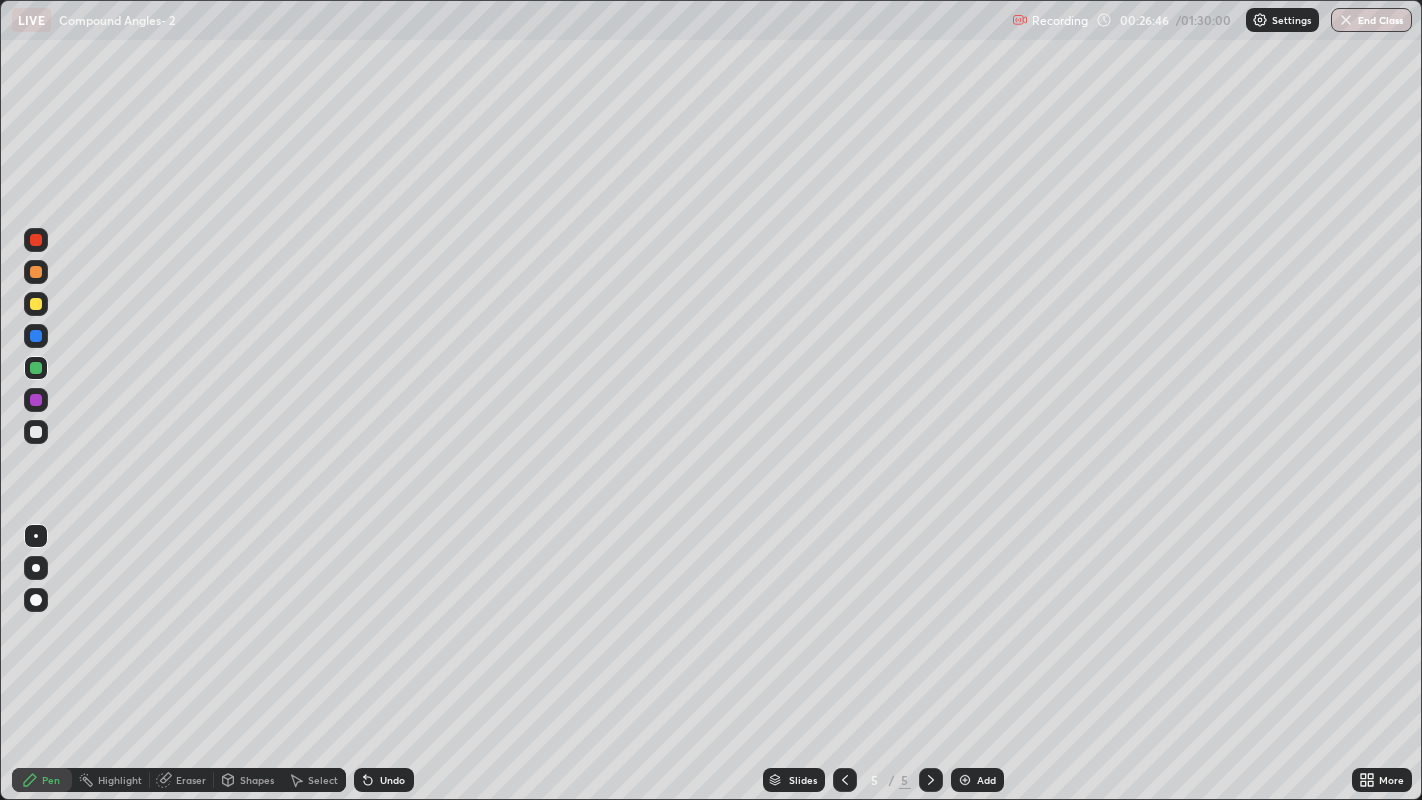 click at bounding box center [36, 400] 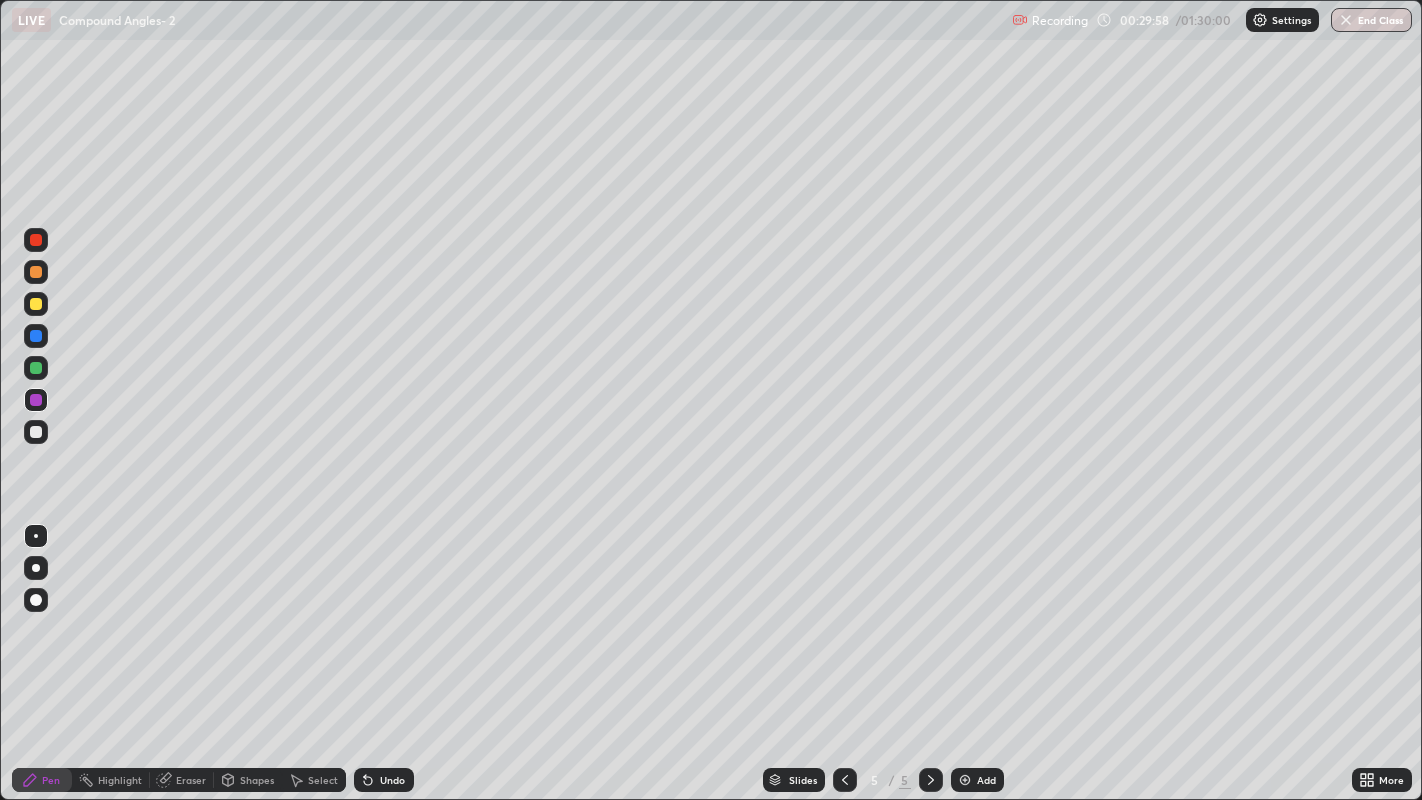 click at bounding box center [36, 272] 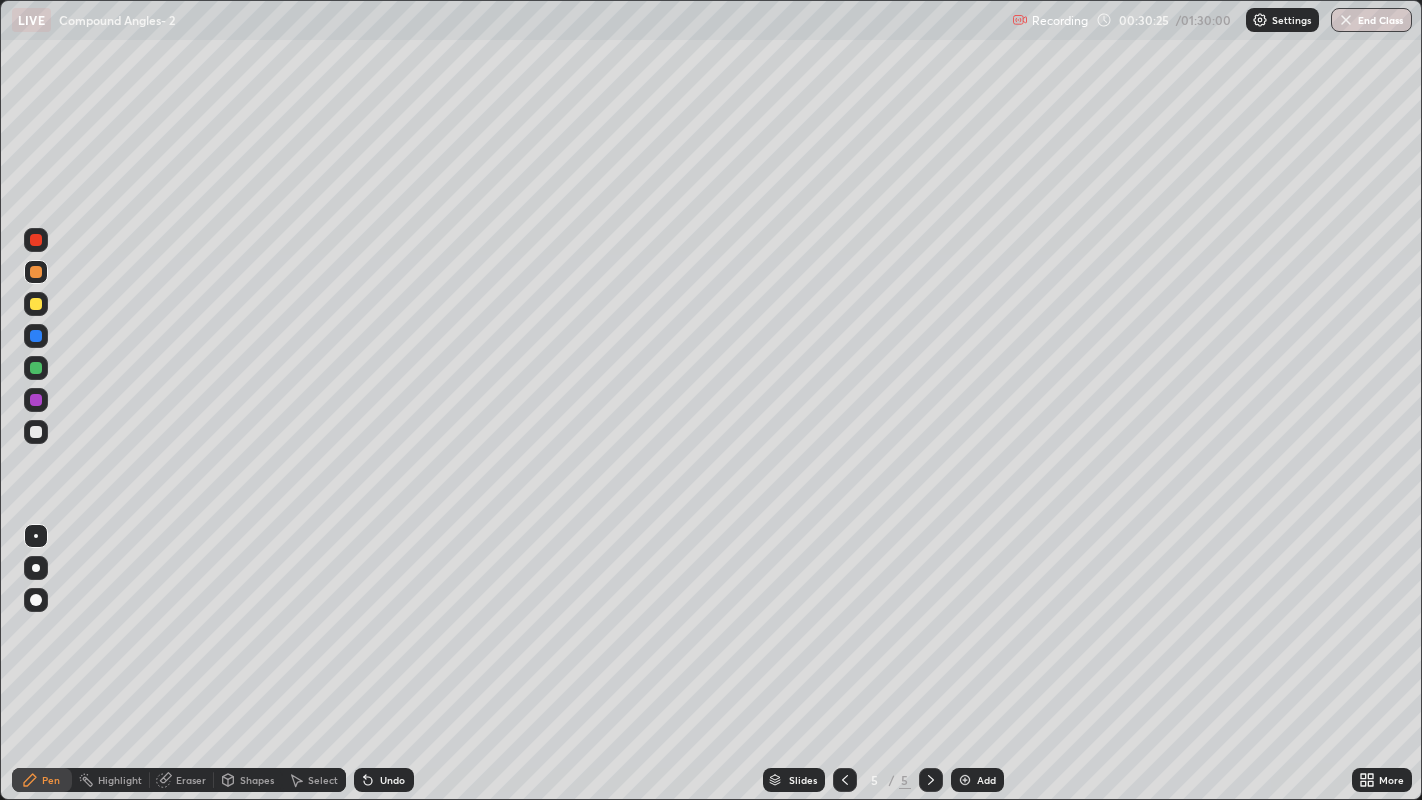 click on "Add" at bounding box center [977, 780] 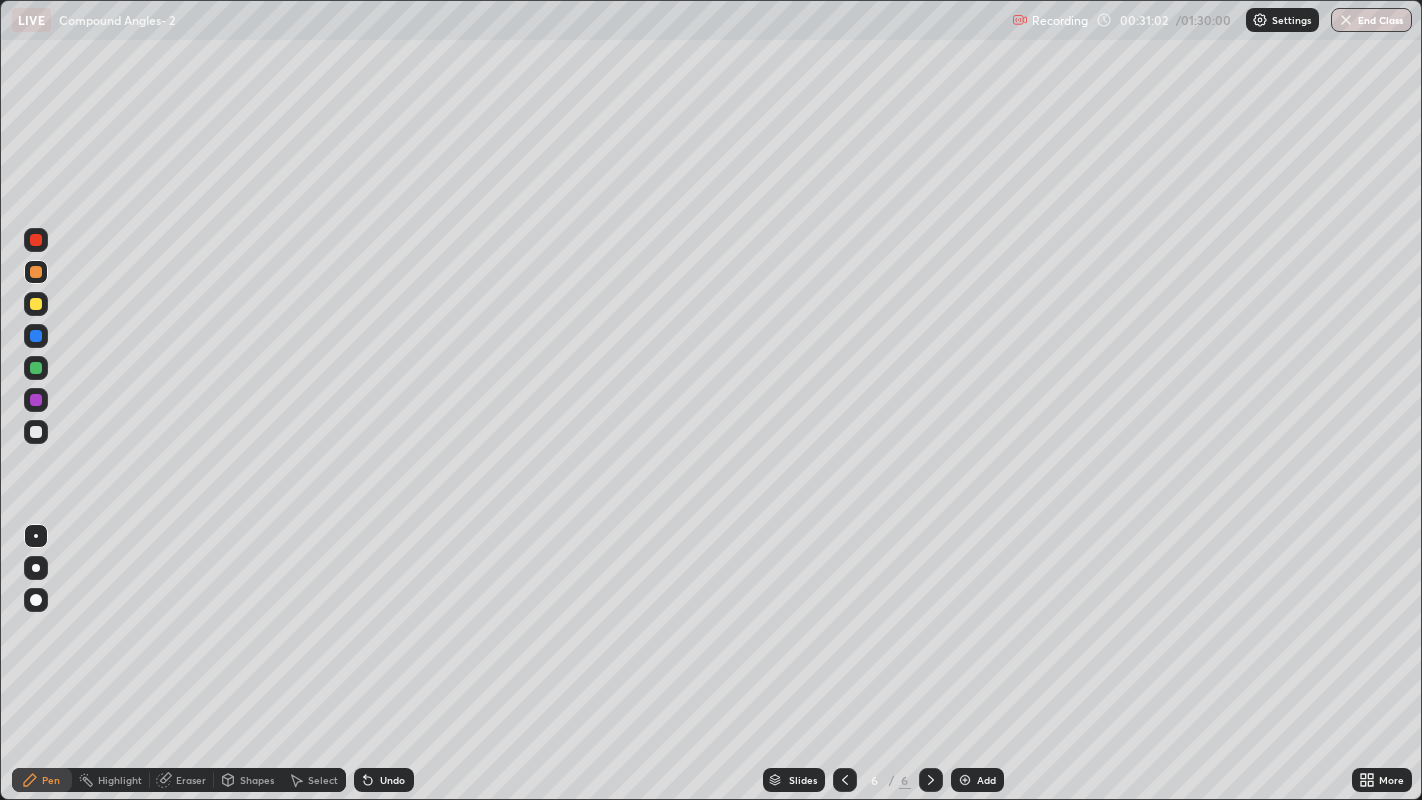 click on "Undo" at bounding box center (392, 780) 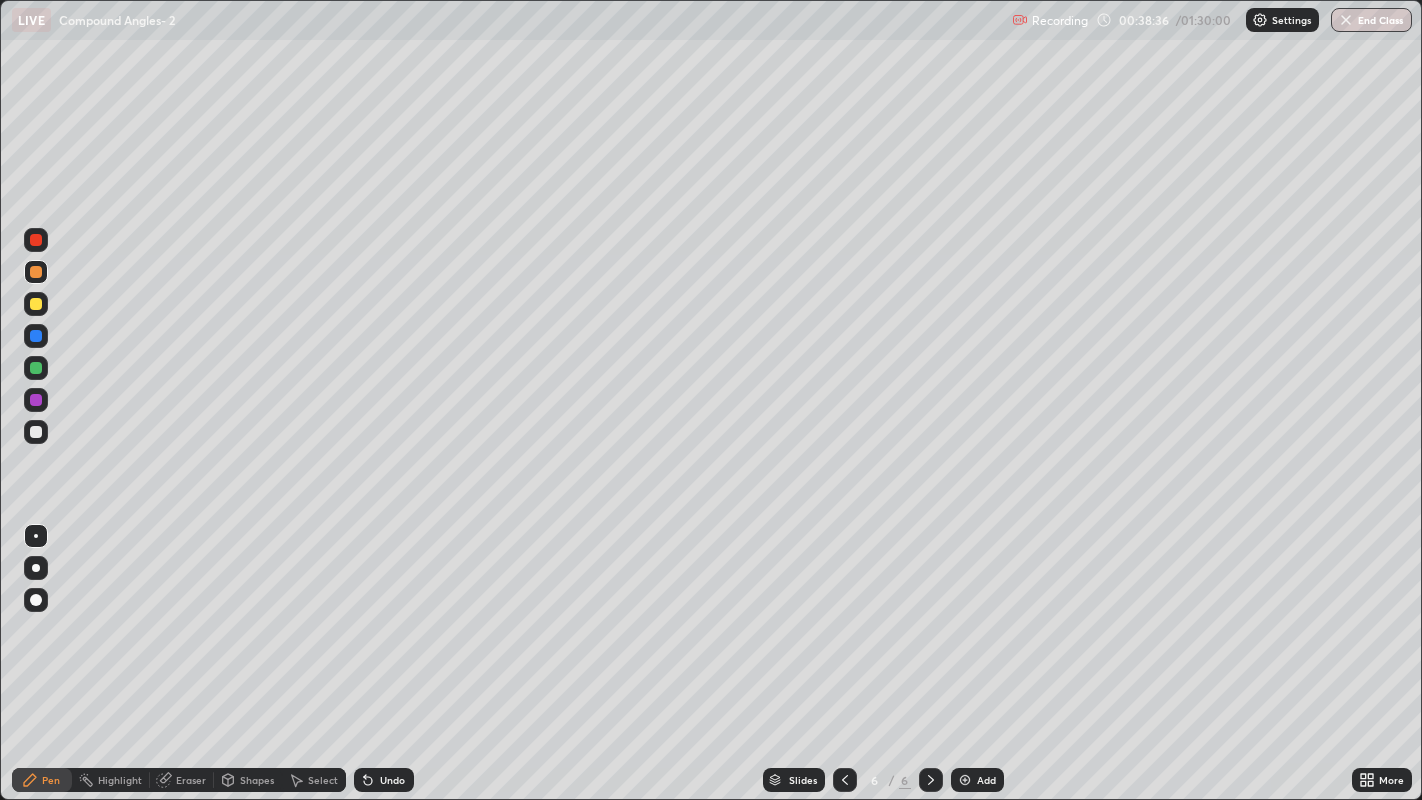 click at bounding box center (36, 432) 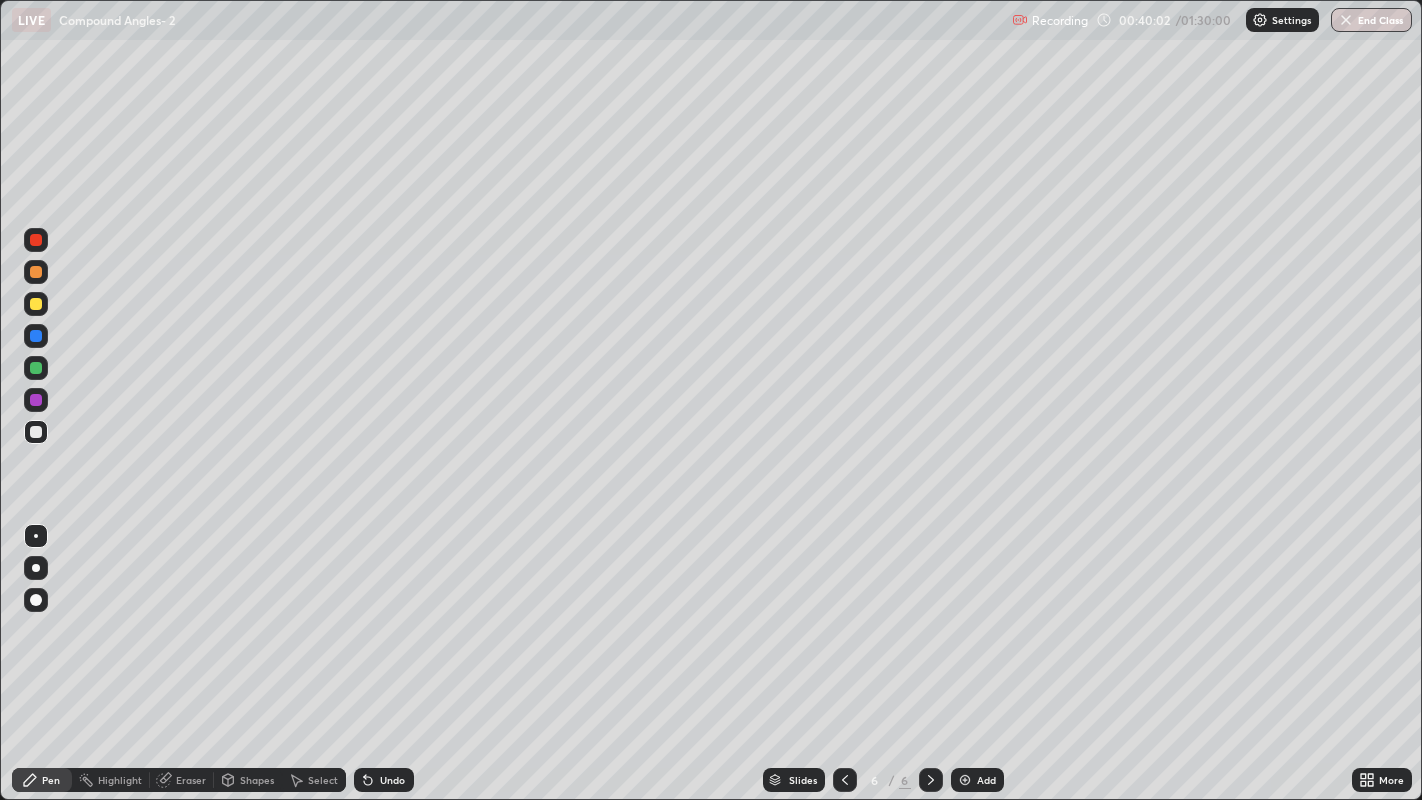click on "Undo" at bounding box center (392, 780) 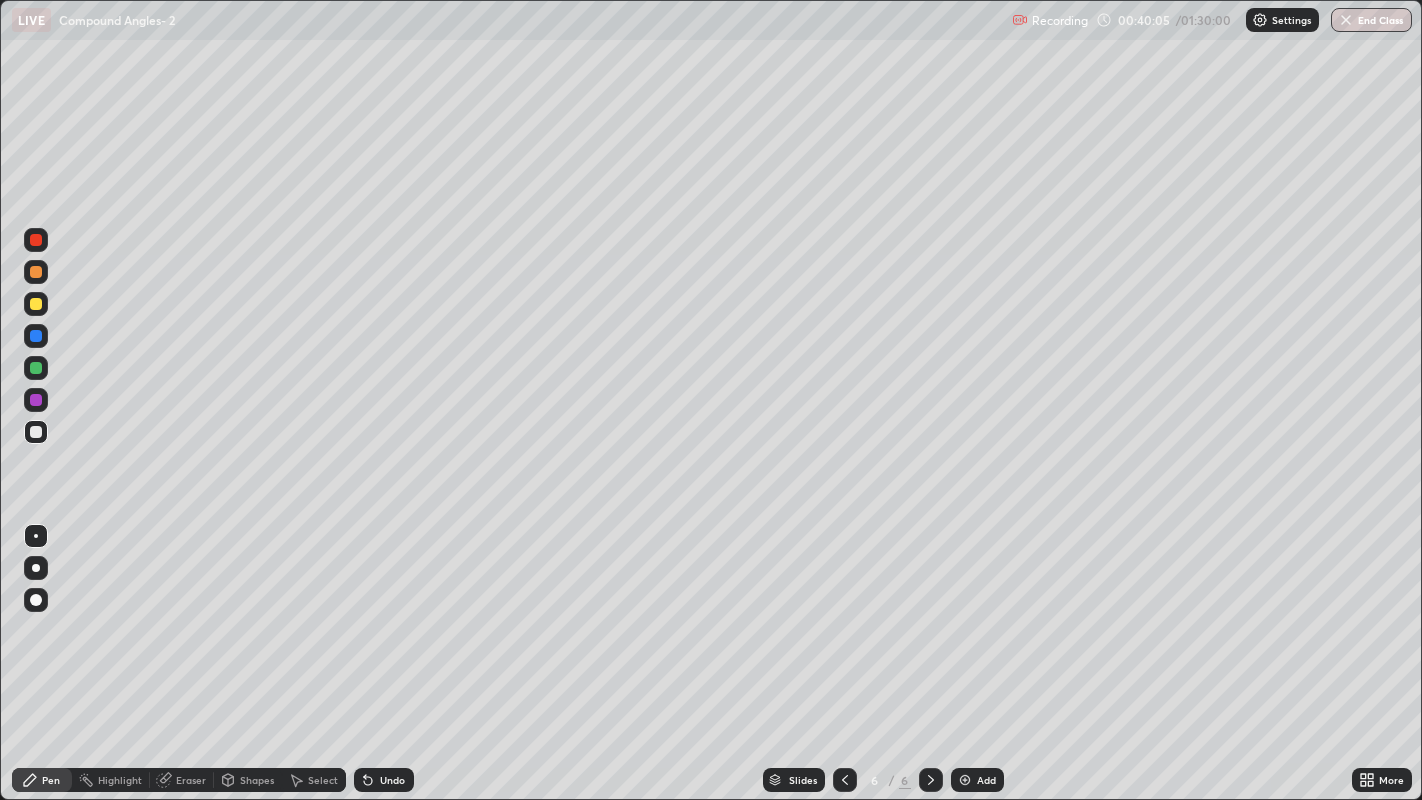 click on "Undo" at bounding box center [392, 780] 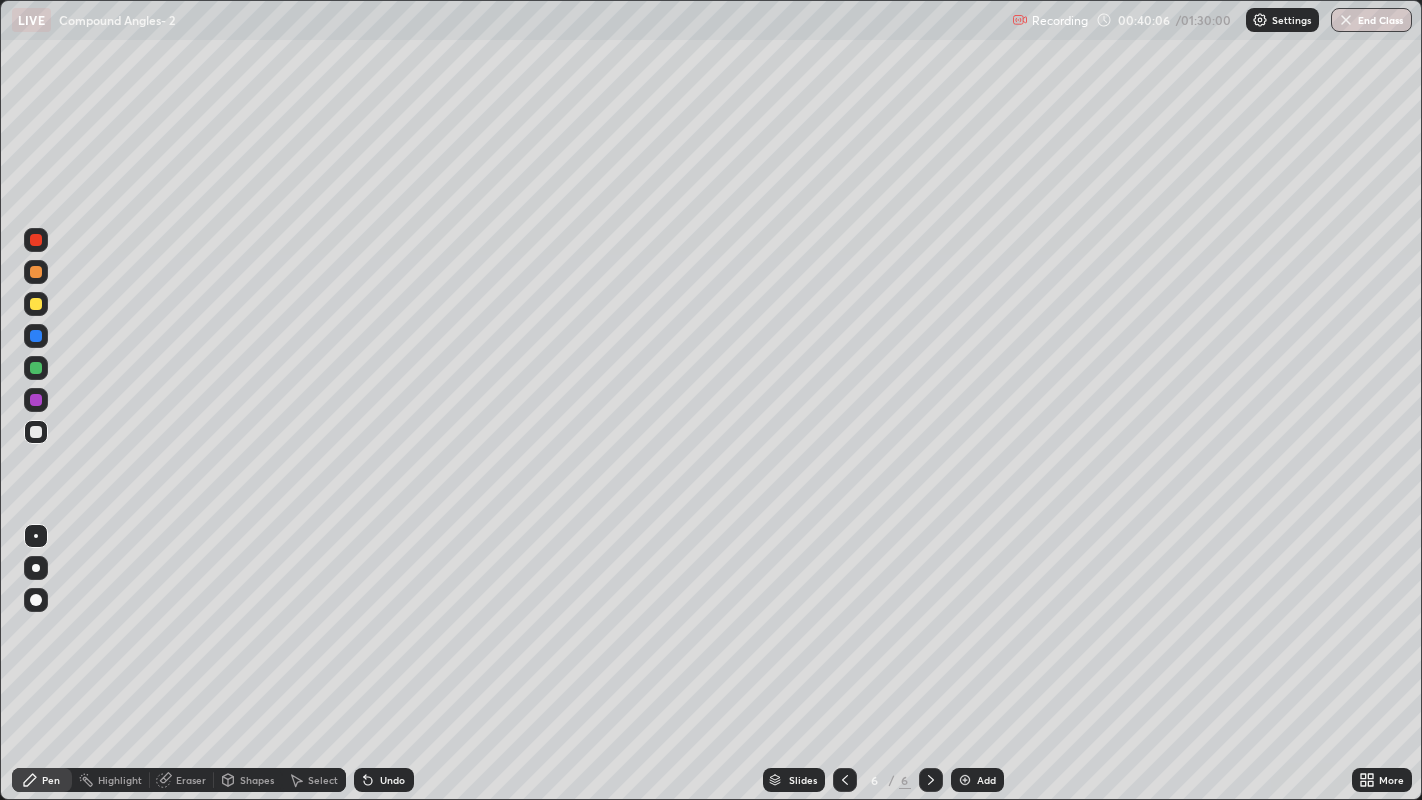 click on "Undo" at bounding box center (384, 780) 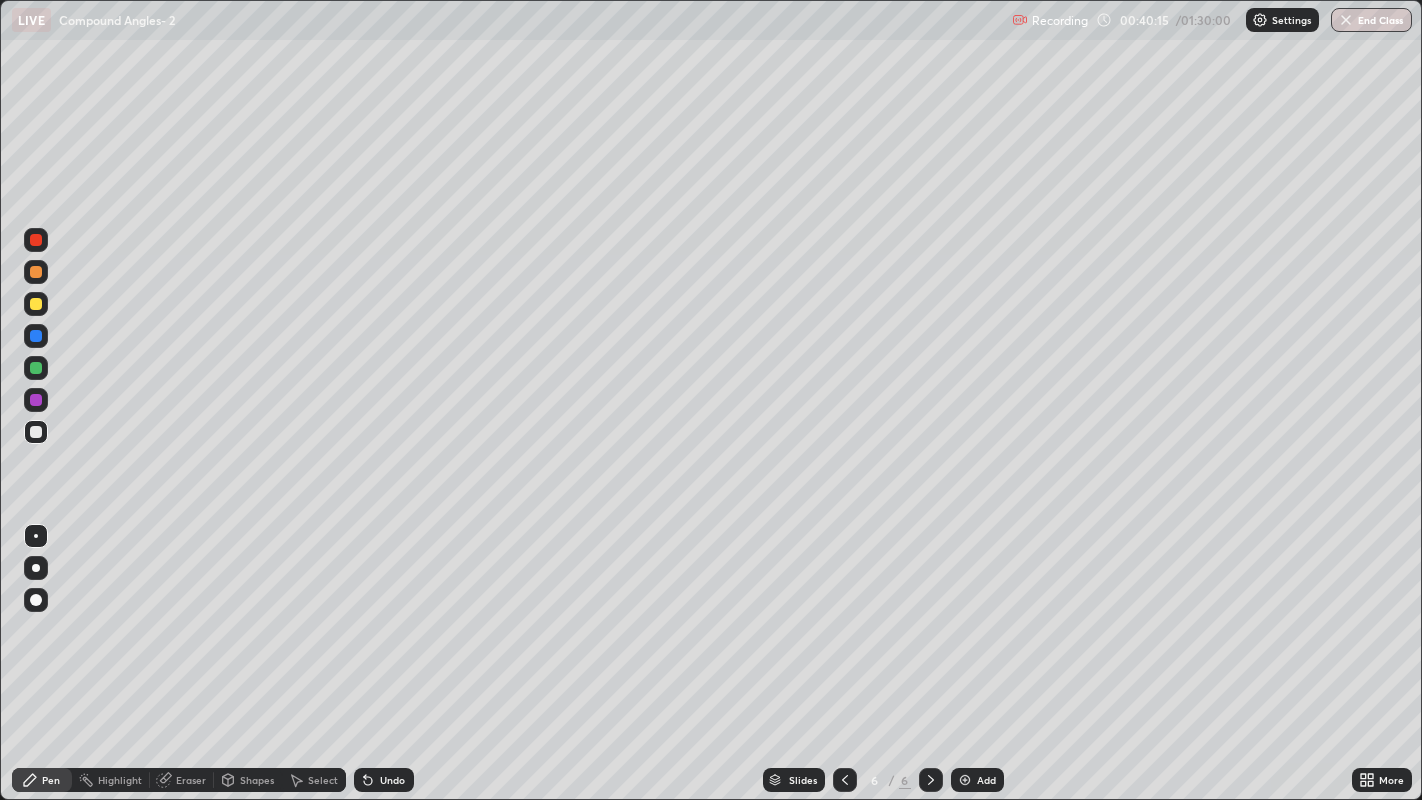 click on "Undo" at bounding box center (384, 780) 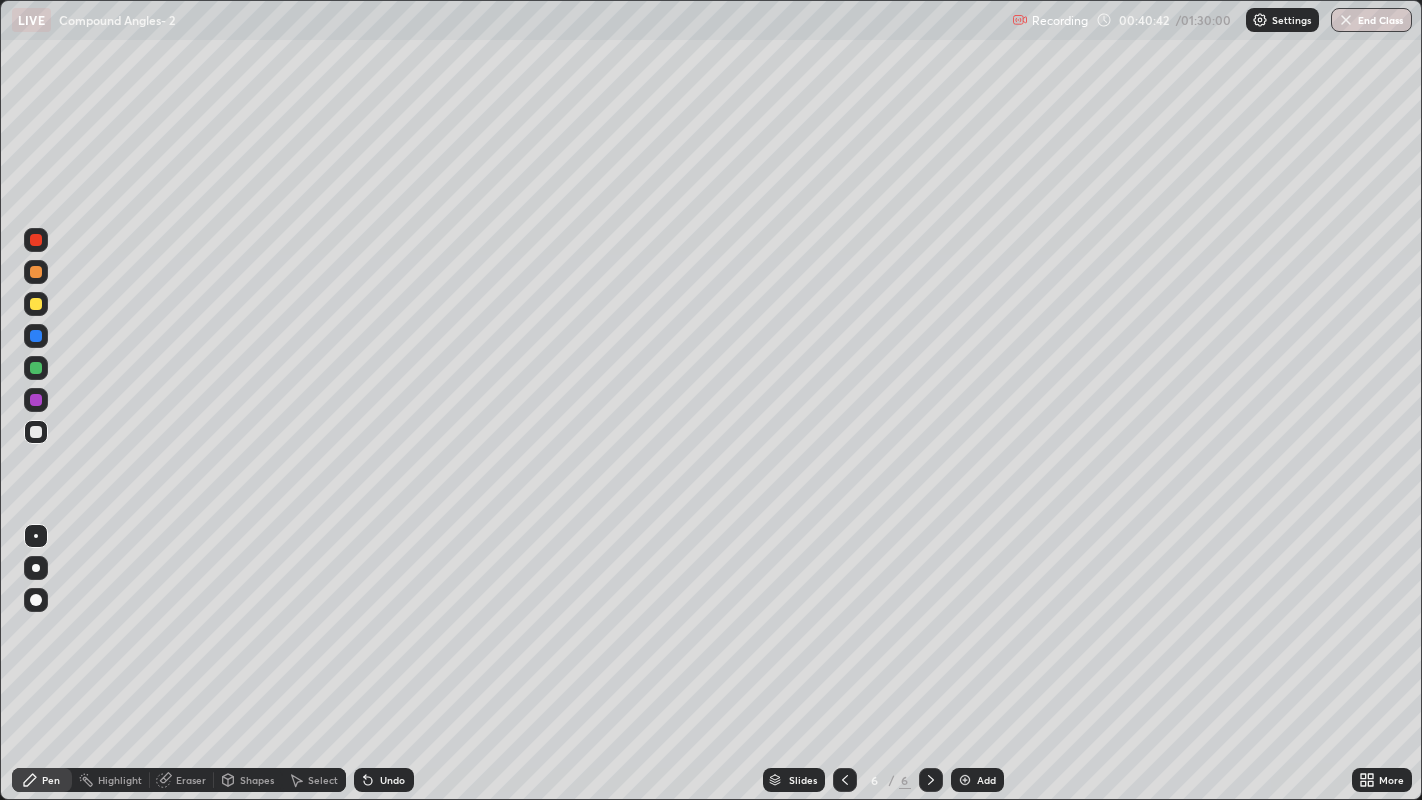 click on "Undo" at bounding box center [384, 780] 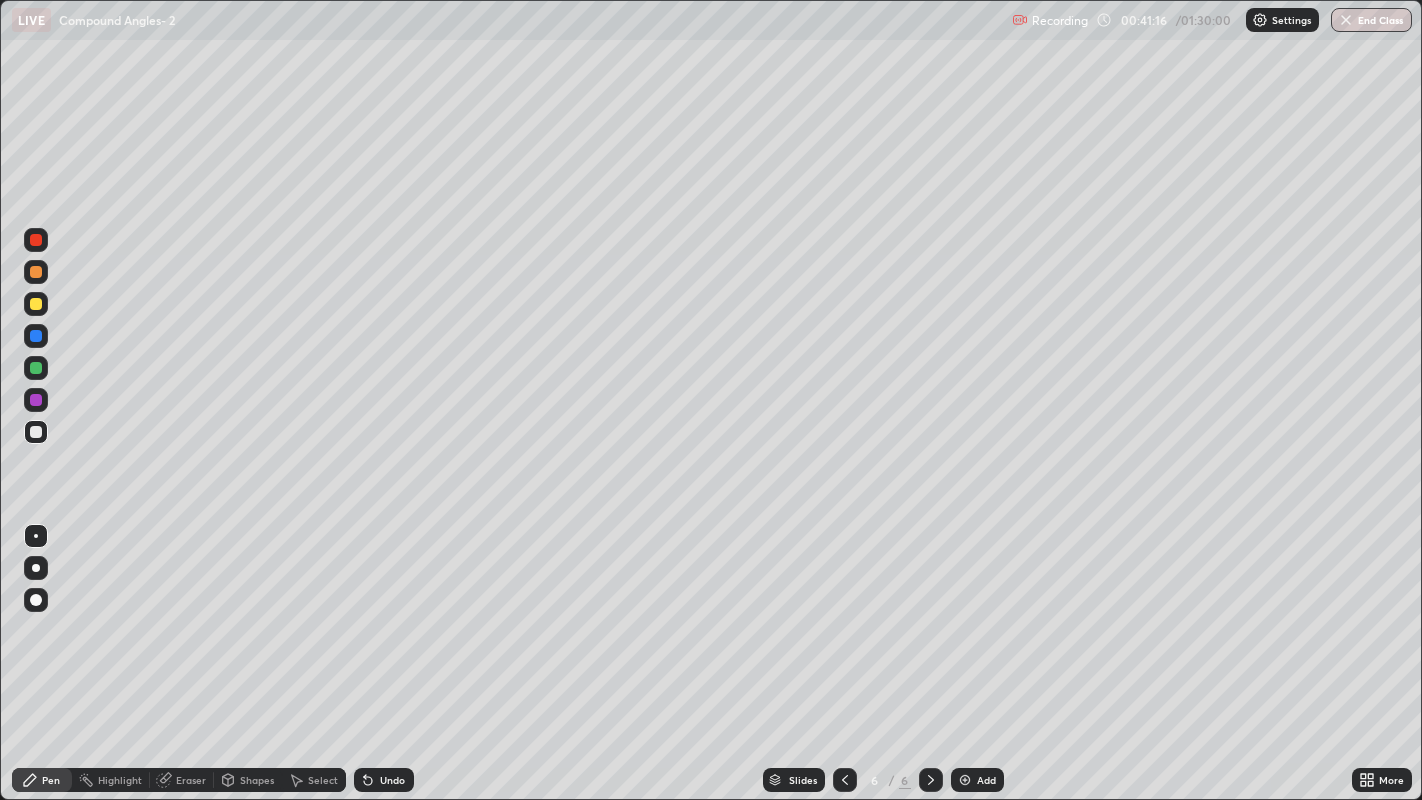 click on "Undo" at bounding box center [392, 780] 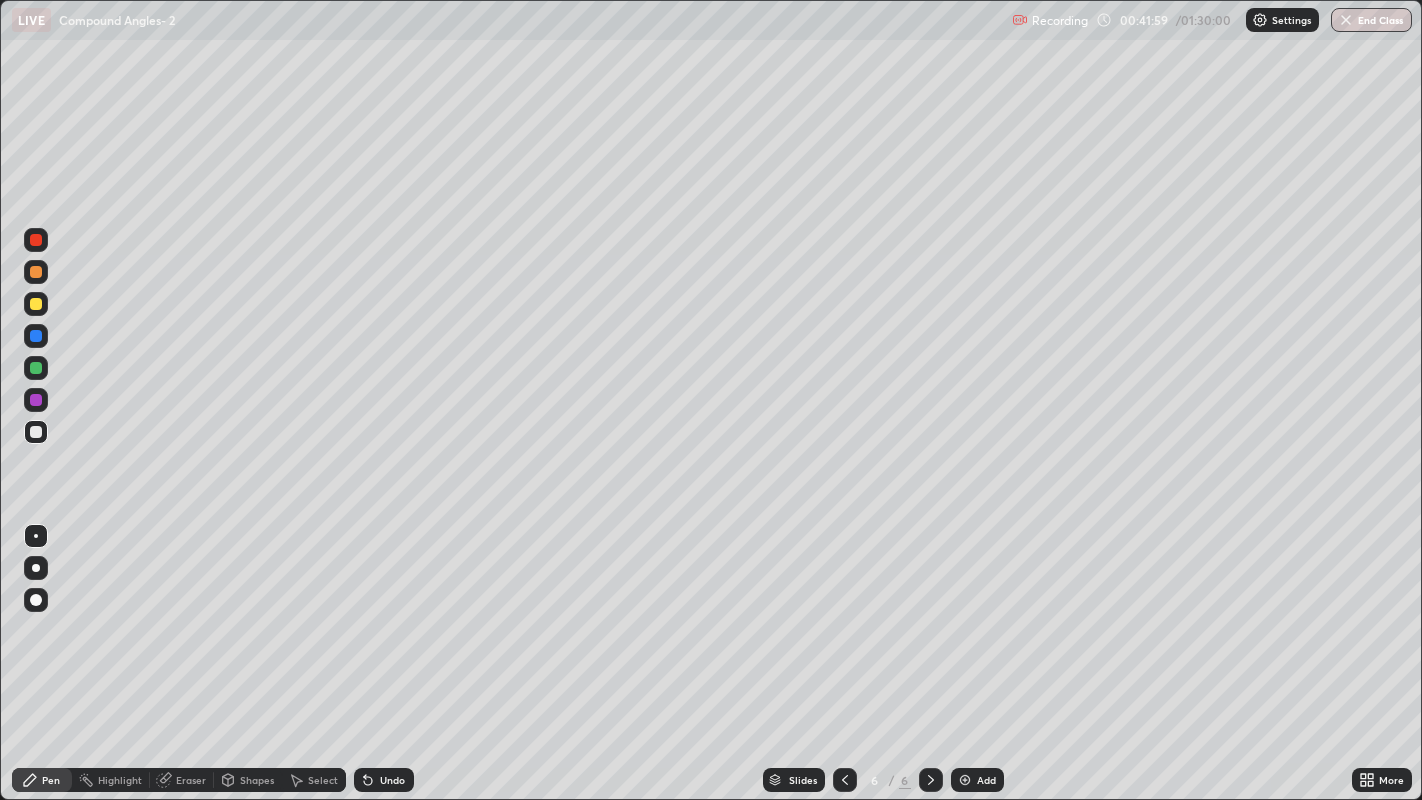 click at bounding box center [36, 368] 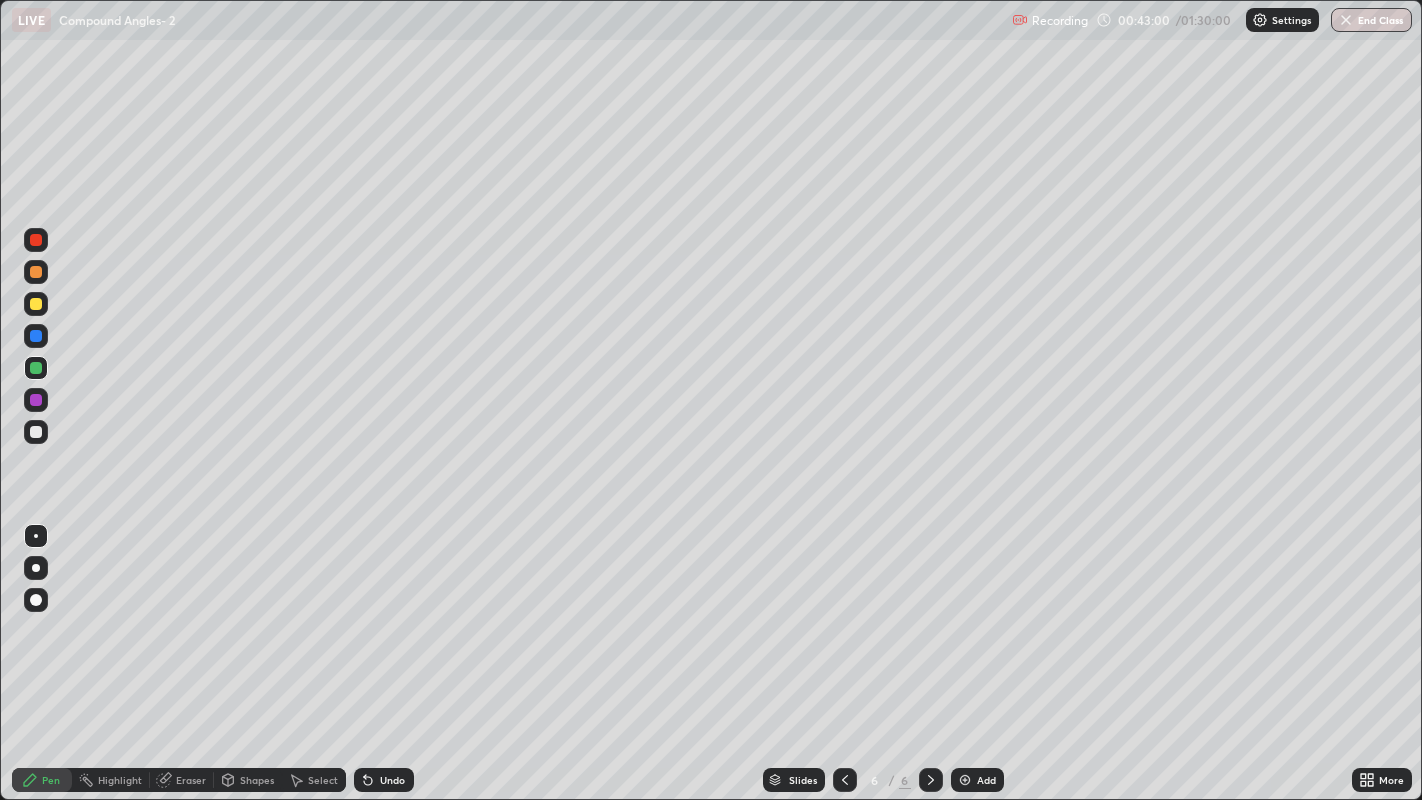click at bounding box center [36, 272] 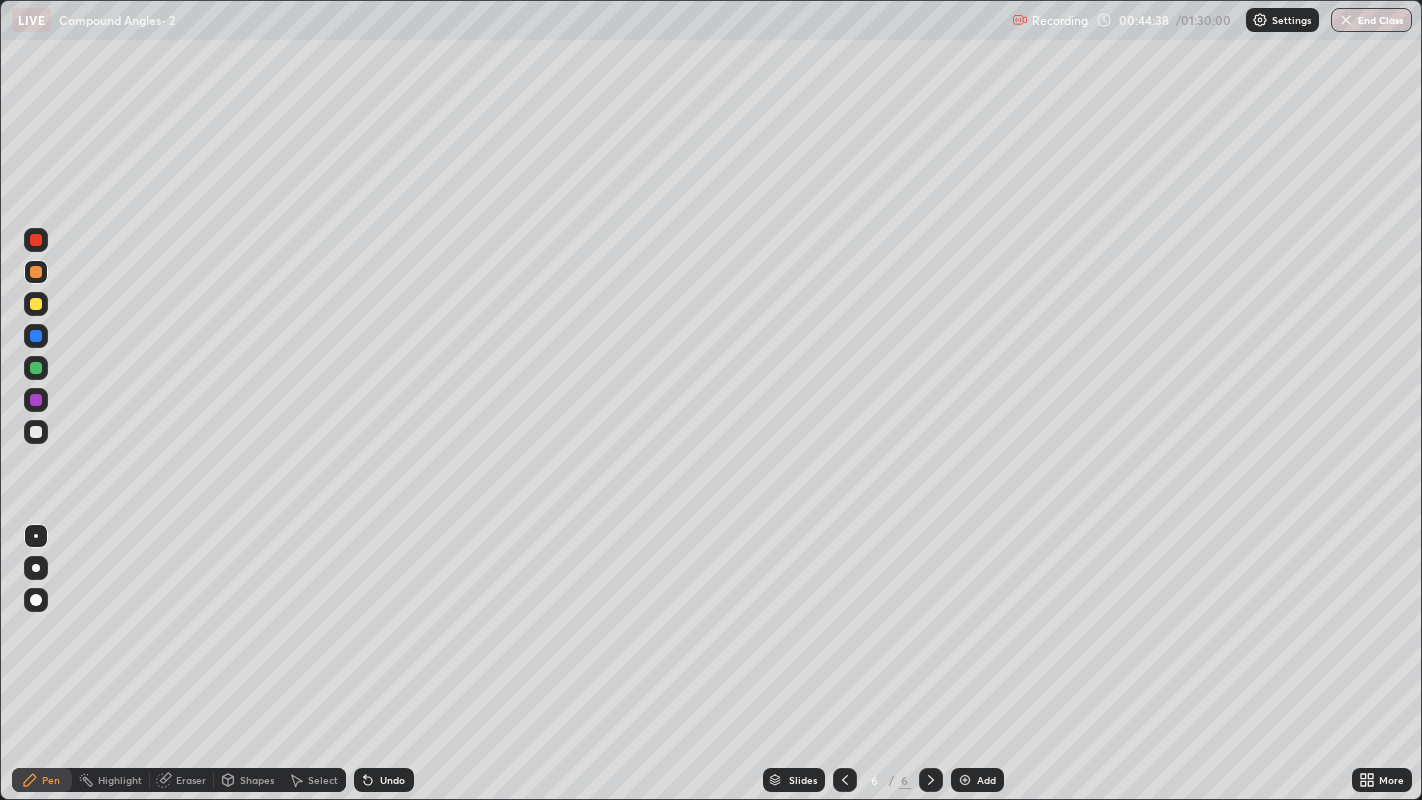 click on "Add" at bounding box center (977, 780) 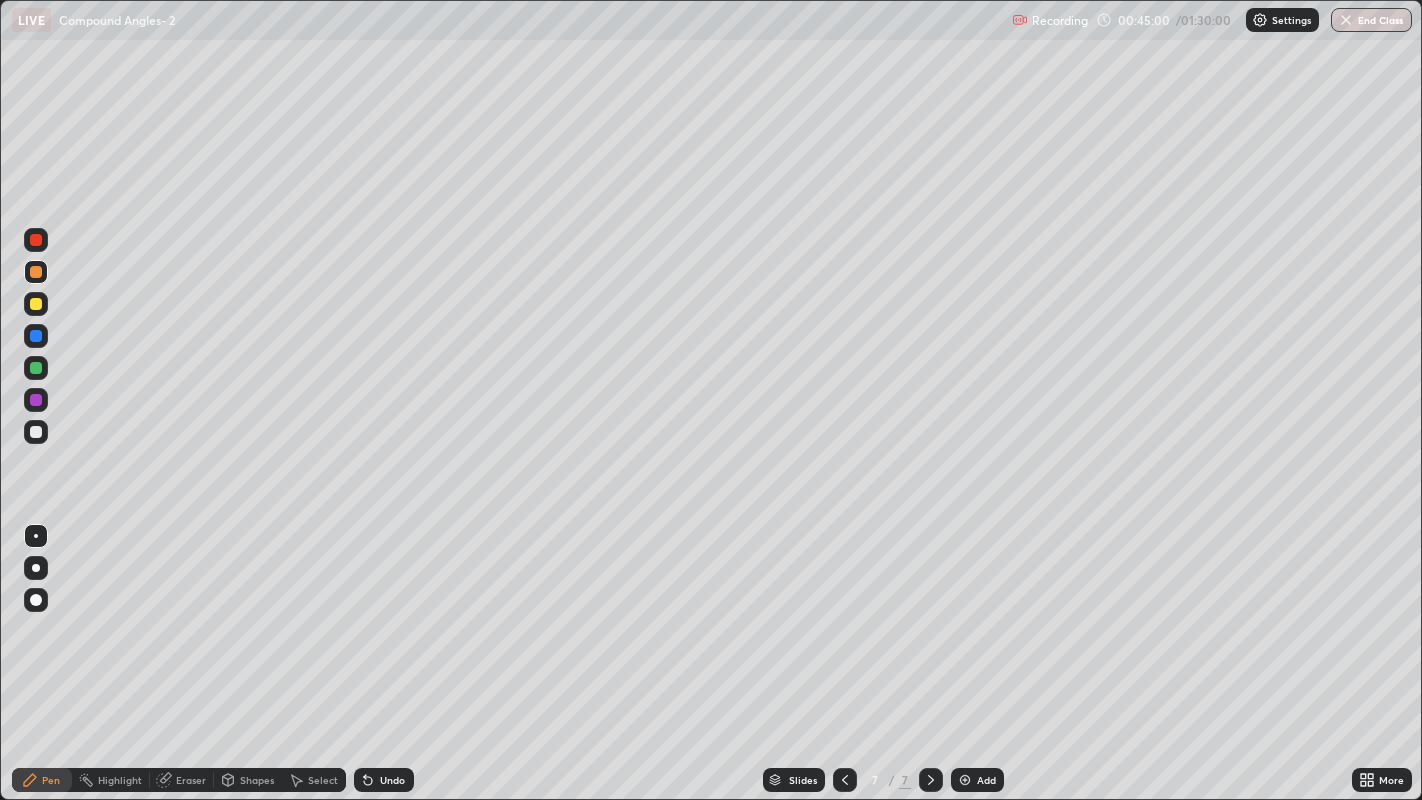 click on "Undo" at bounding box center [392, 780] 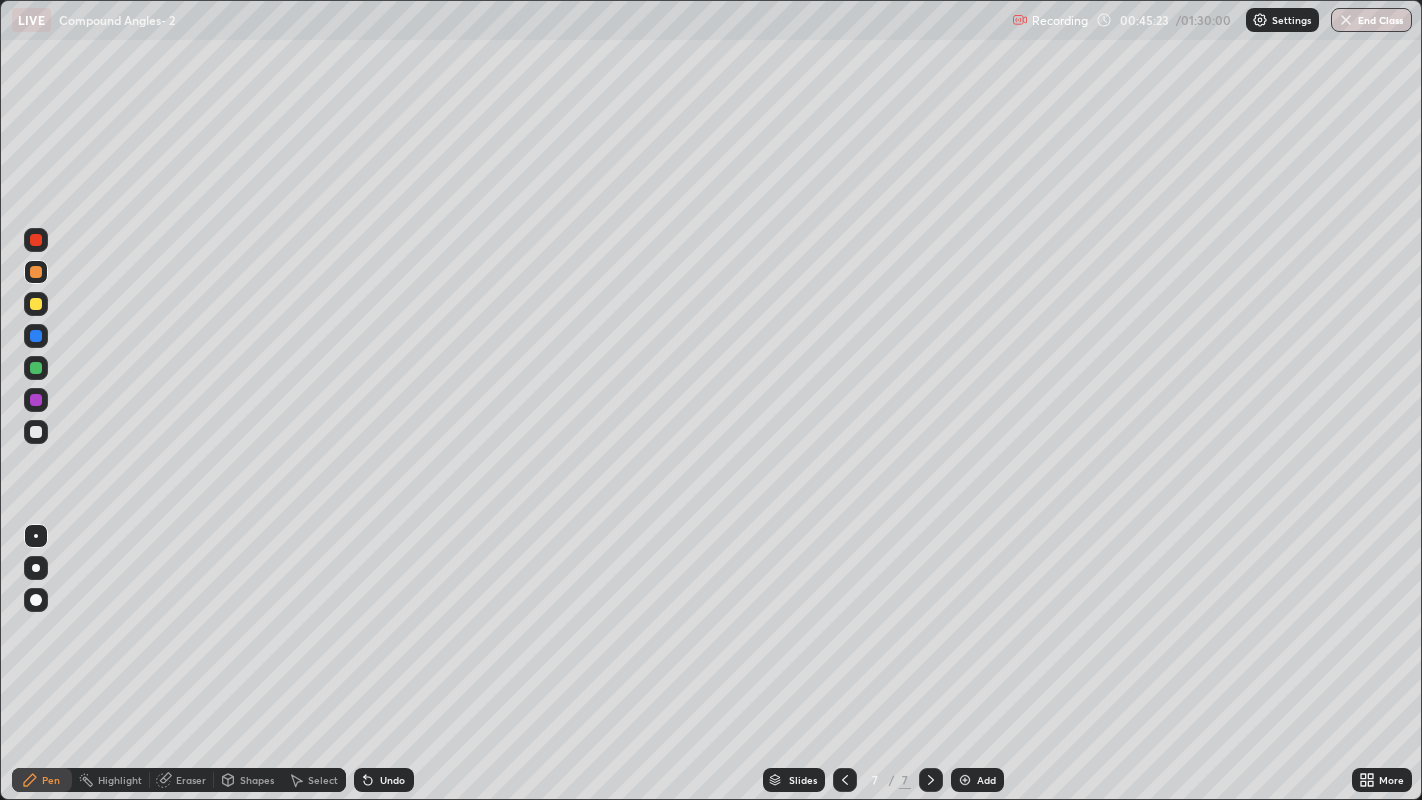 click at bounding box center (36, 368) 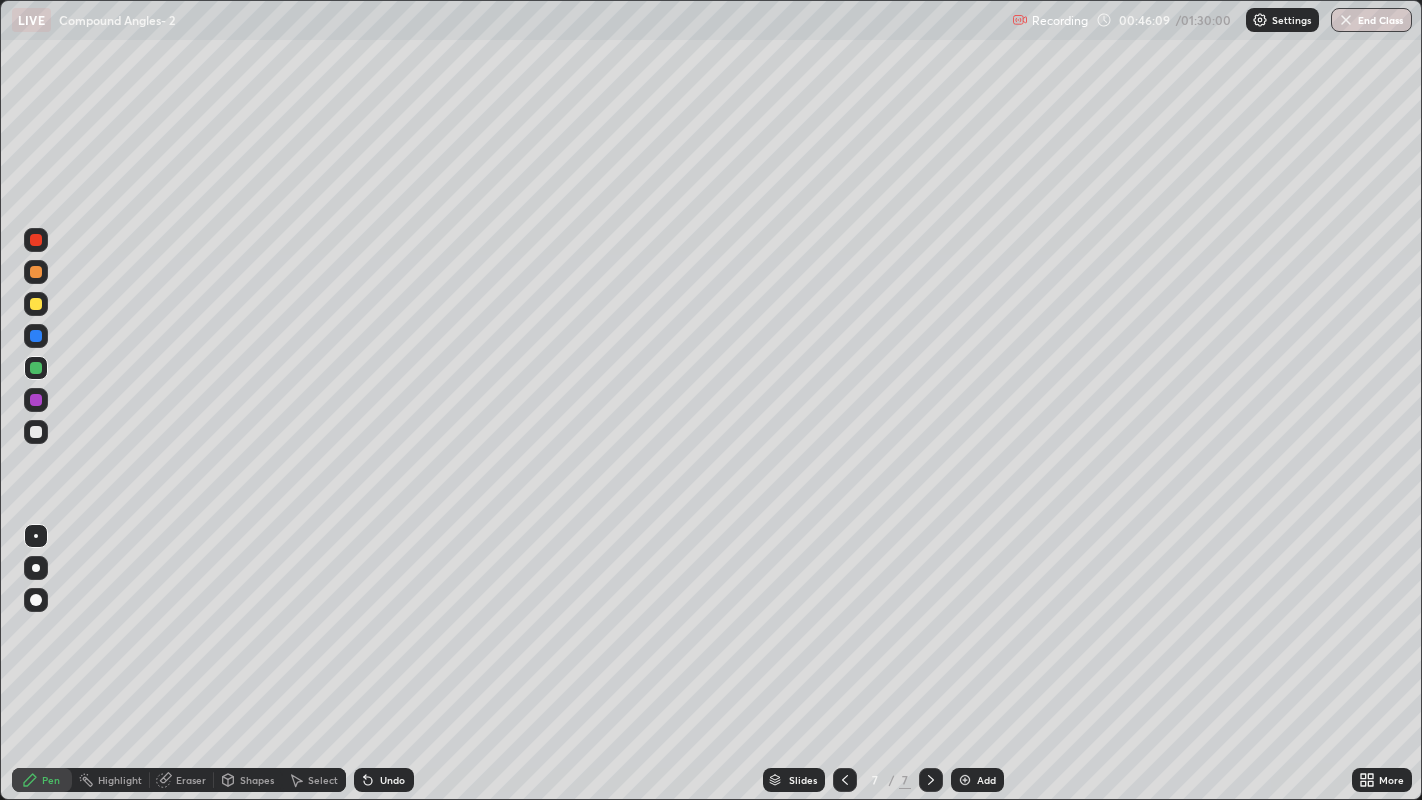 click at bounding box center [36, 304] 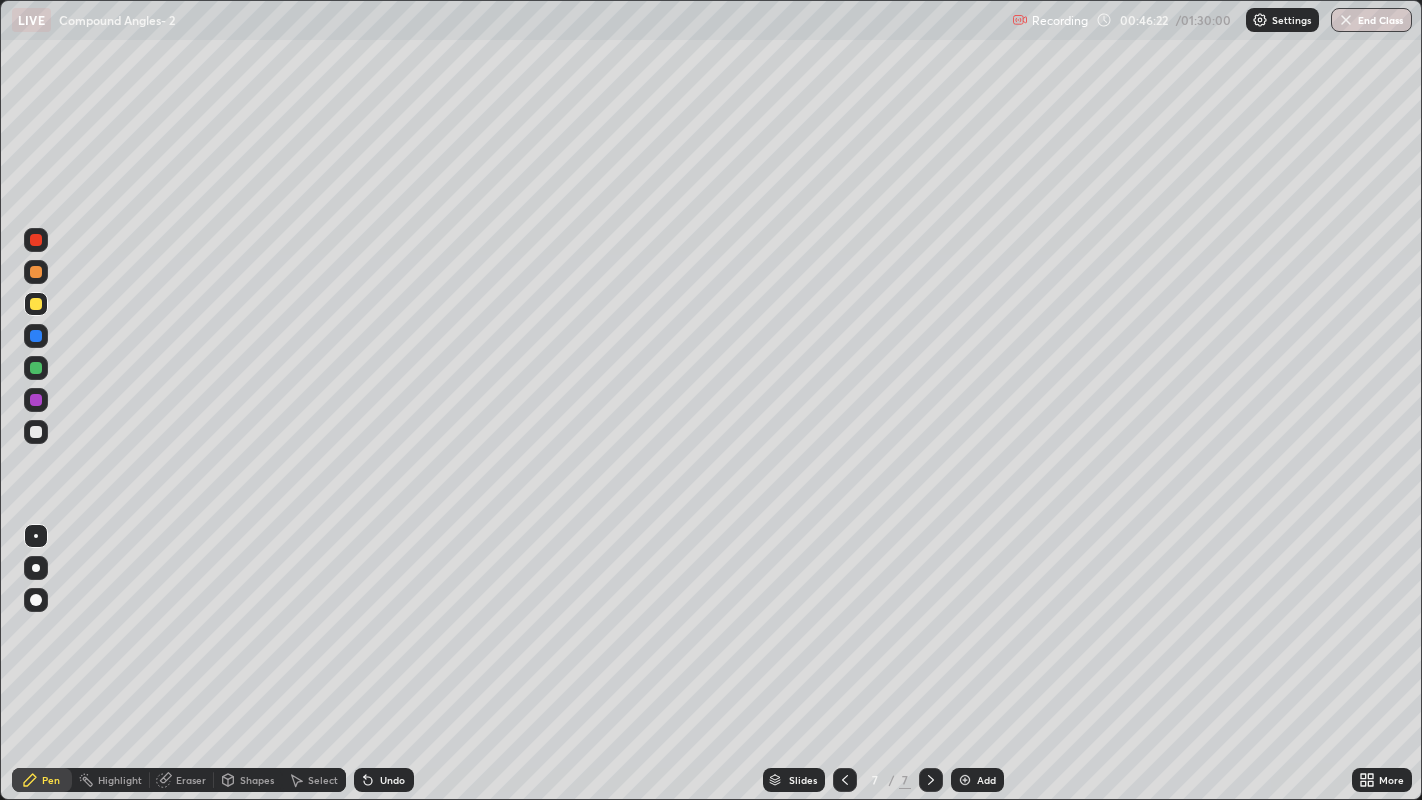 click at bounding box center [36, 272] 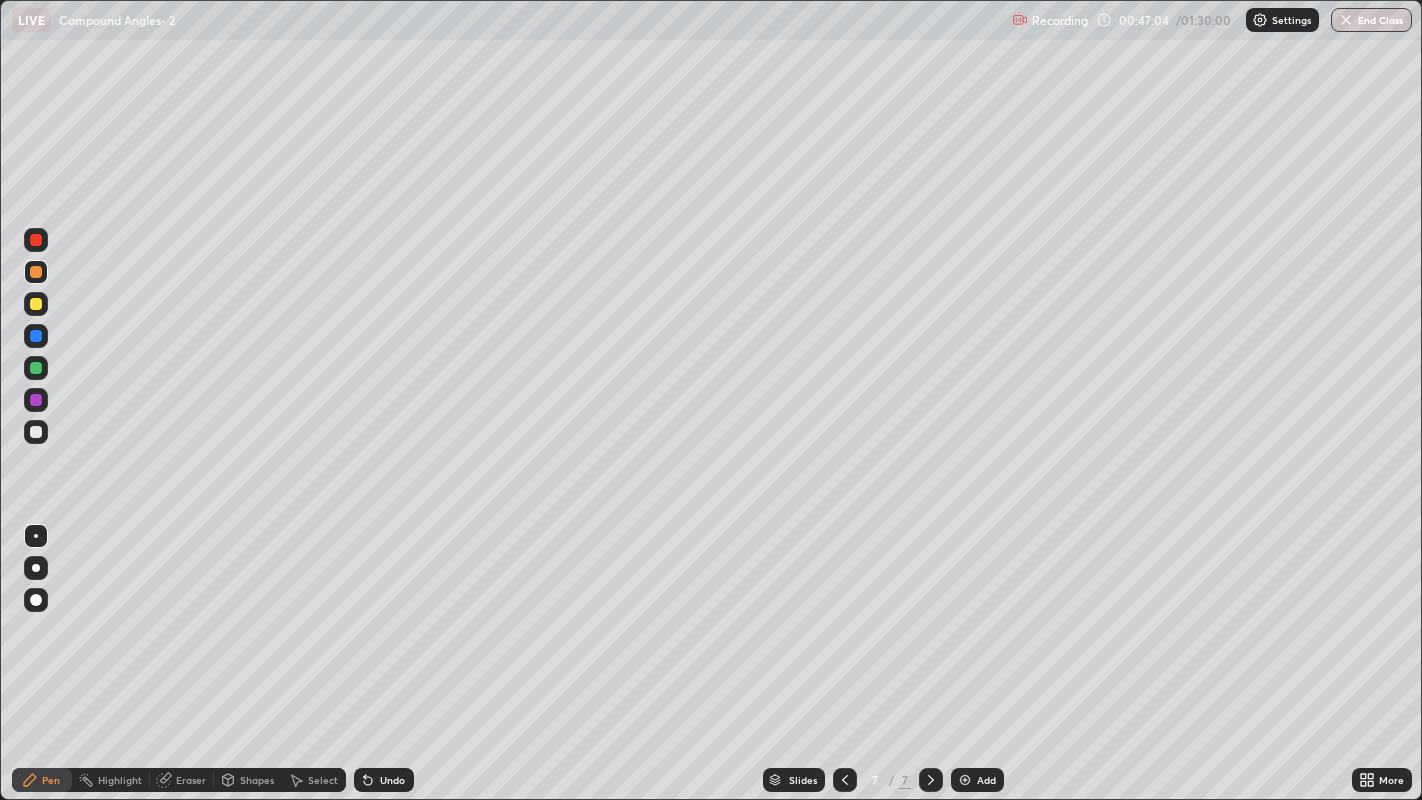 click at bounding box center [36, 368] 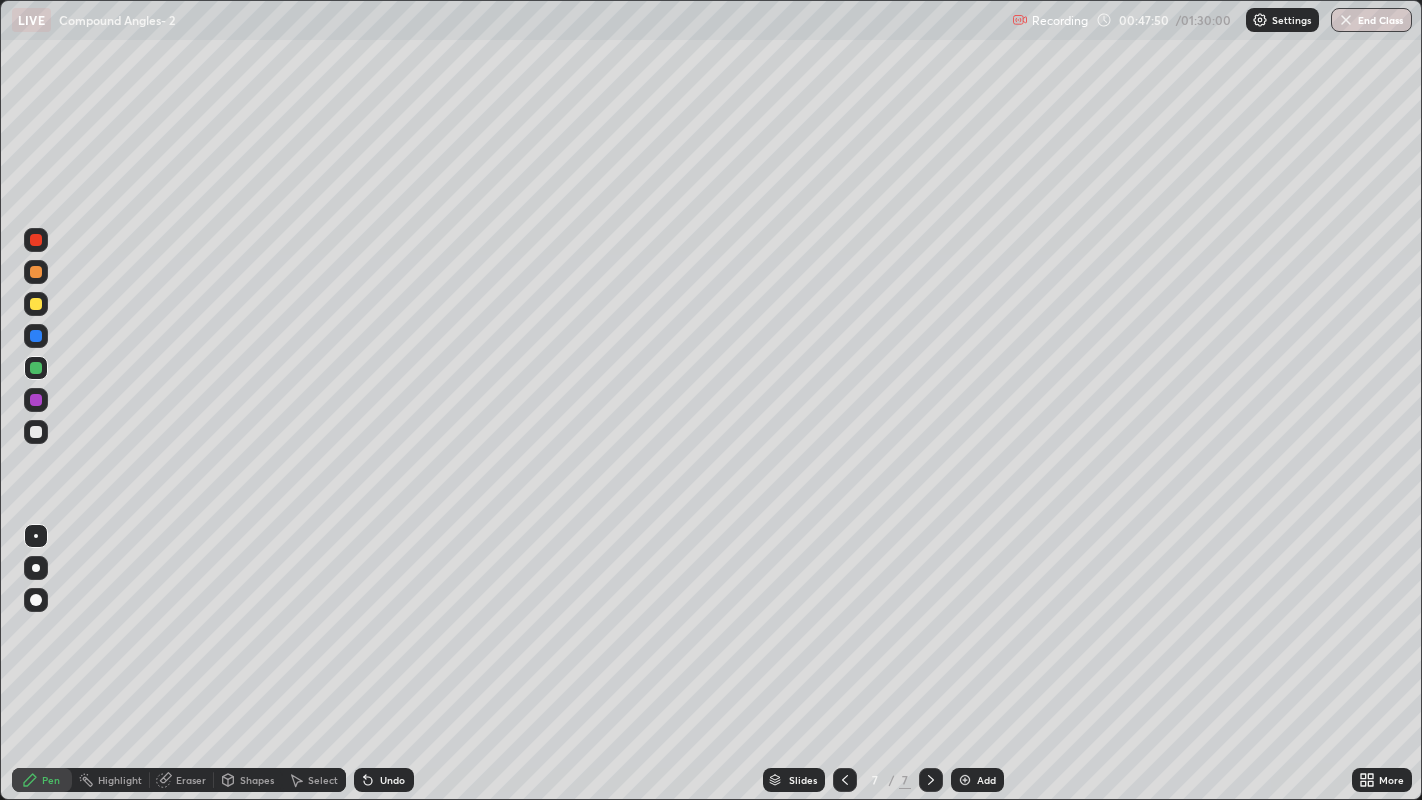 click on "Undo" at bounding box center [392, 780] 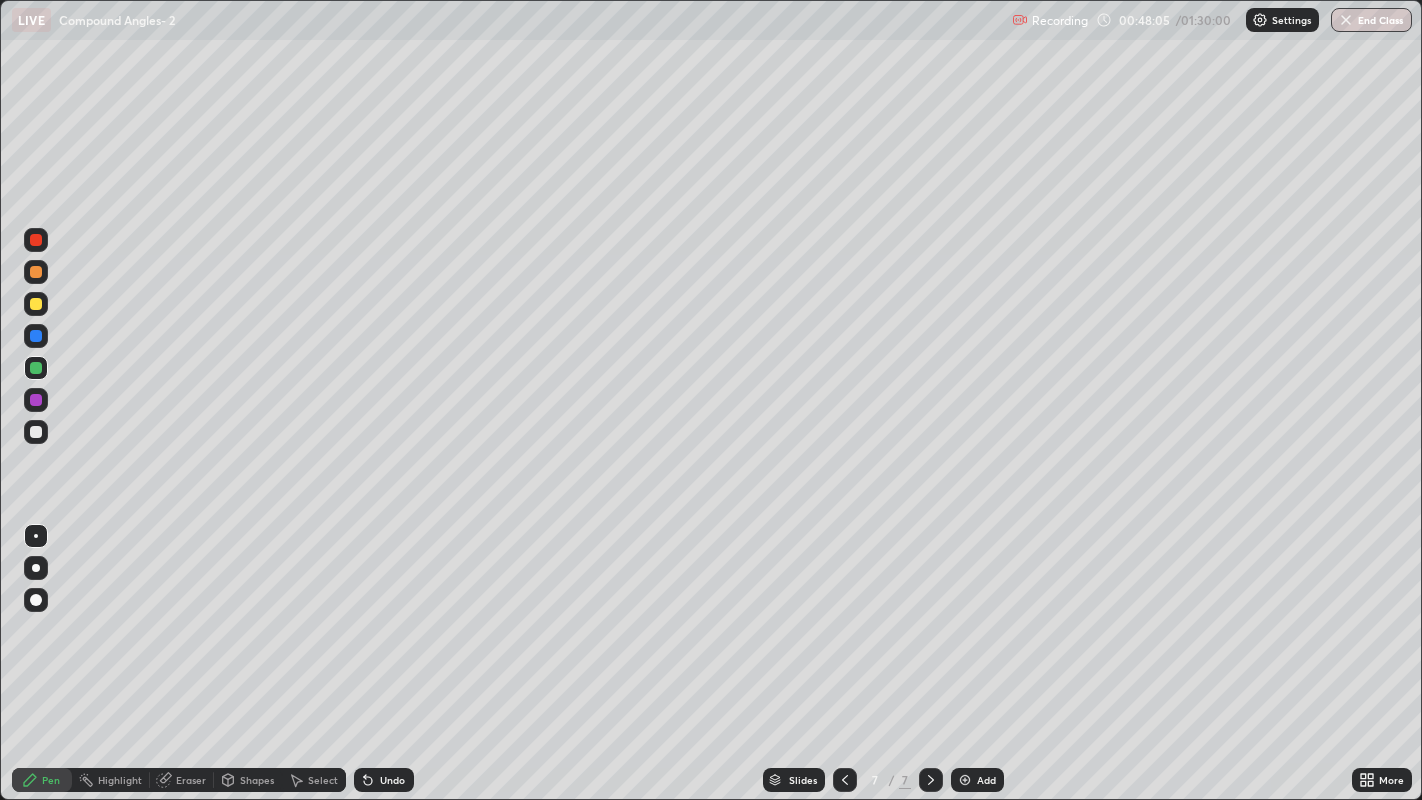click at bounding box center (36, 336) 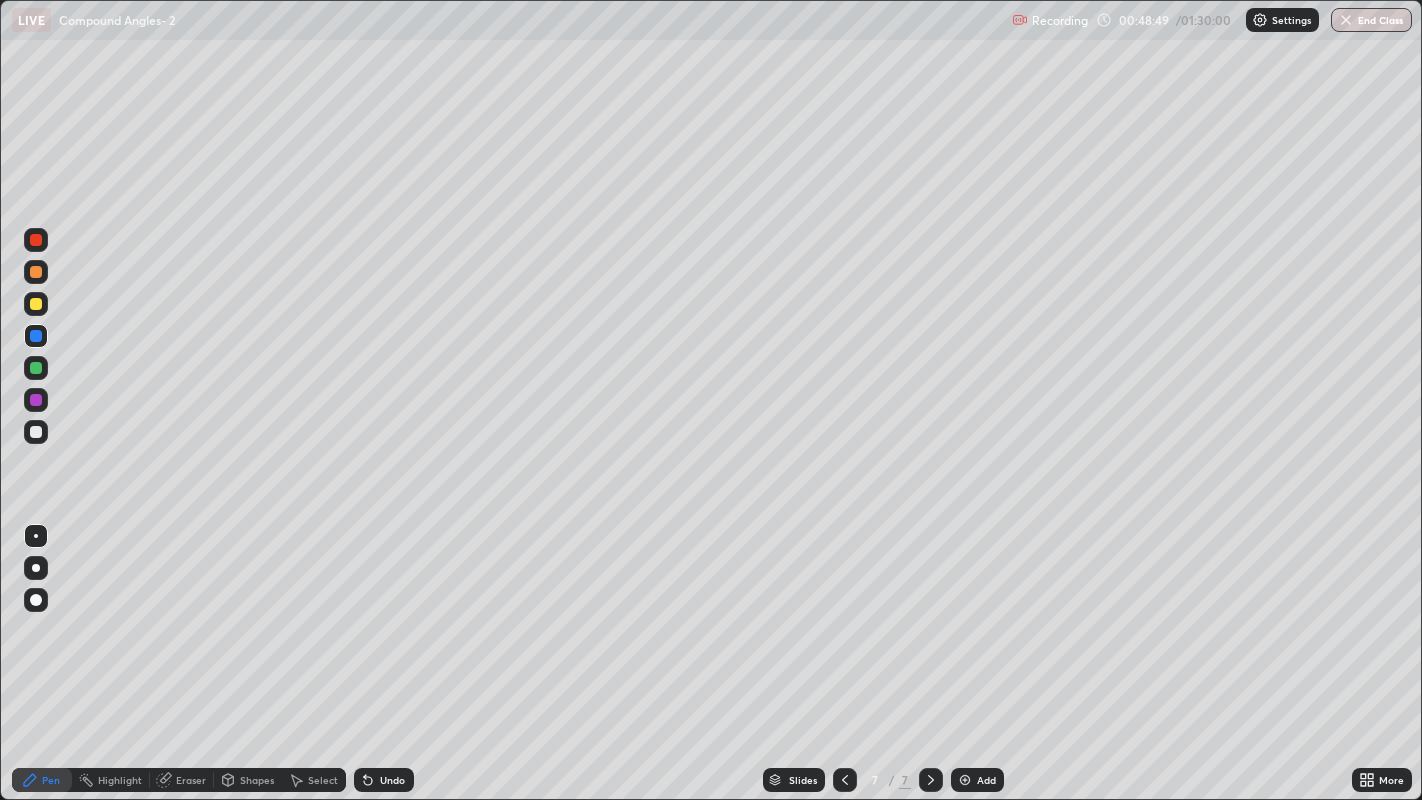 click at bounding box center [36, 272] 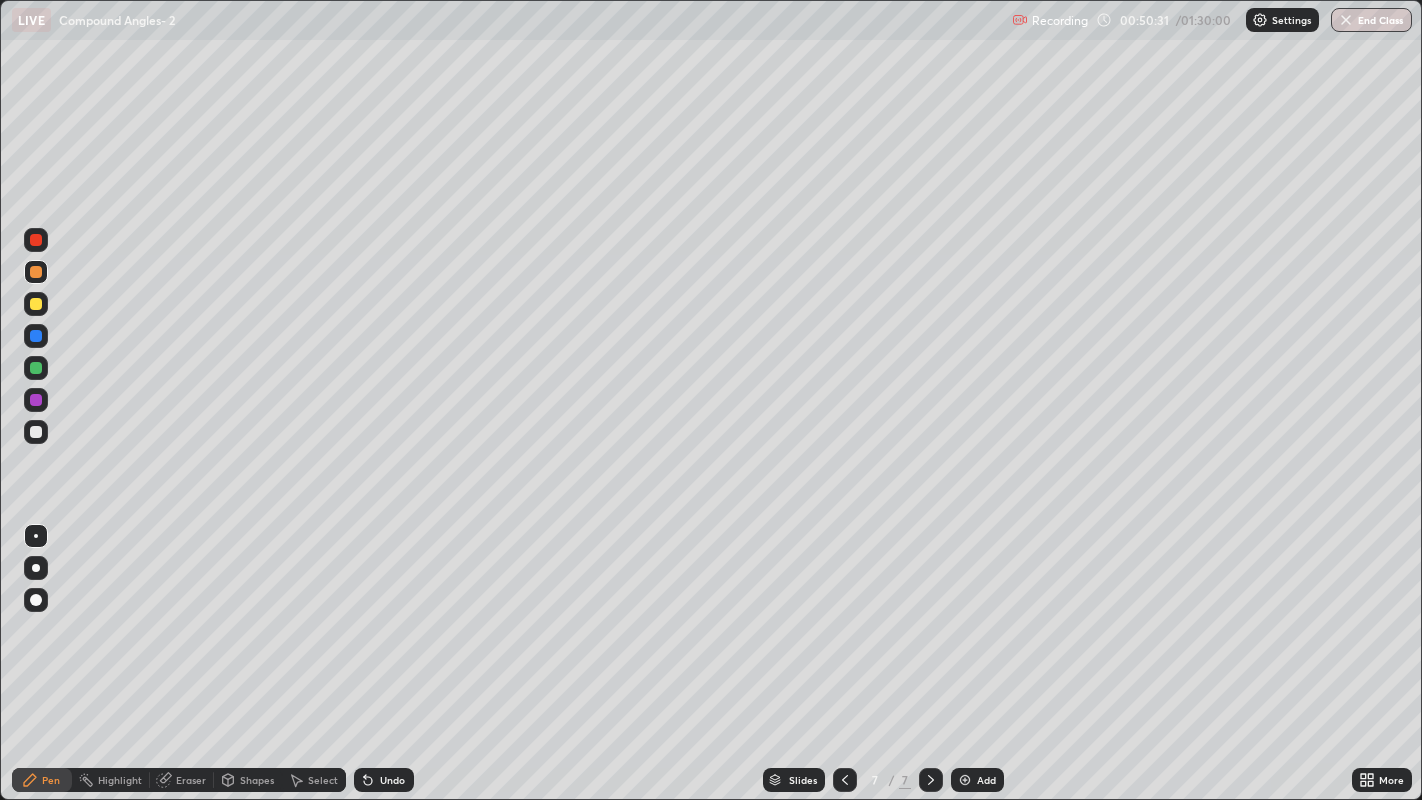 click on "Add" at bounding box center (977, 780) 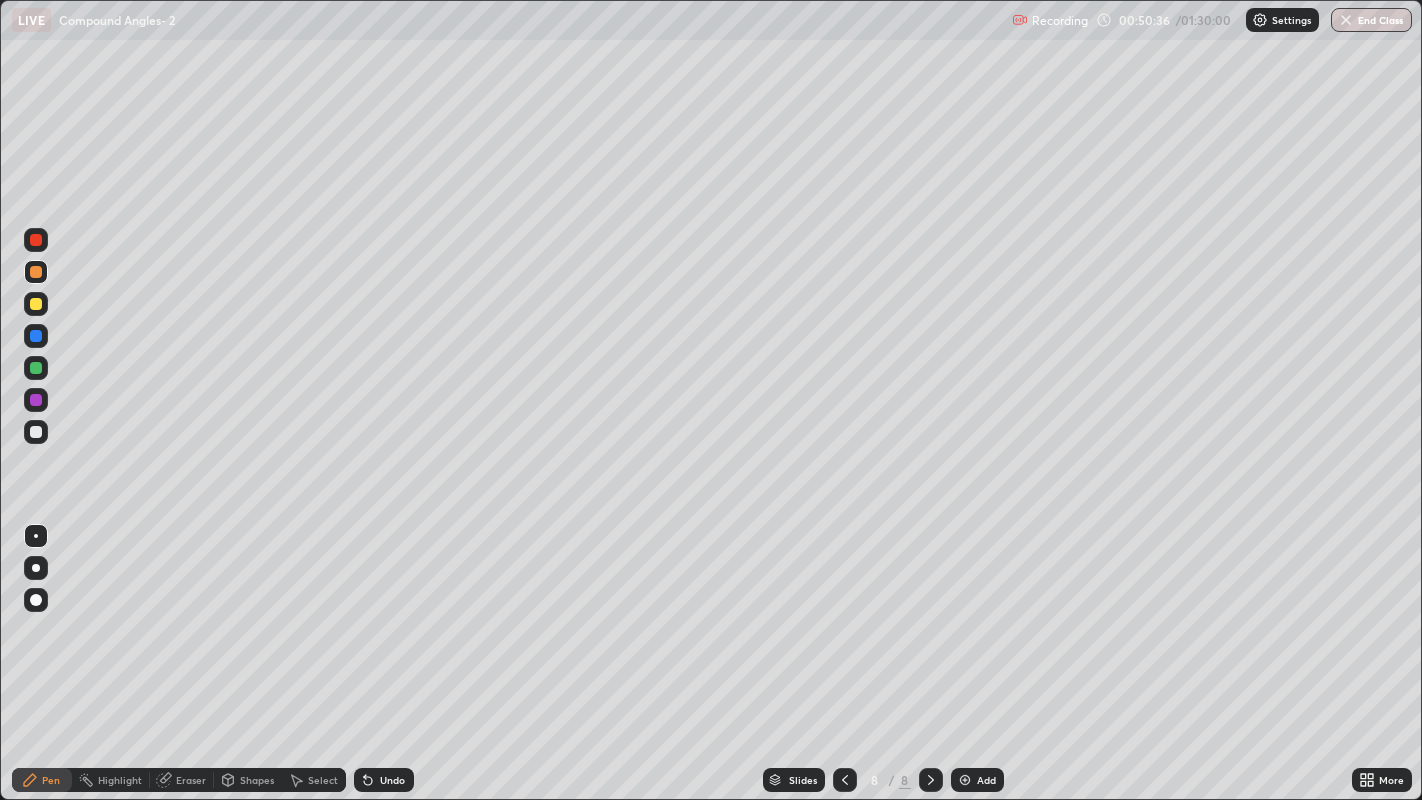click 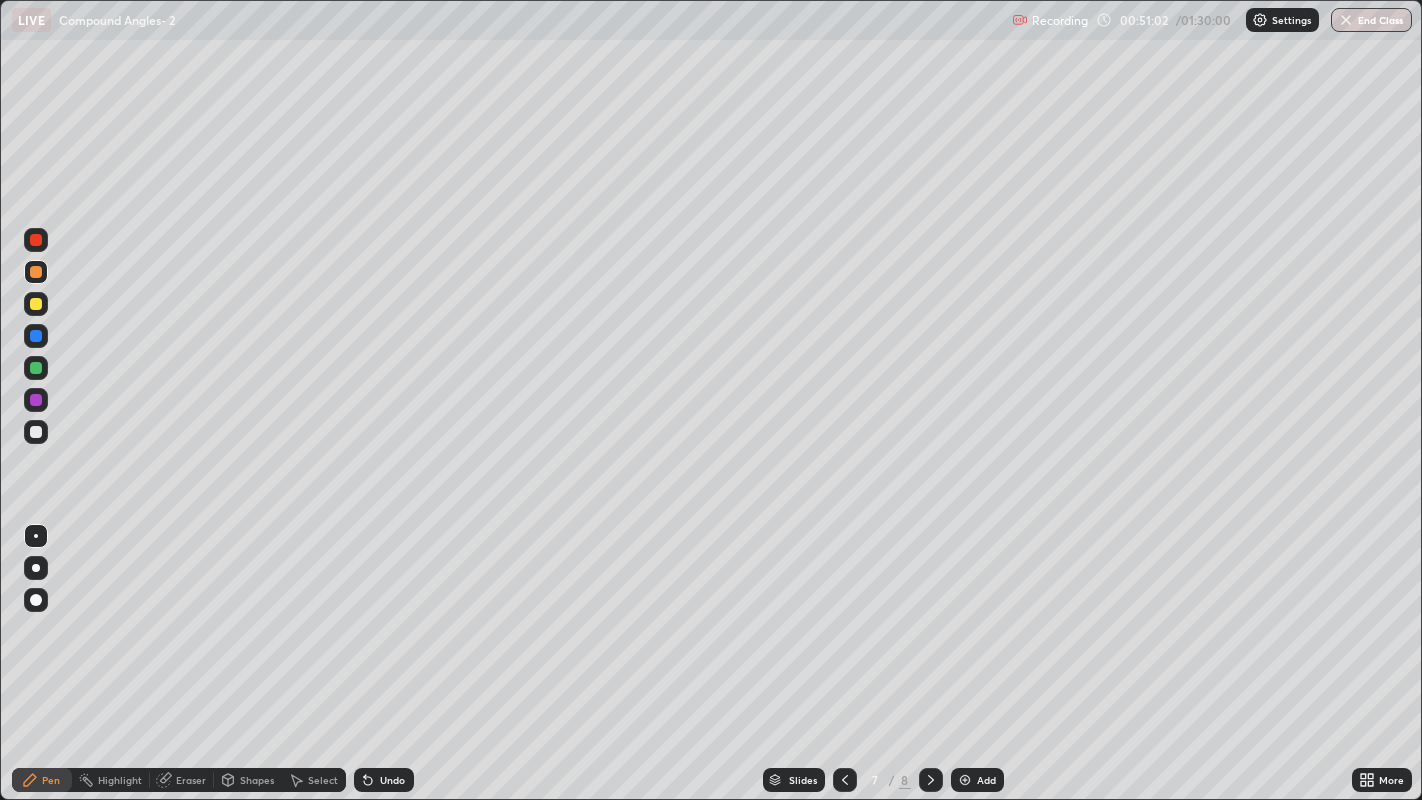 click 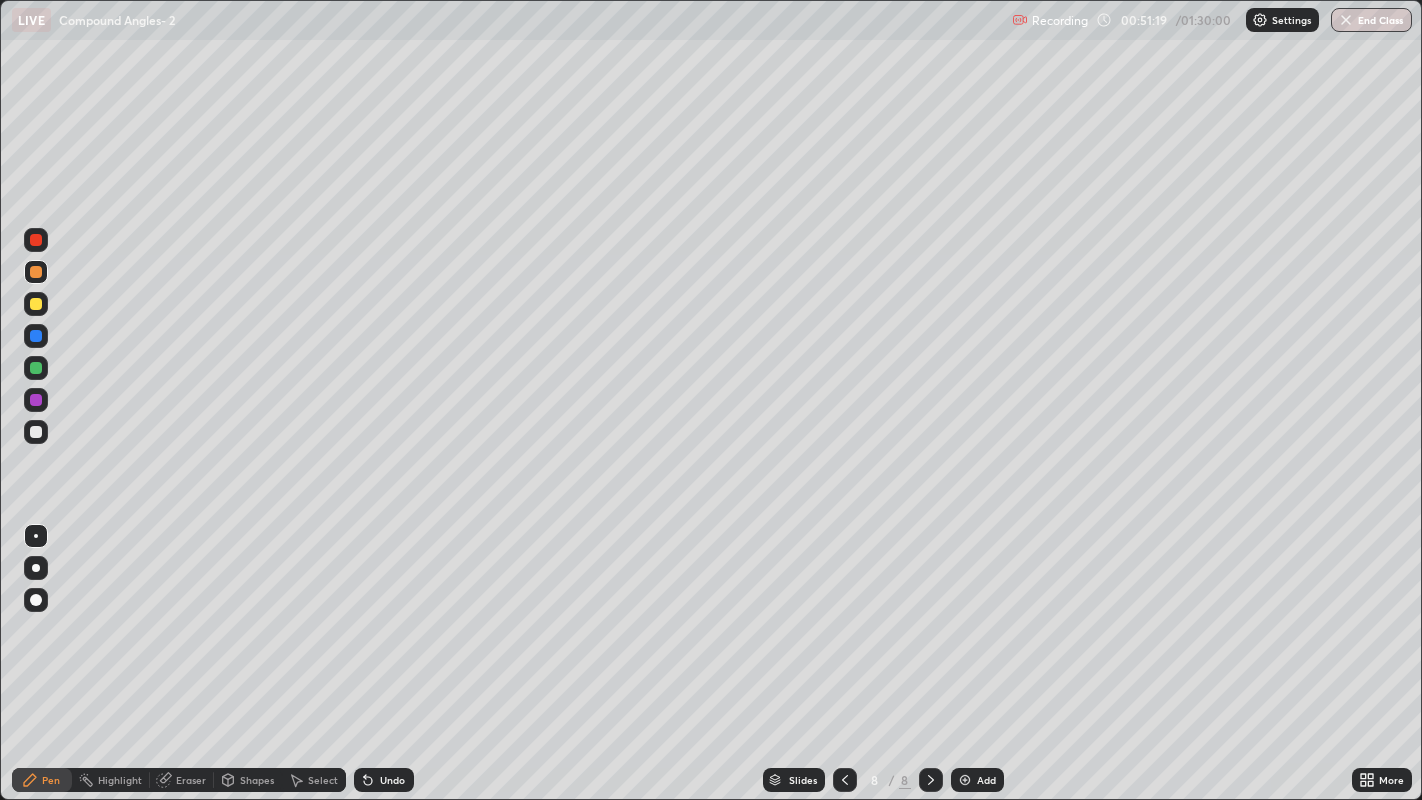 click on "Undo" at bounding box center [384, 780] 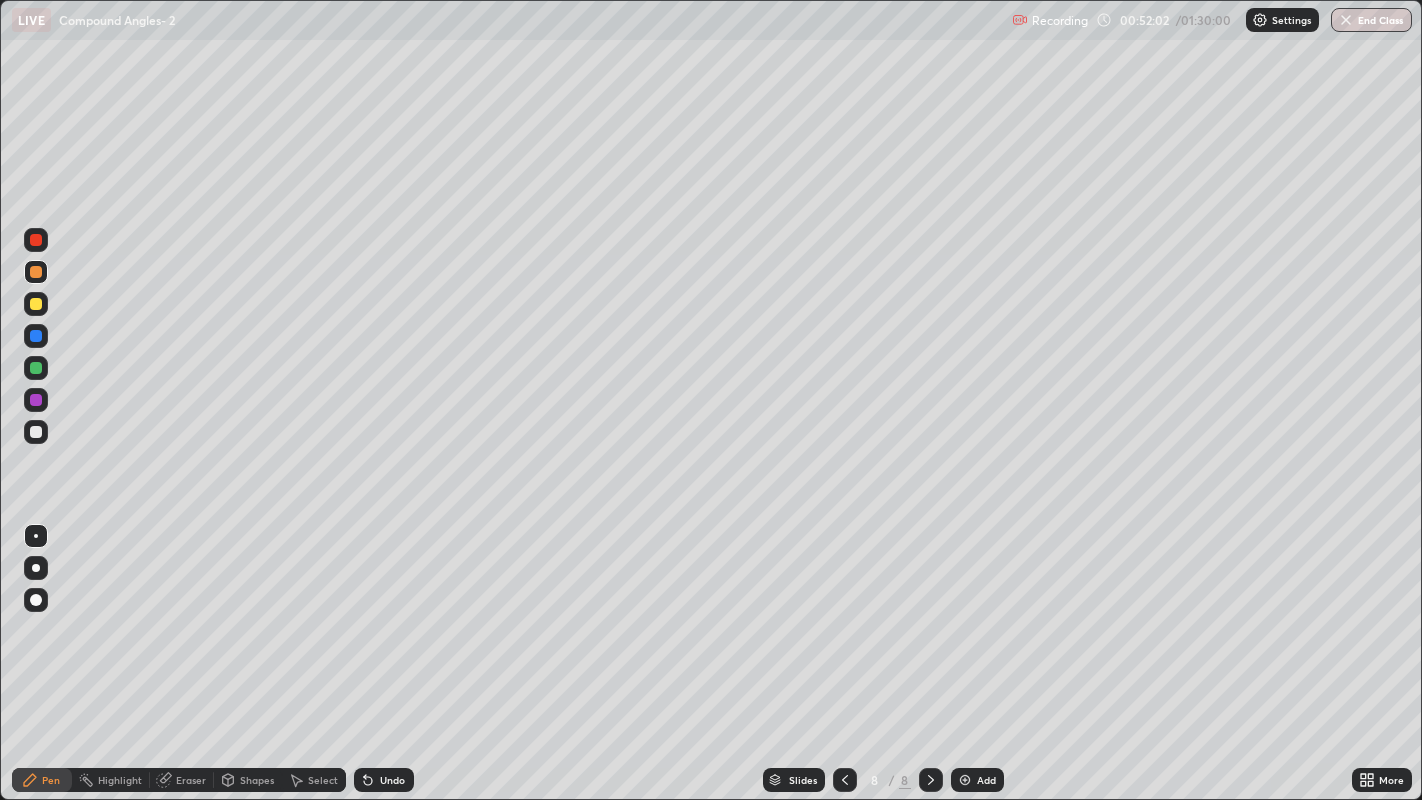 click on "Undo" at bounding box center (392, 780) 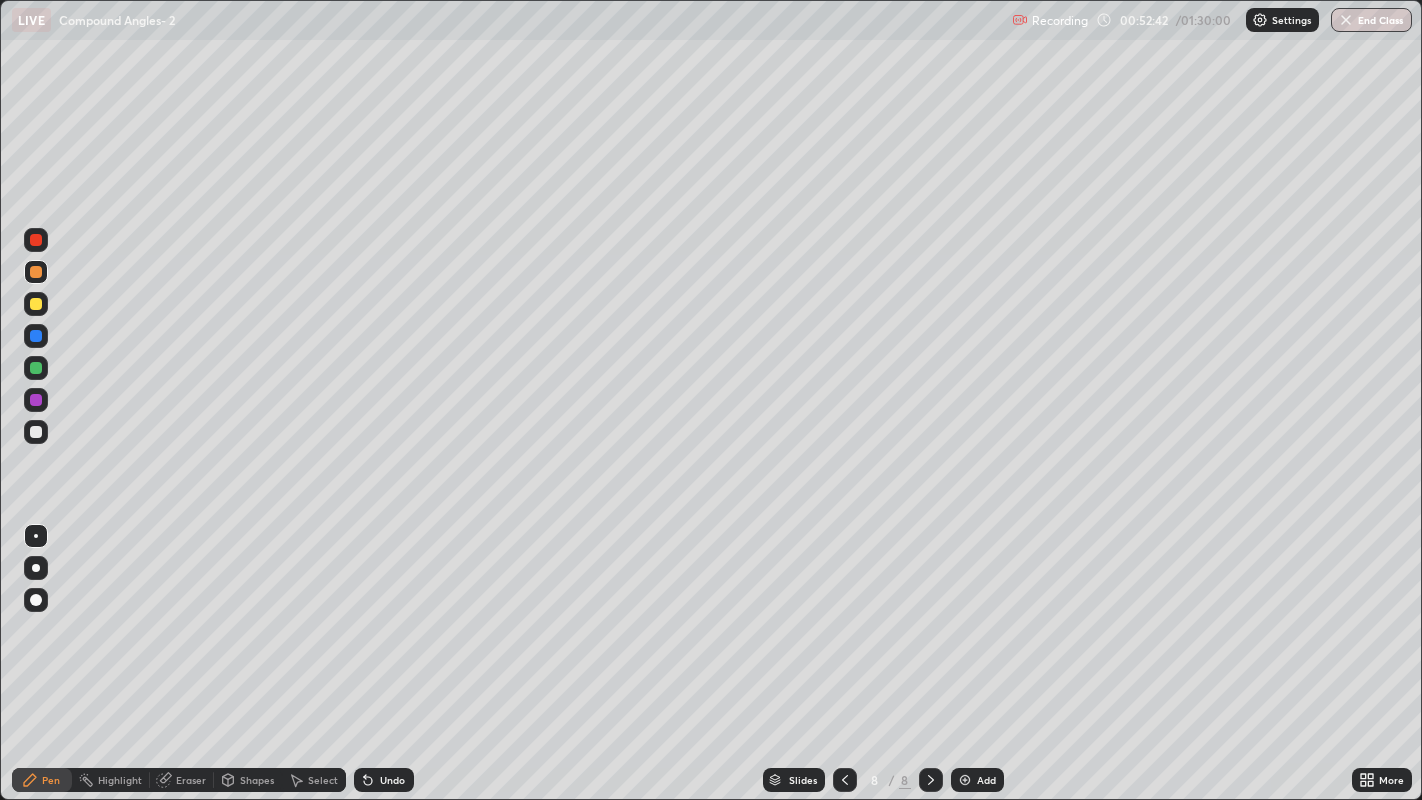 click at bounding box center [36, 432] 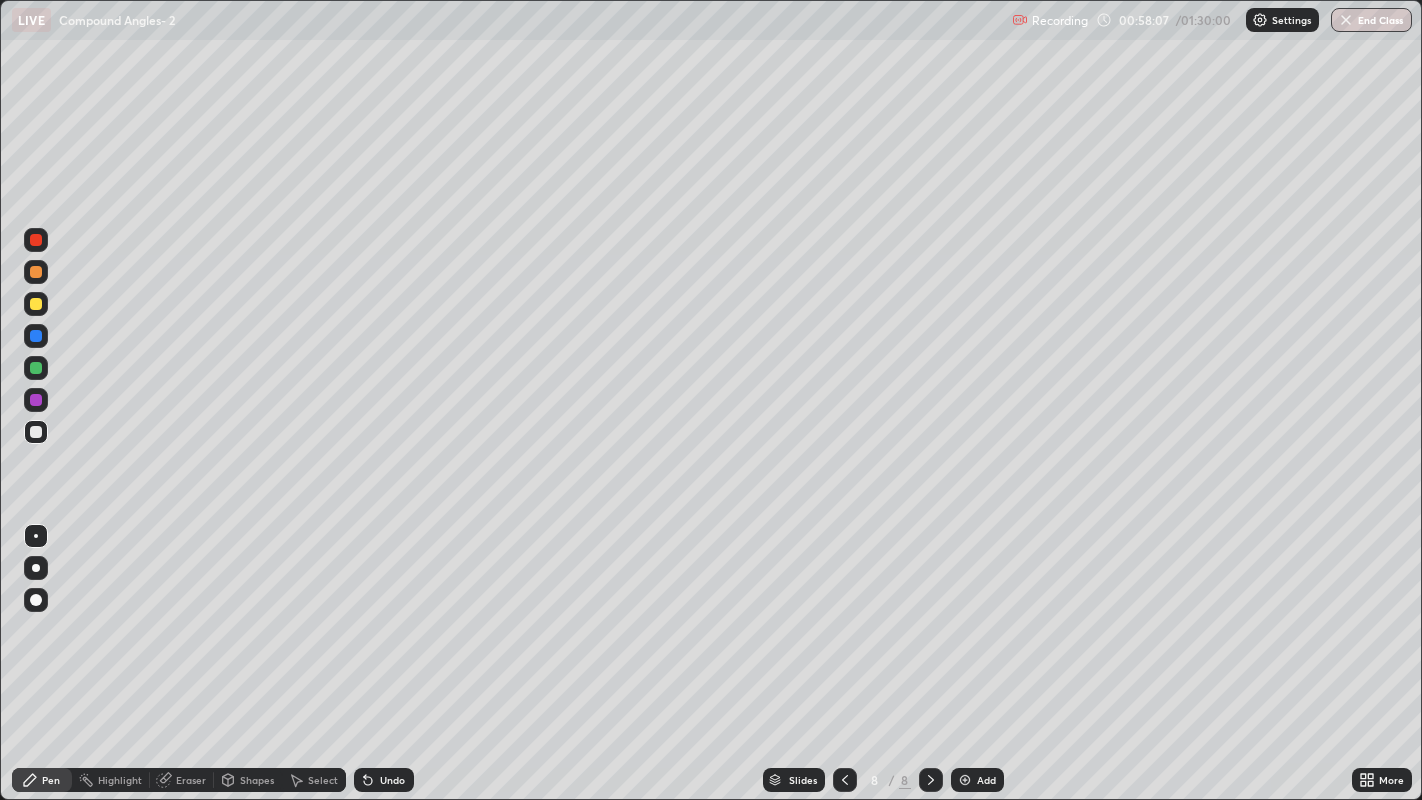 click on "Undo" at bounding box center [384, 780] 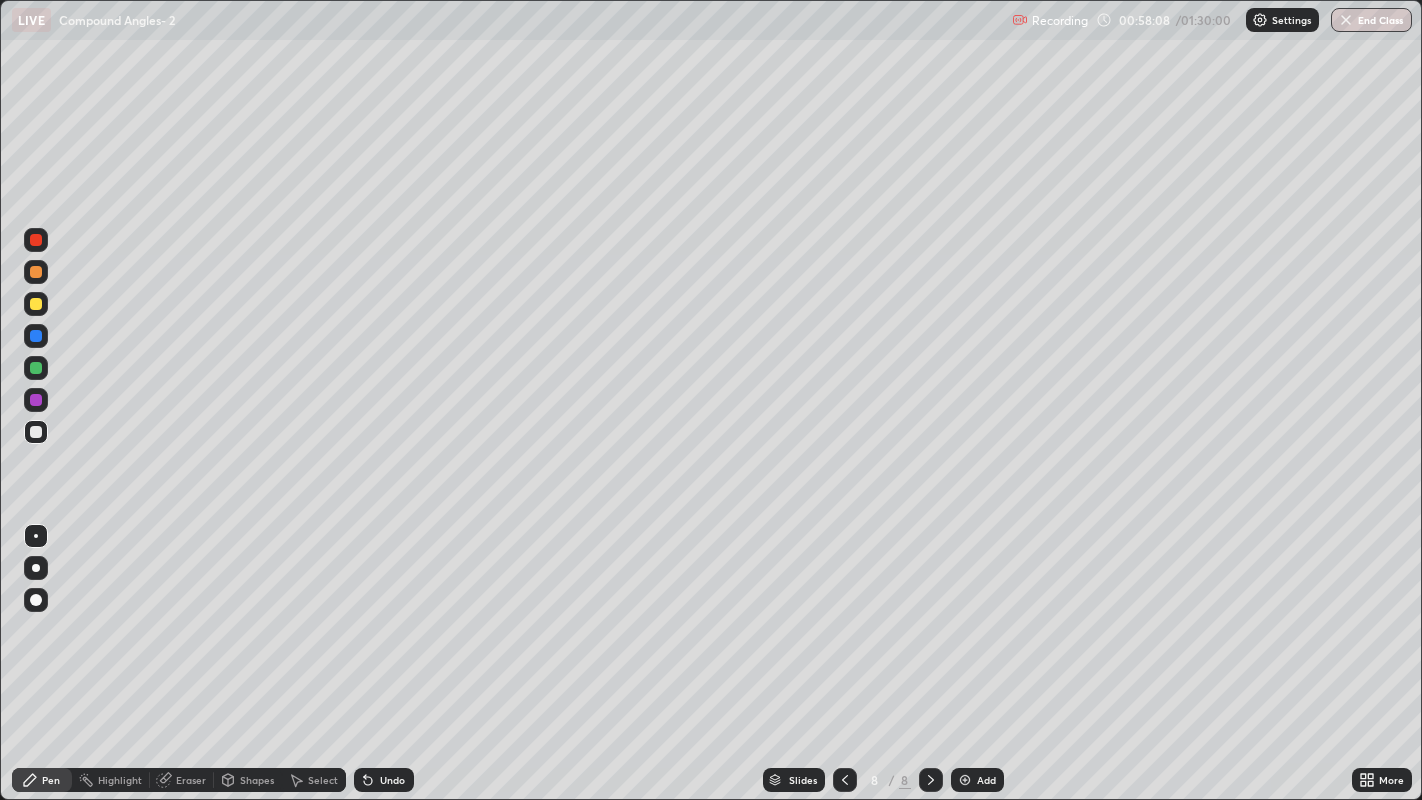 click on "Undo" at bounding box center [384, 780] 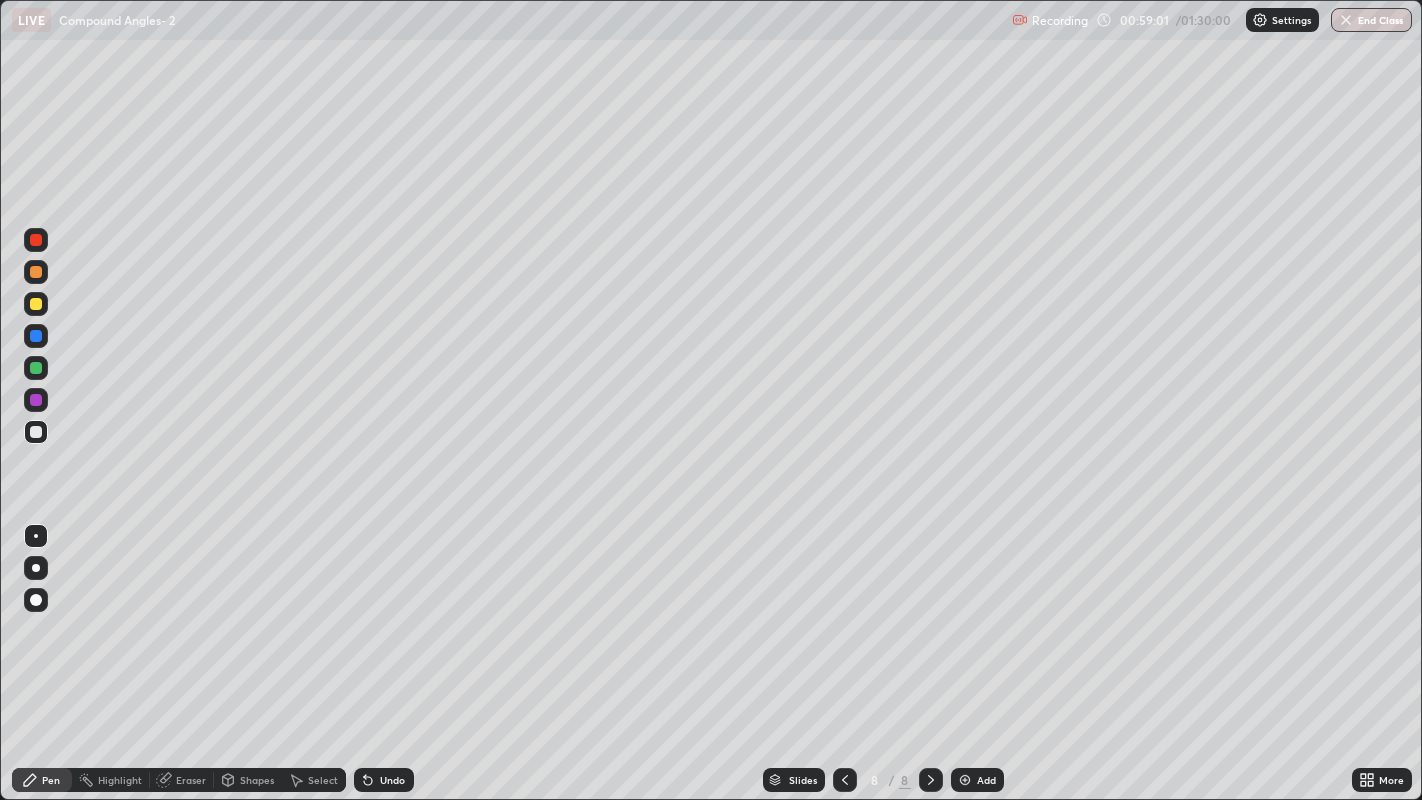 click on "Undo" at bounding box center (392, 780) 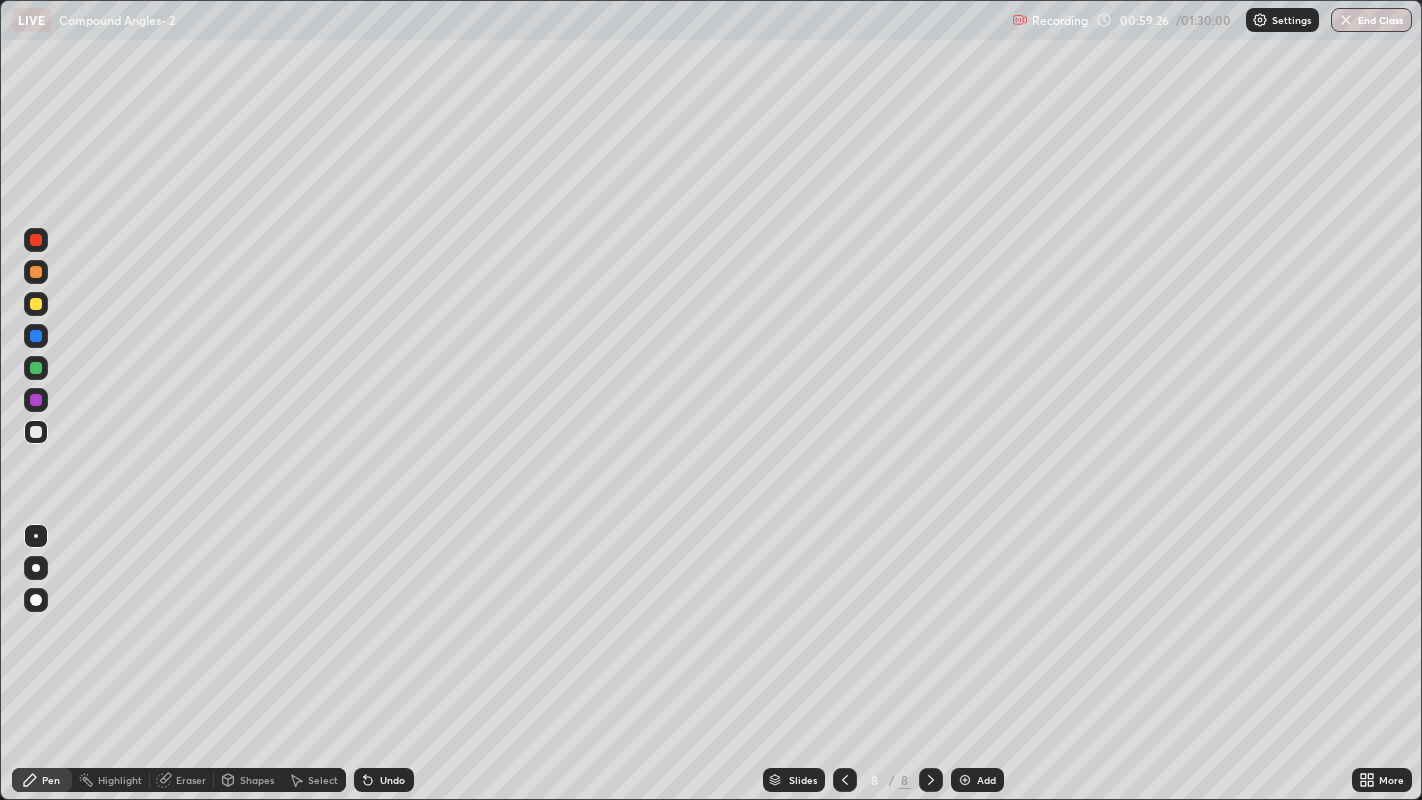 click at bounding box center [36, 272] 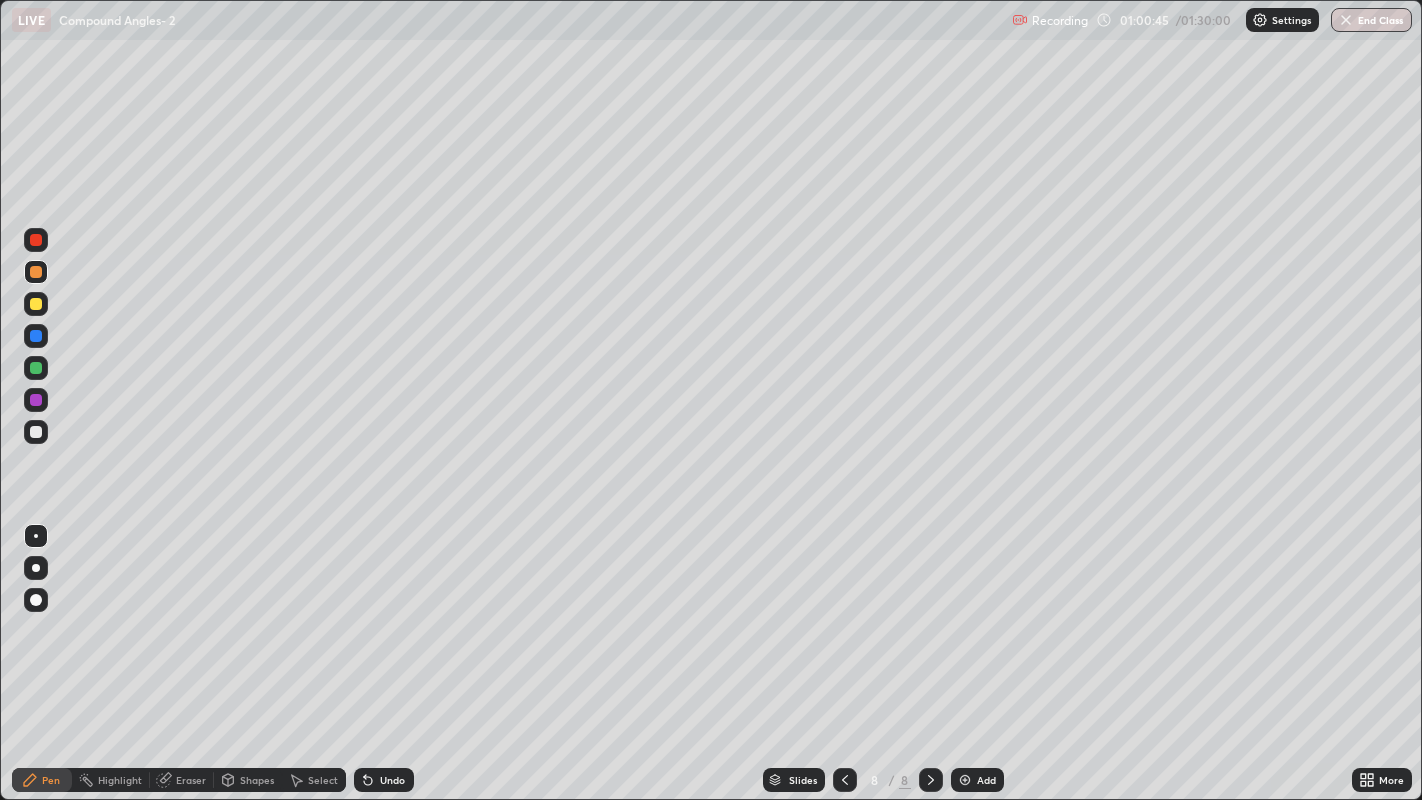 click on "Add" at bounding box center (977, 780) 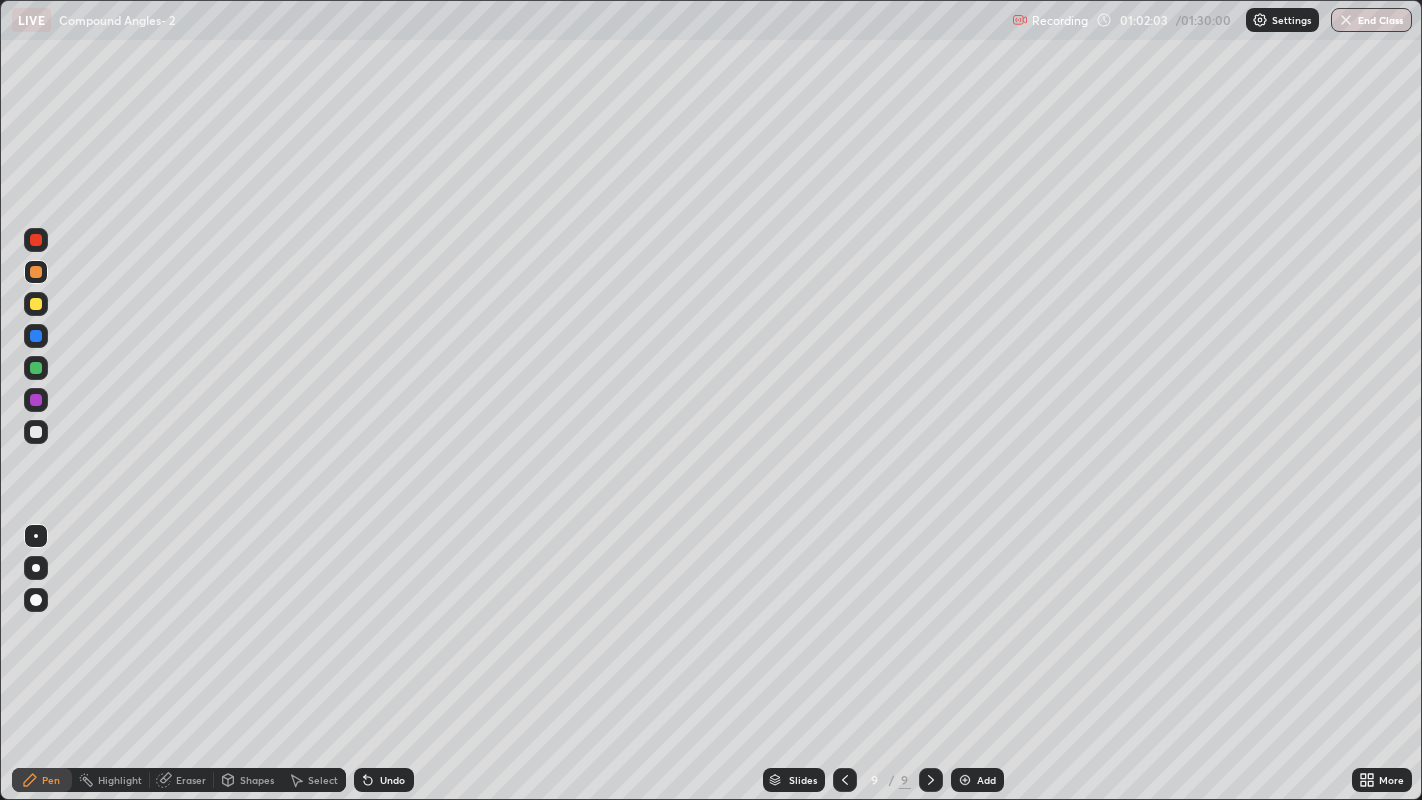 click on "Undo" at bounding box center (384, 780) 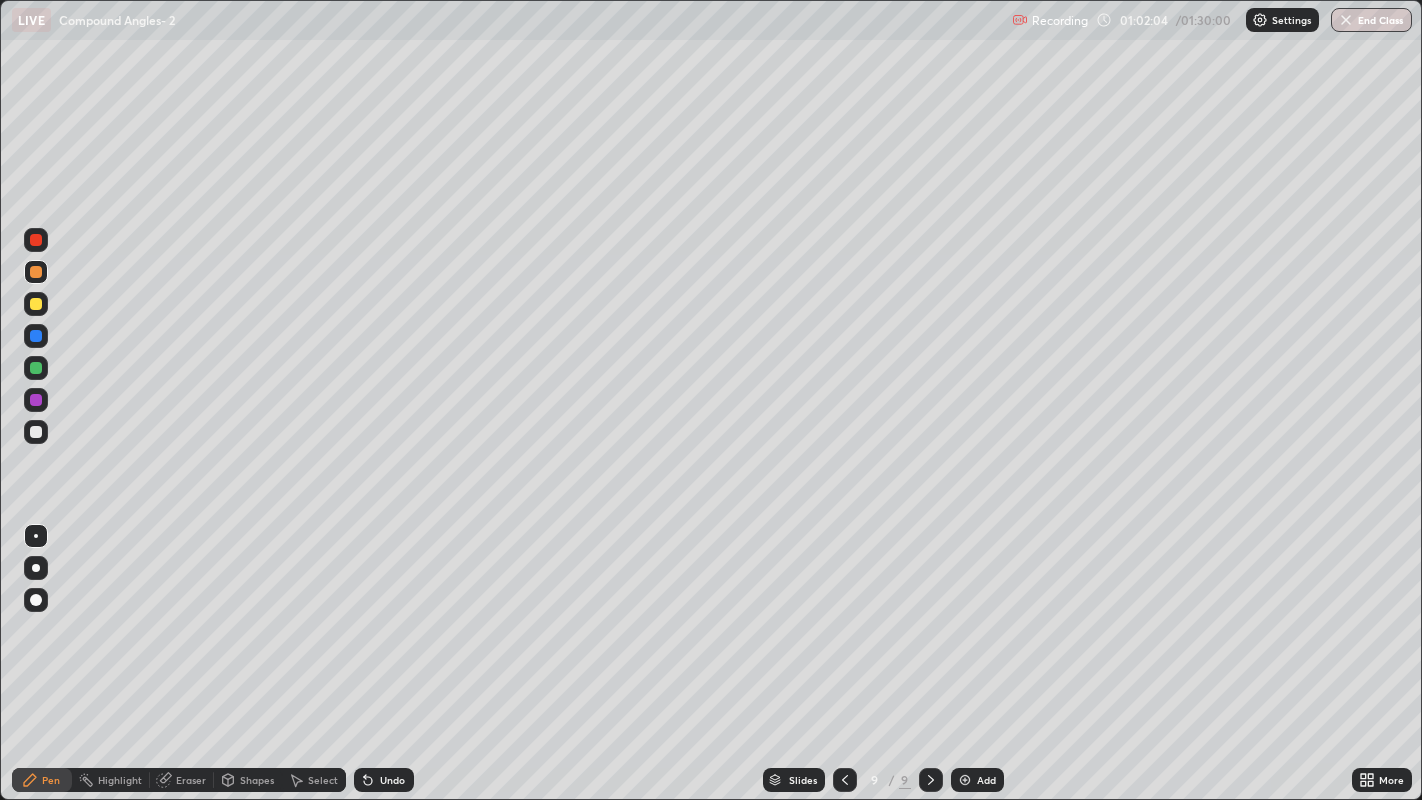 click on "Undo" at bounding box center (384, 780) 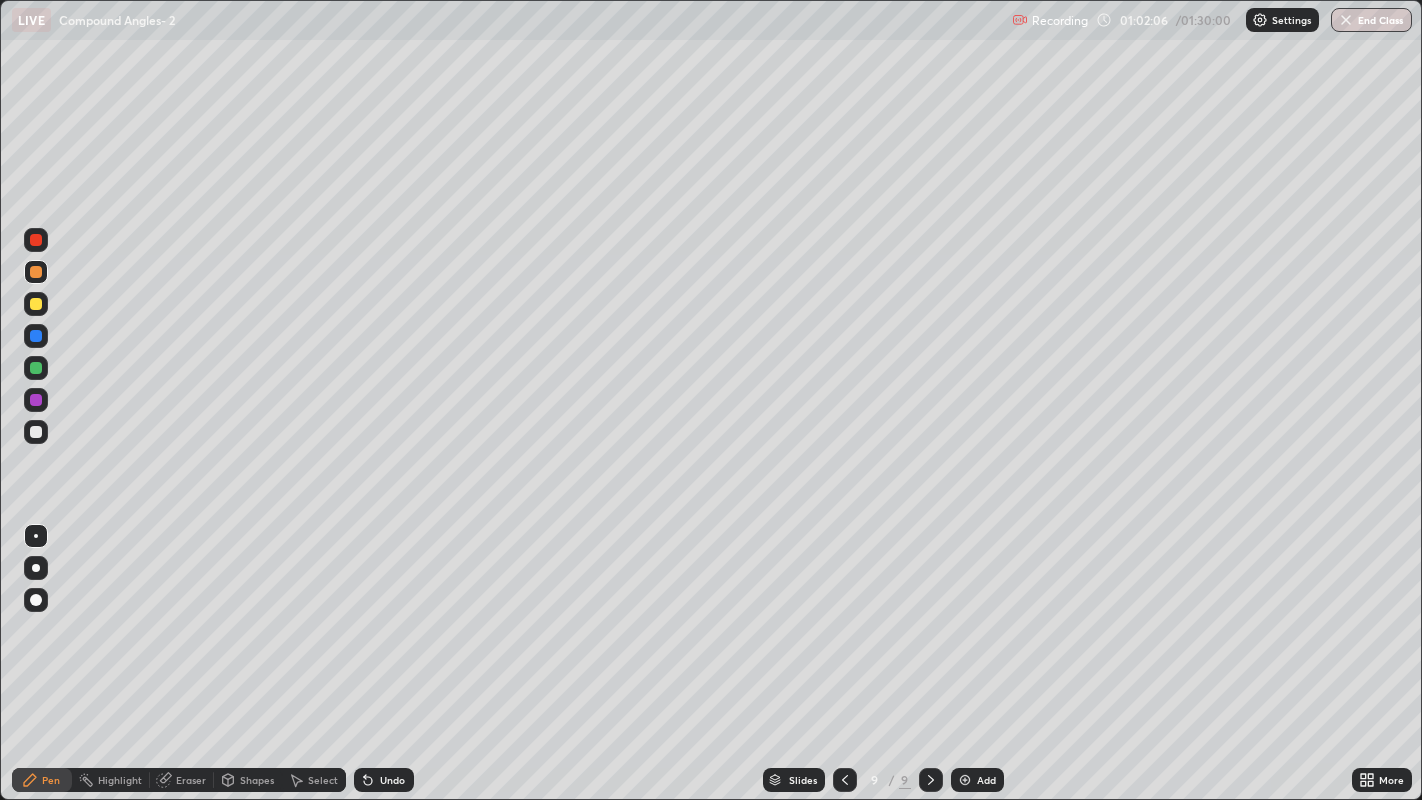 click on "Undo" at bounding box center (392, 780) 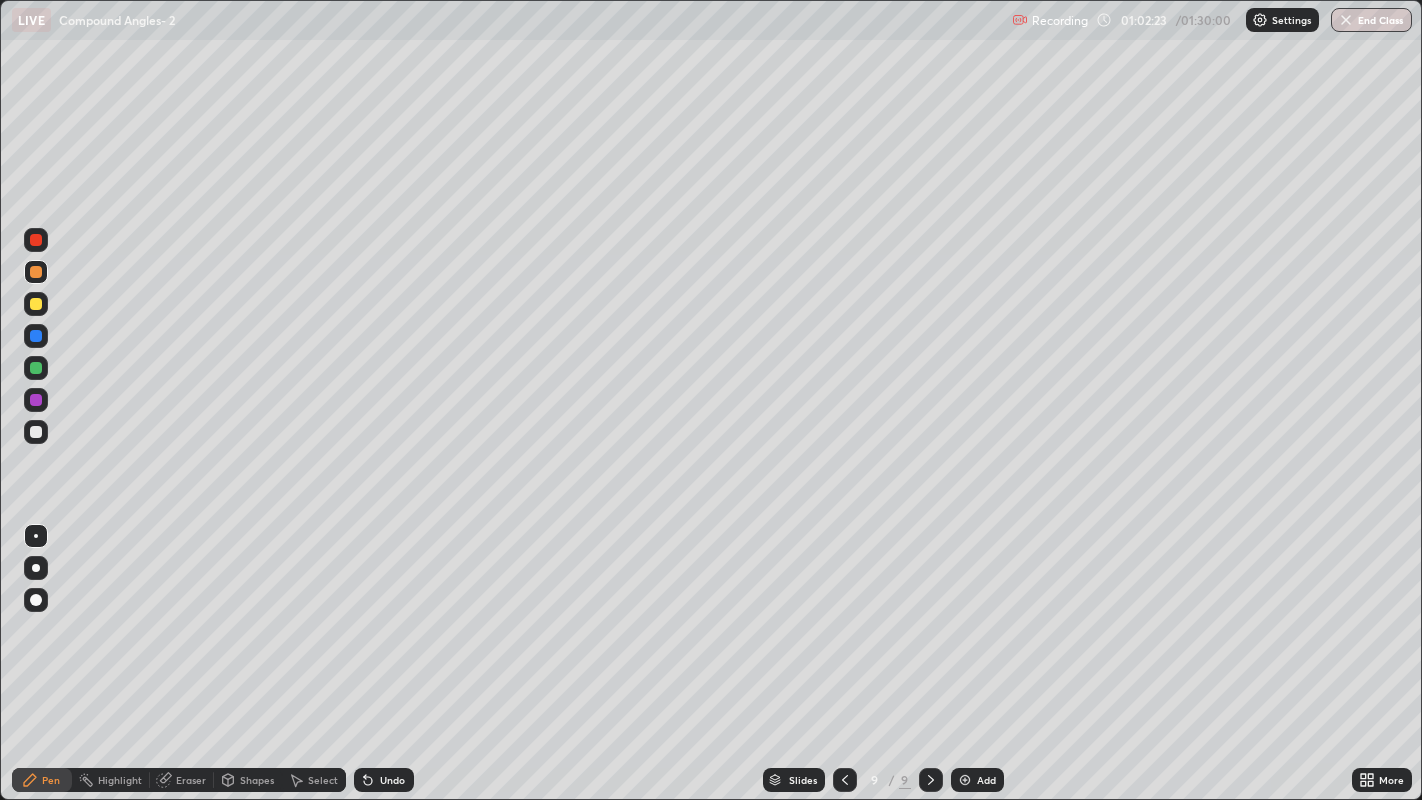 click on "Undo" at bounding box center [392, 780] 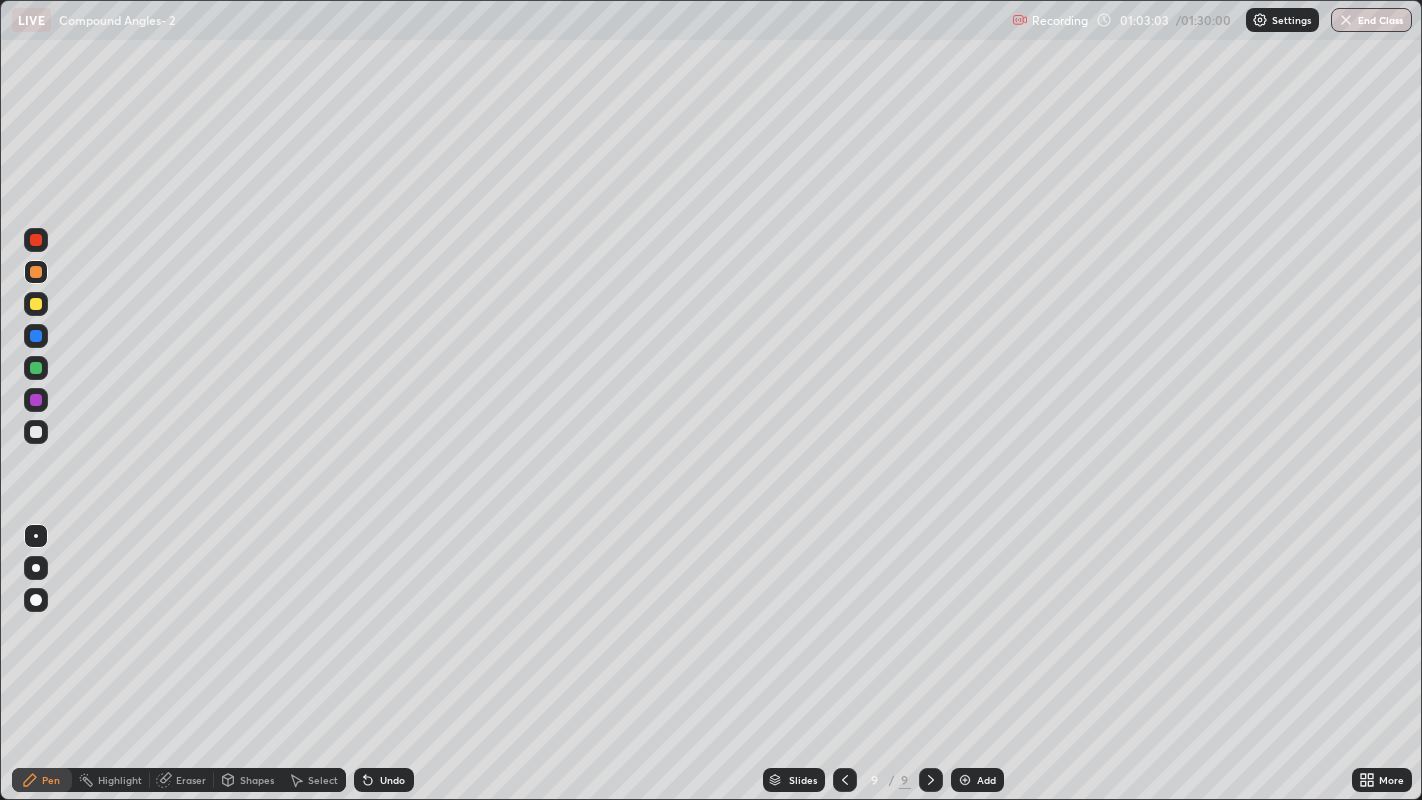 click at bounding box center [36, 432] 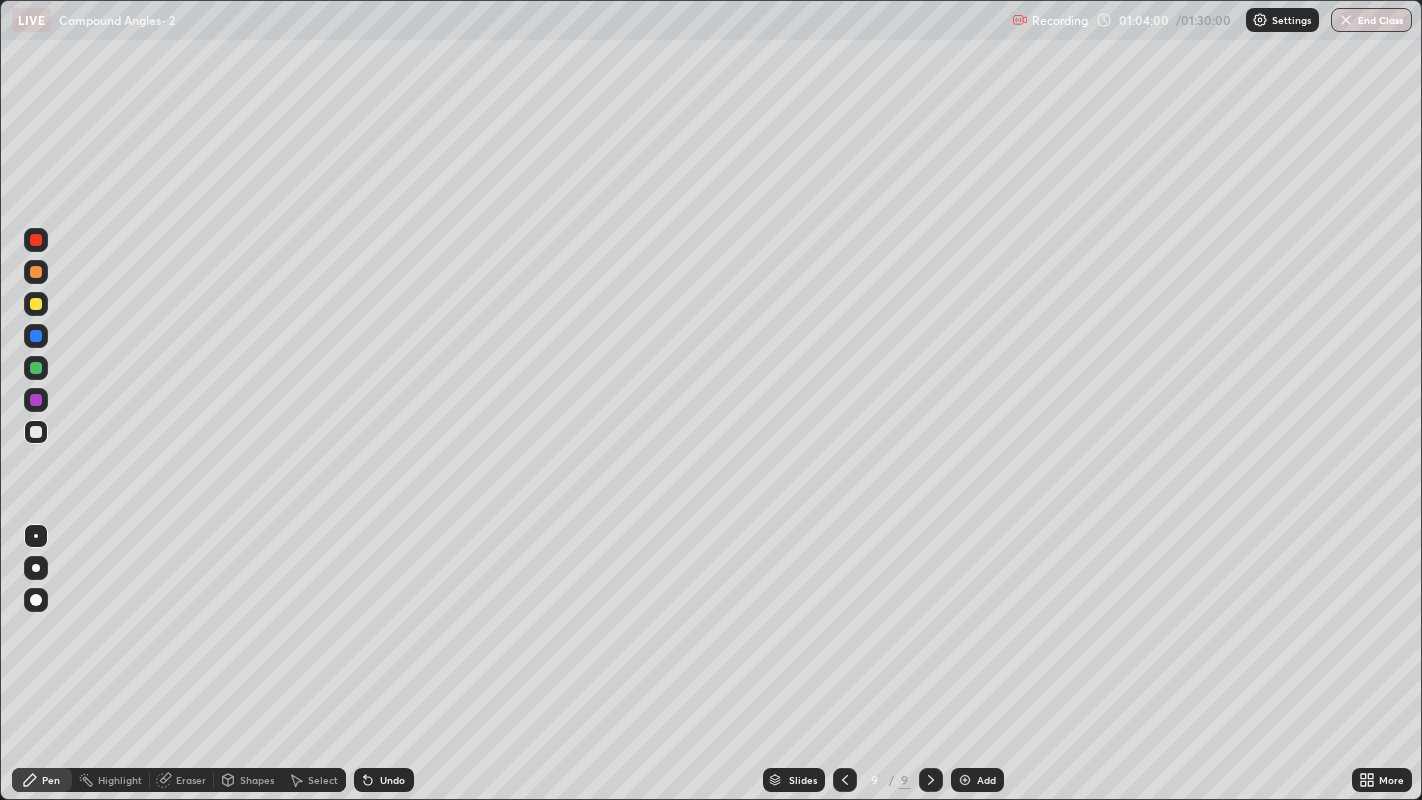 click on "Undo" at bounding box center (384, 780) 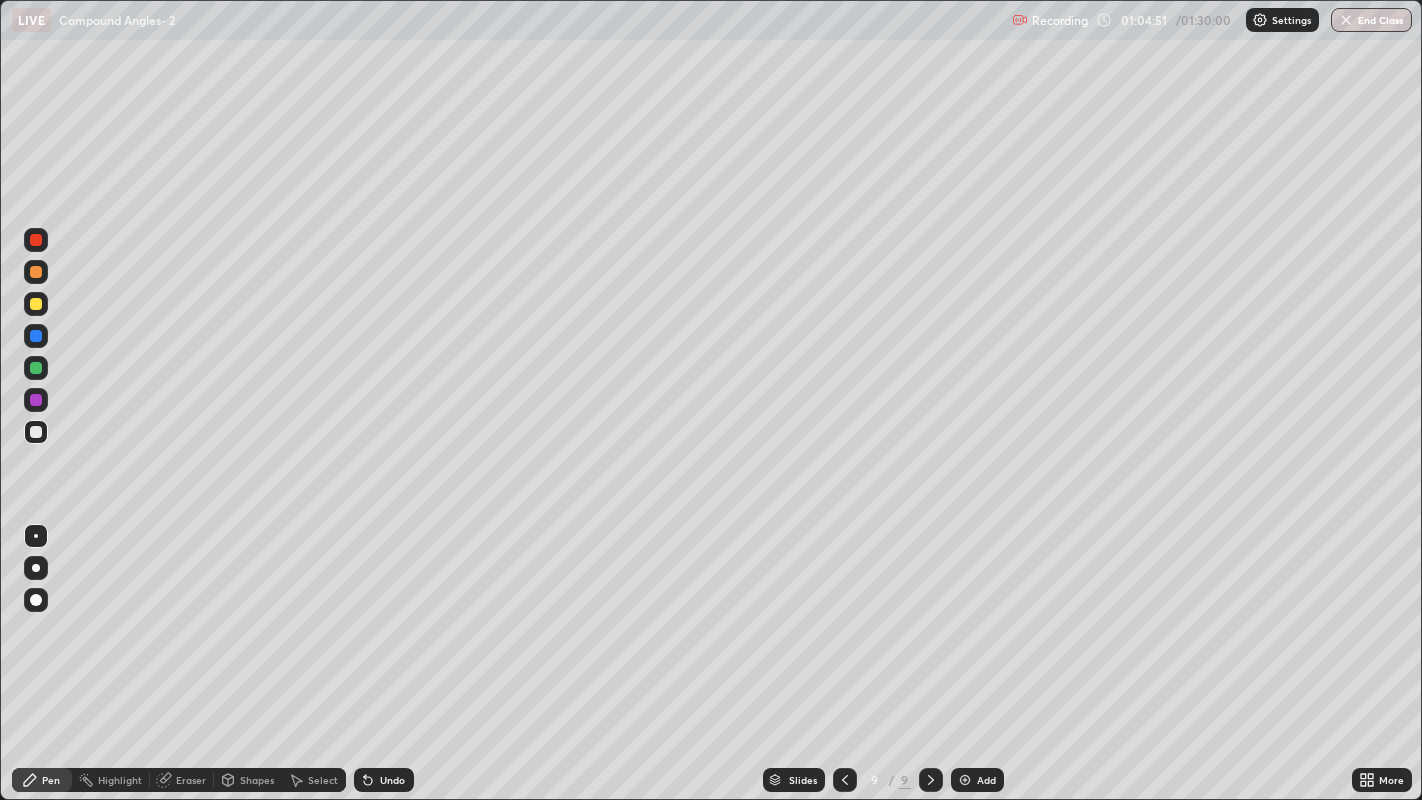 click on "Undo" at bounding box center (392, 780) 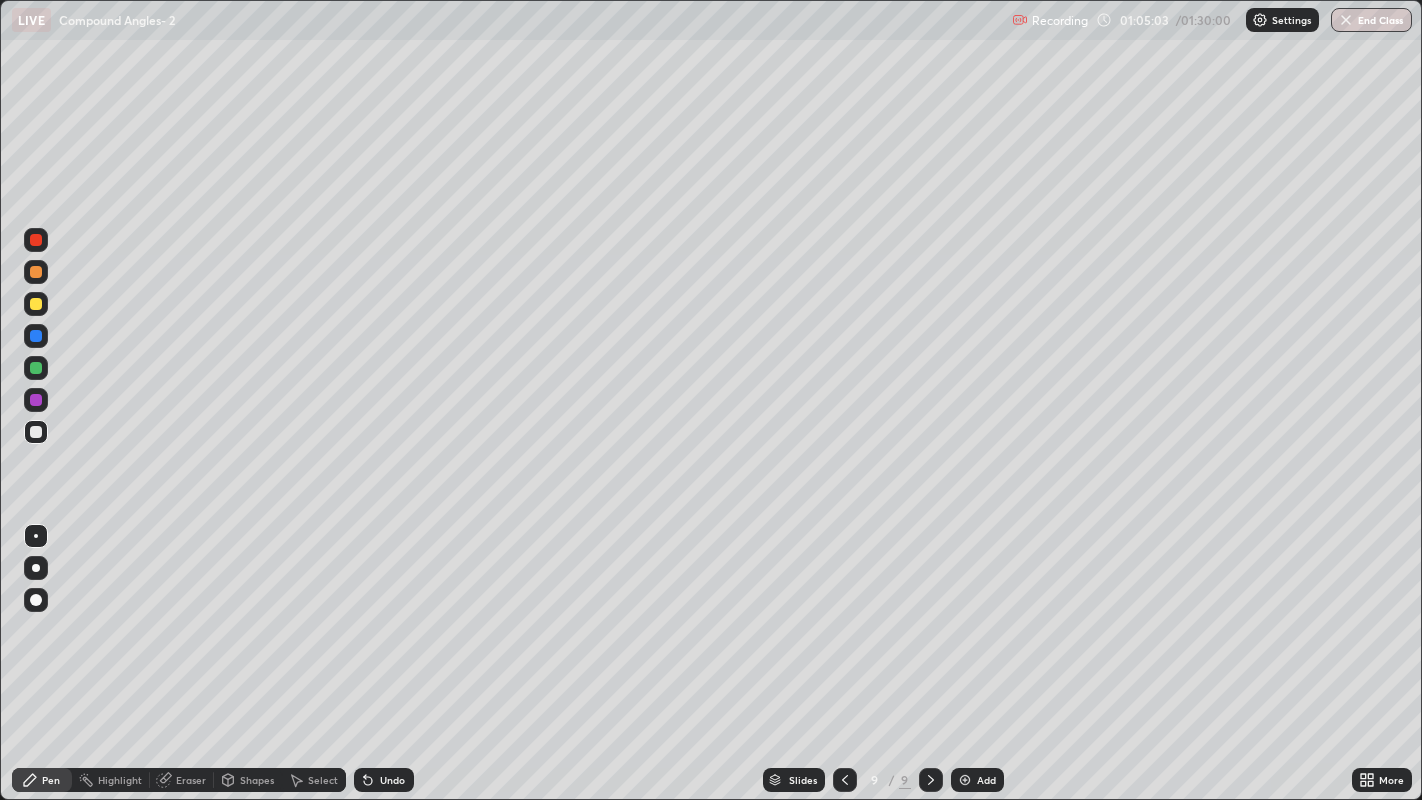 click on "Undo" at bounding box center [384, 780] 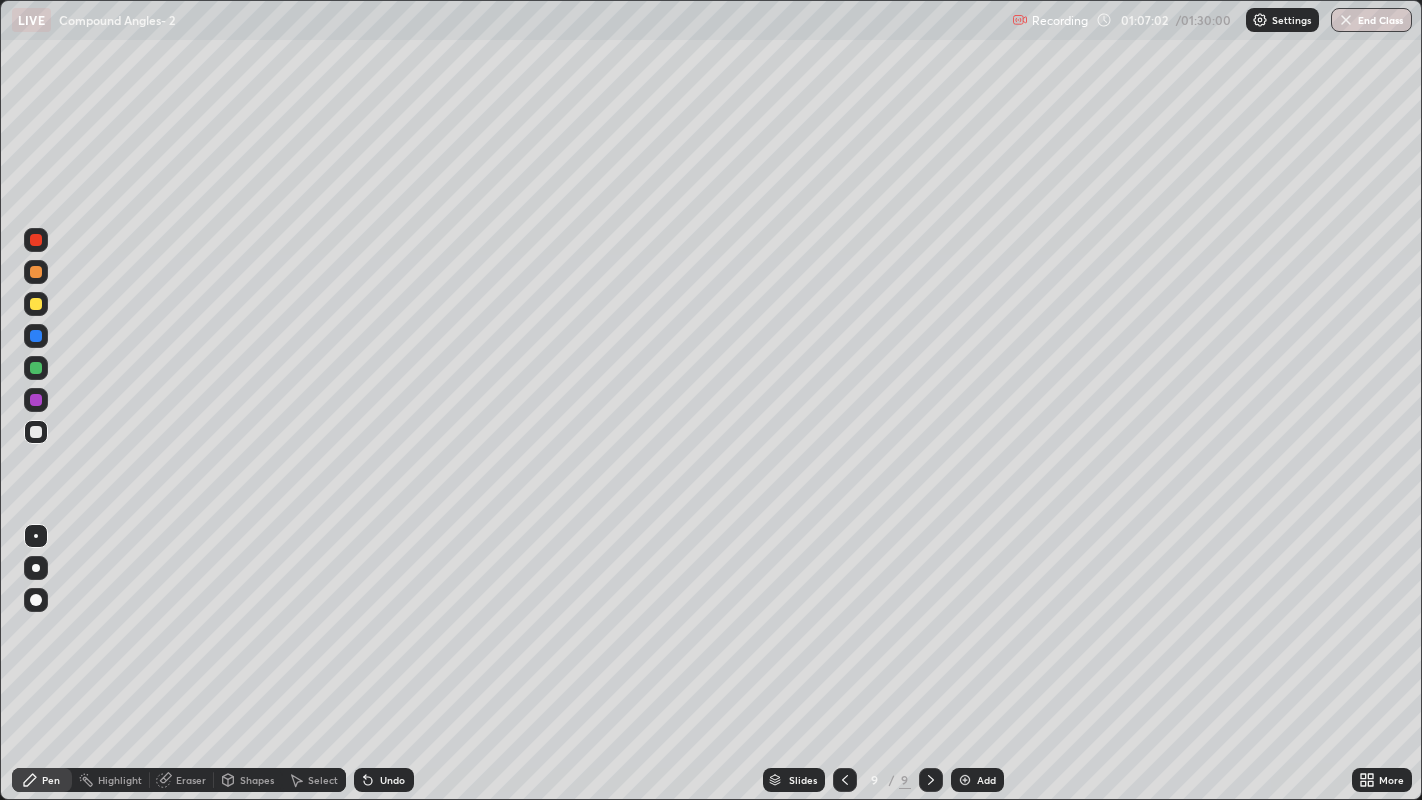 click on "Undo" at bounding box center [392, 780] 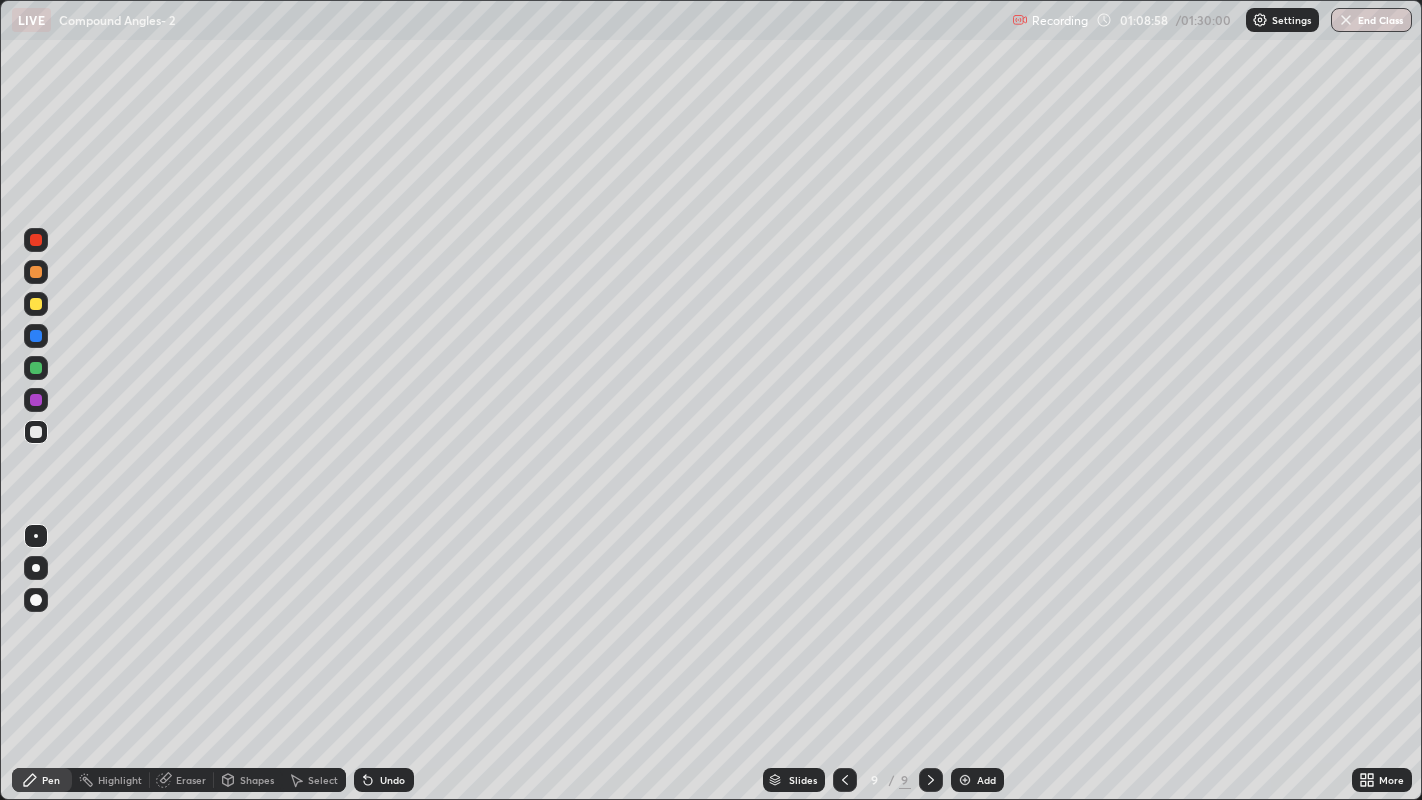 click at bounding box center (36, 272) 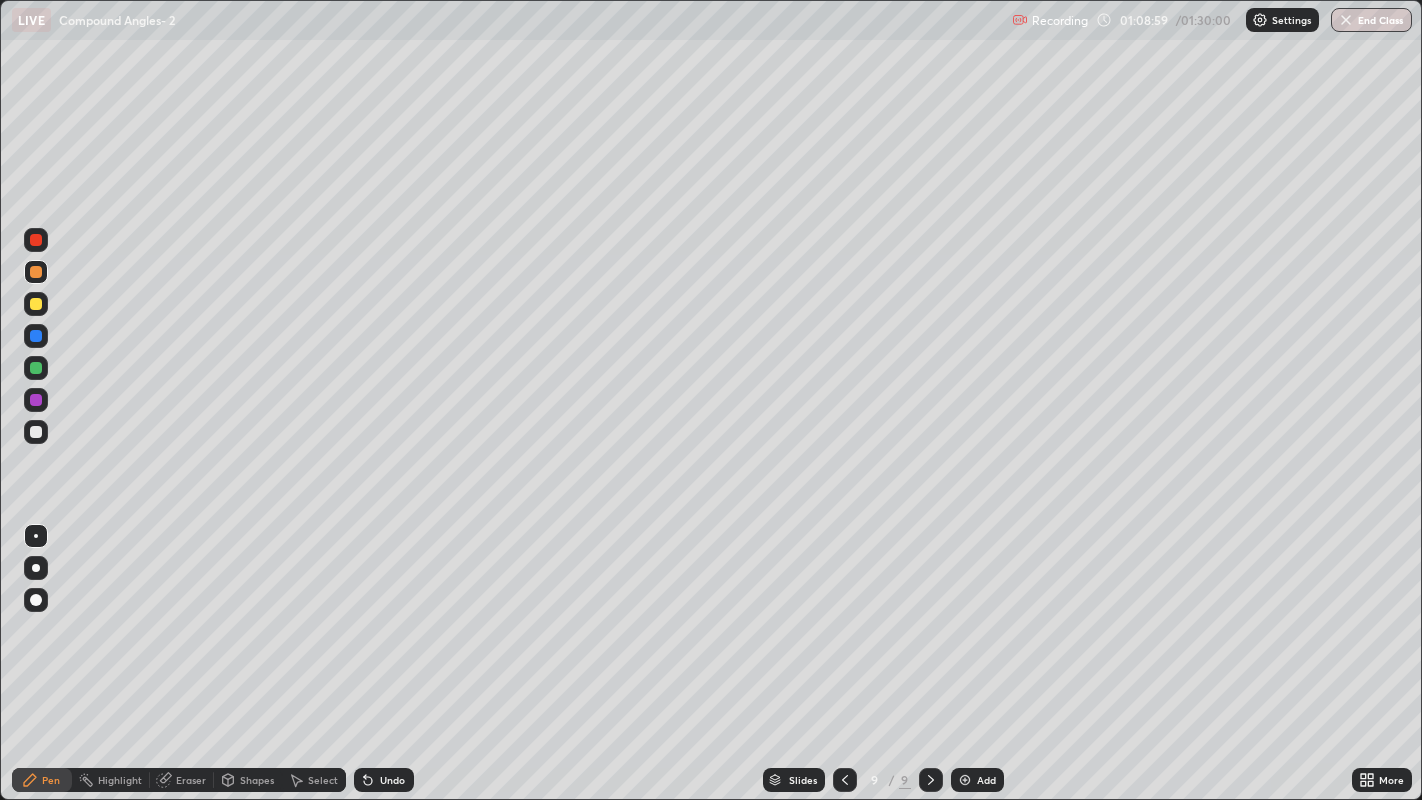 click at bounding box center [965, 780] 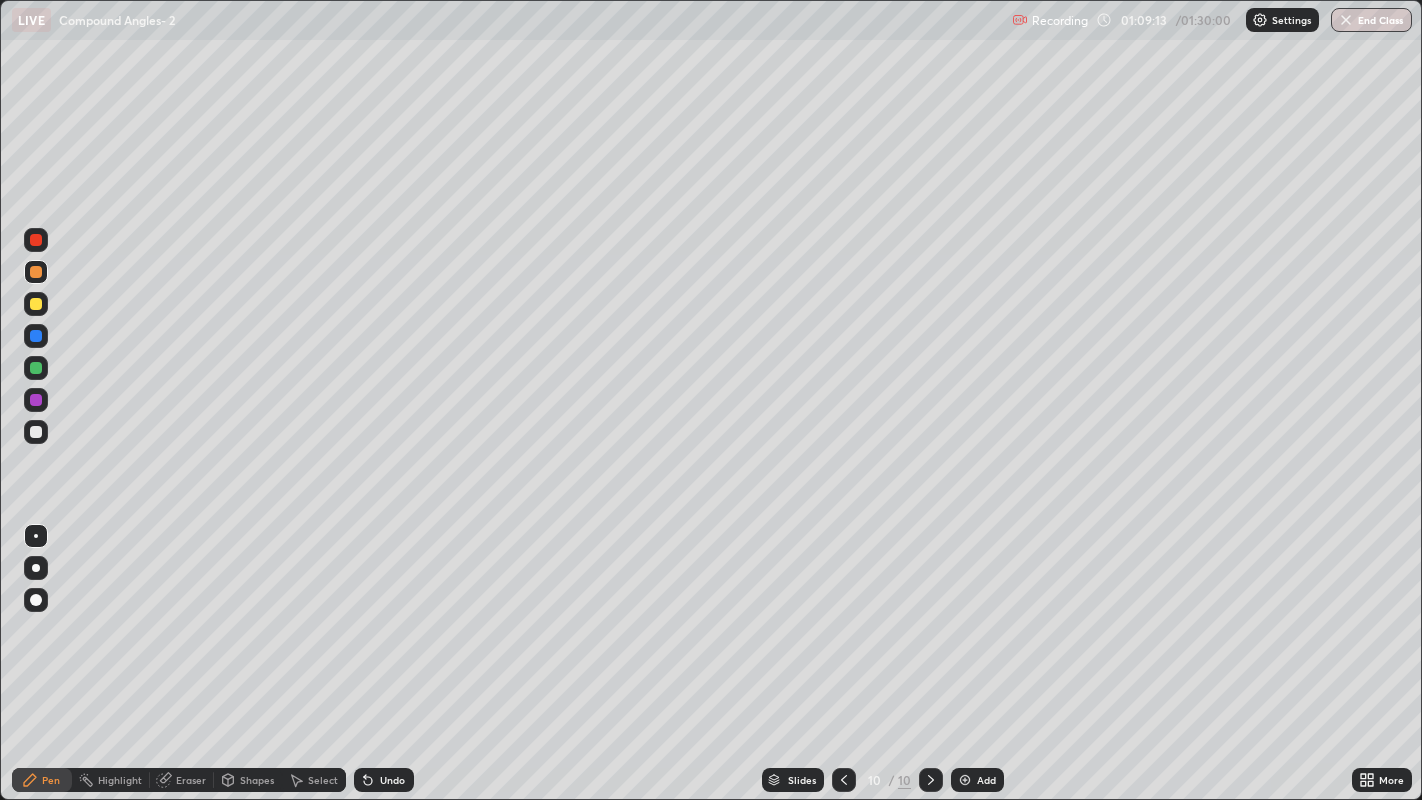 click on "Undo" at bounding box center [392, 780] 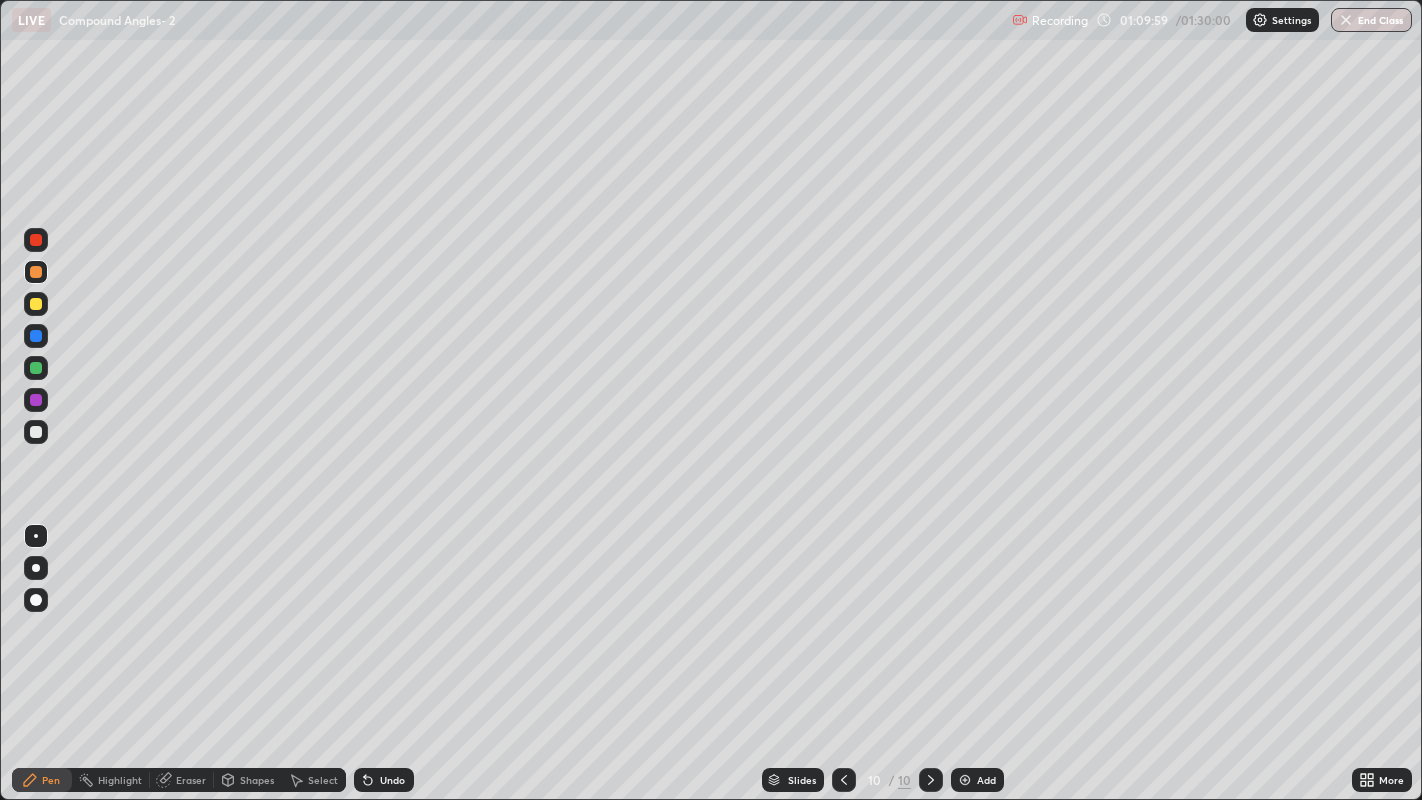 click on "Undo" at bounding box center (384, 780) 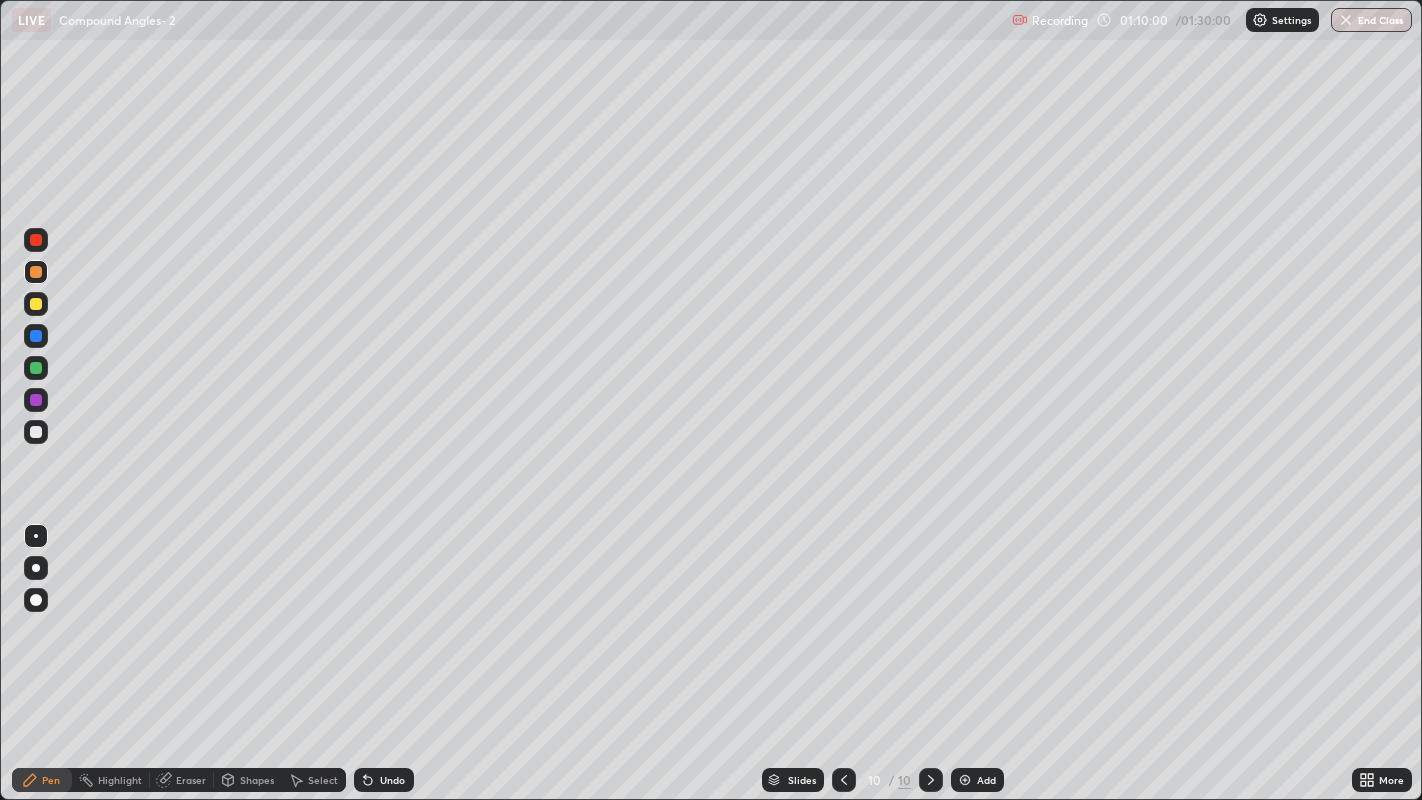 click on "Undo" at bounding box center [384, 780] 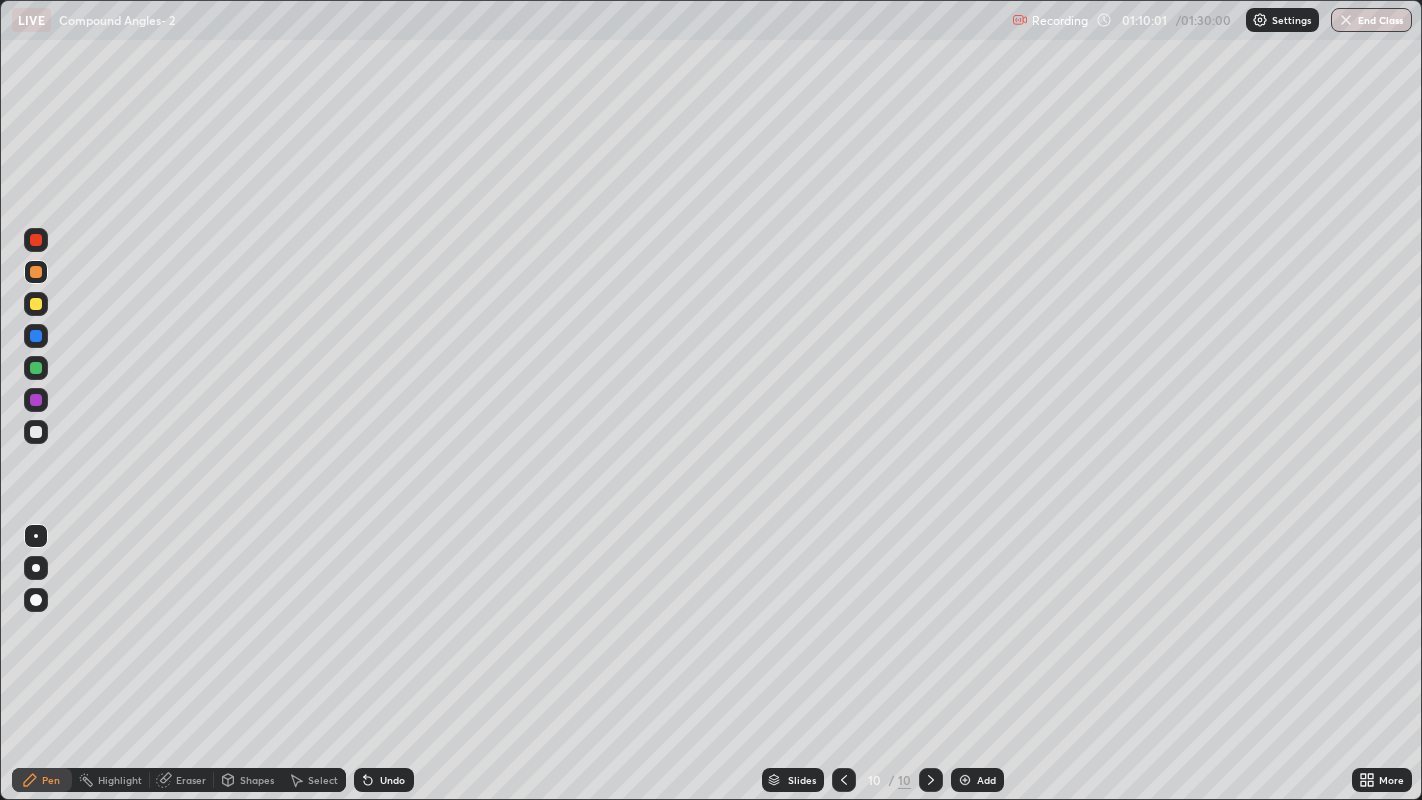 click on "Undo" at bounding box center [392, 780] 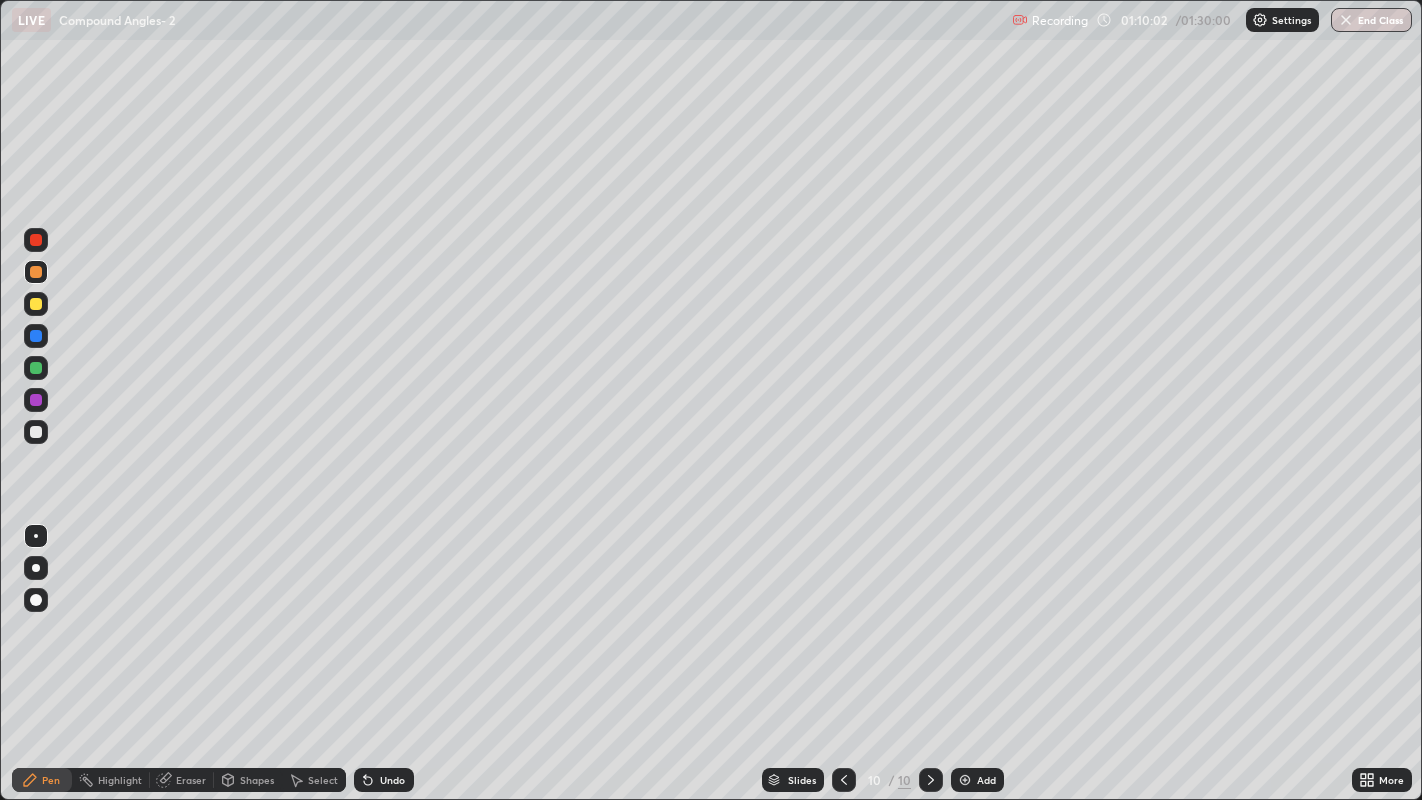 click on "Undo" at bounding box center [384, 780] 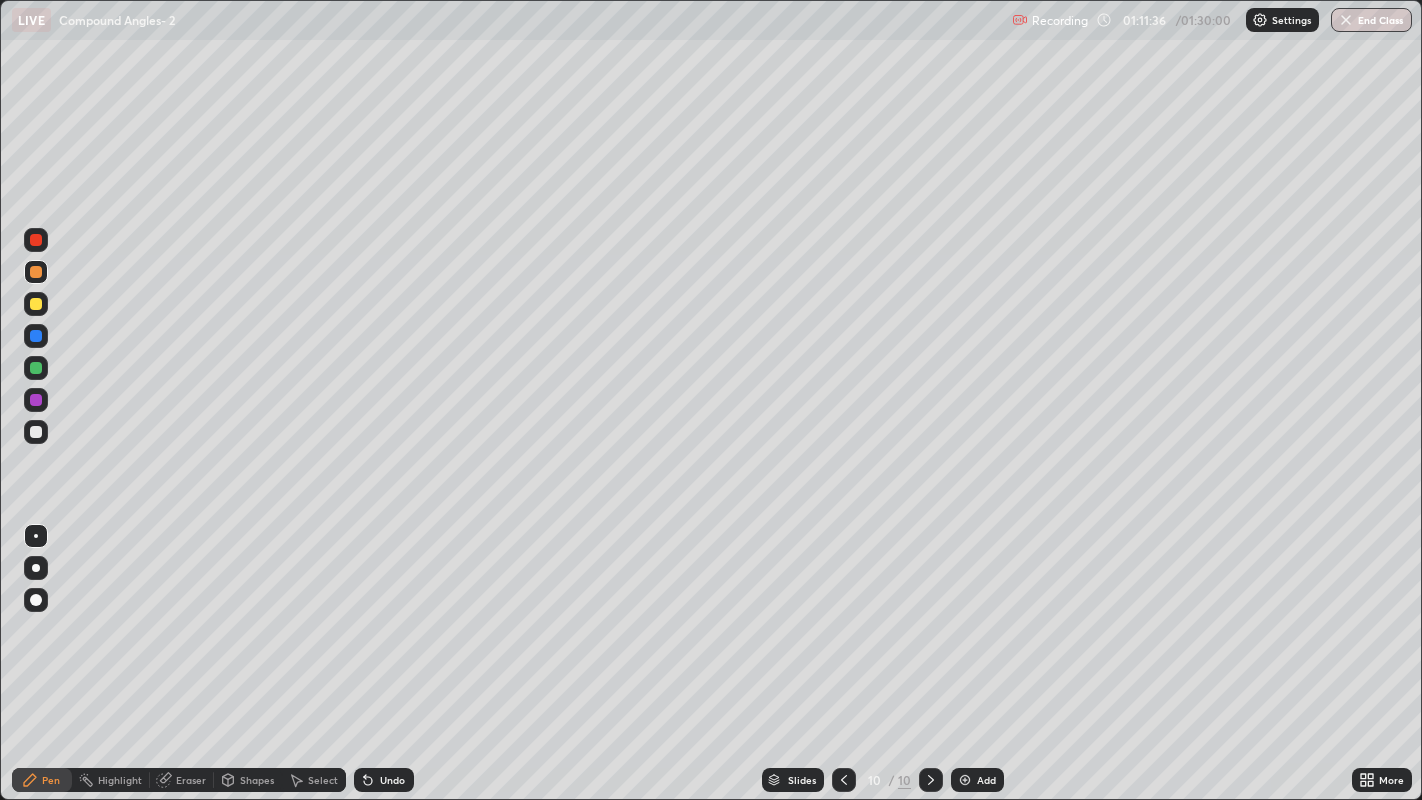 click at bounding box center (36, 432) 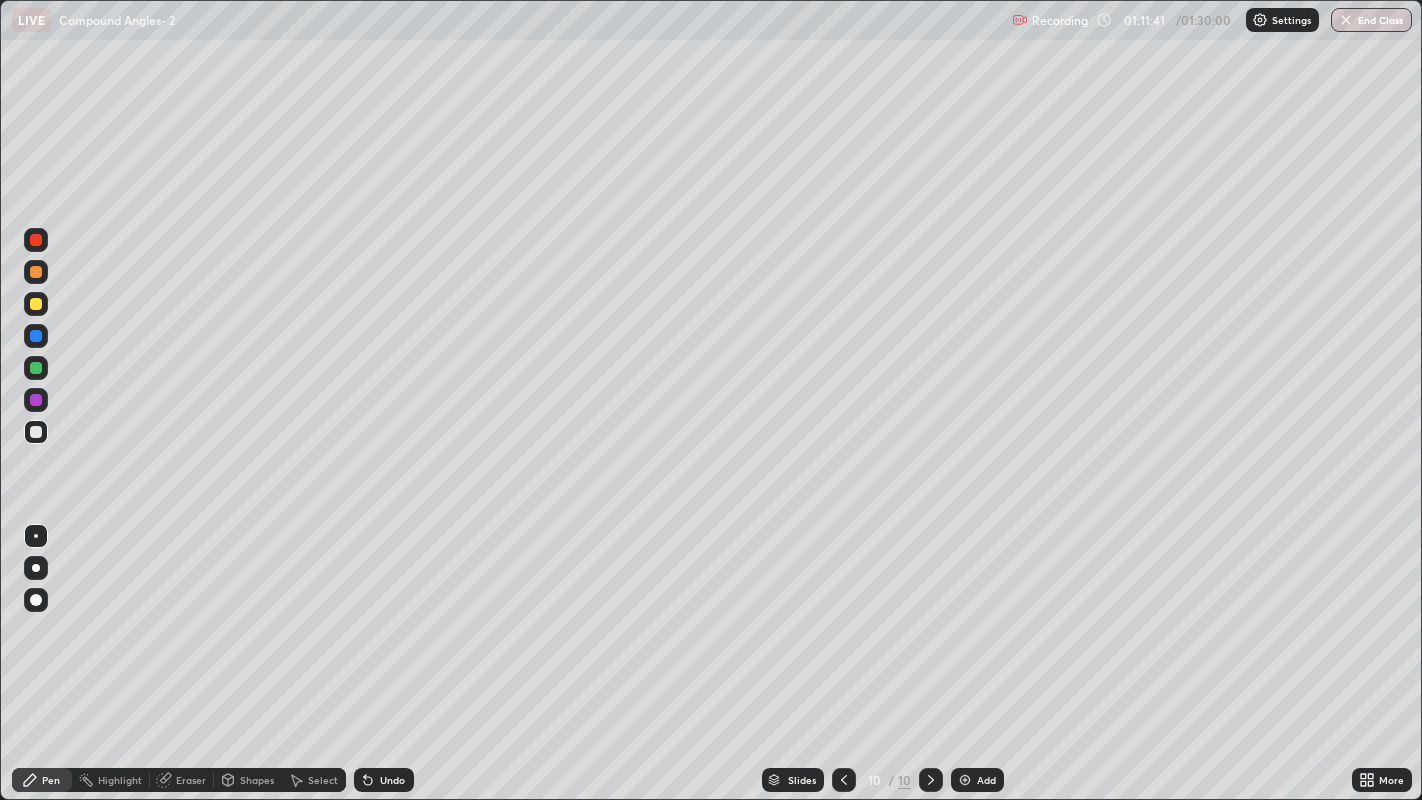 click on "Undo" at bounding box center (392, 780) 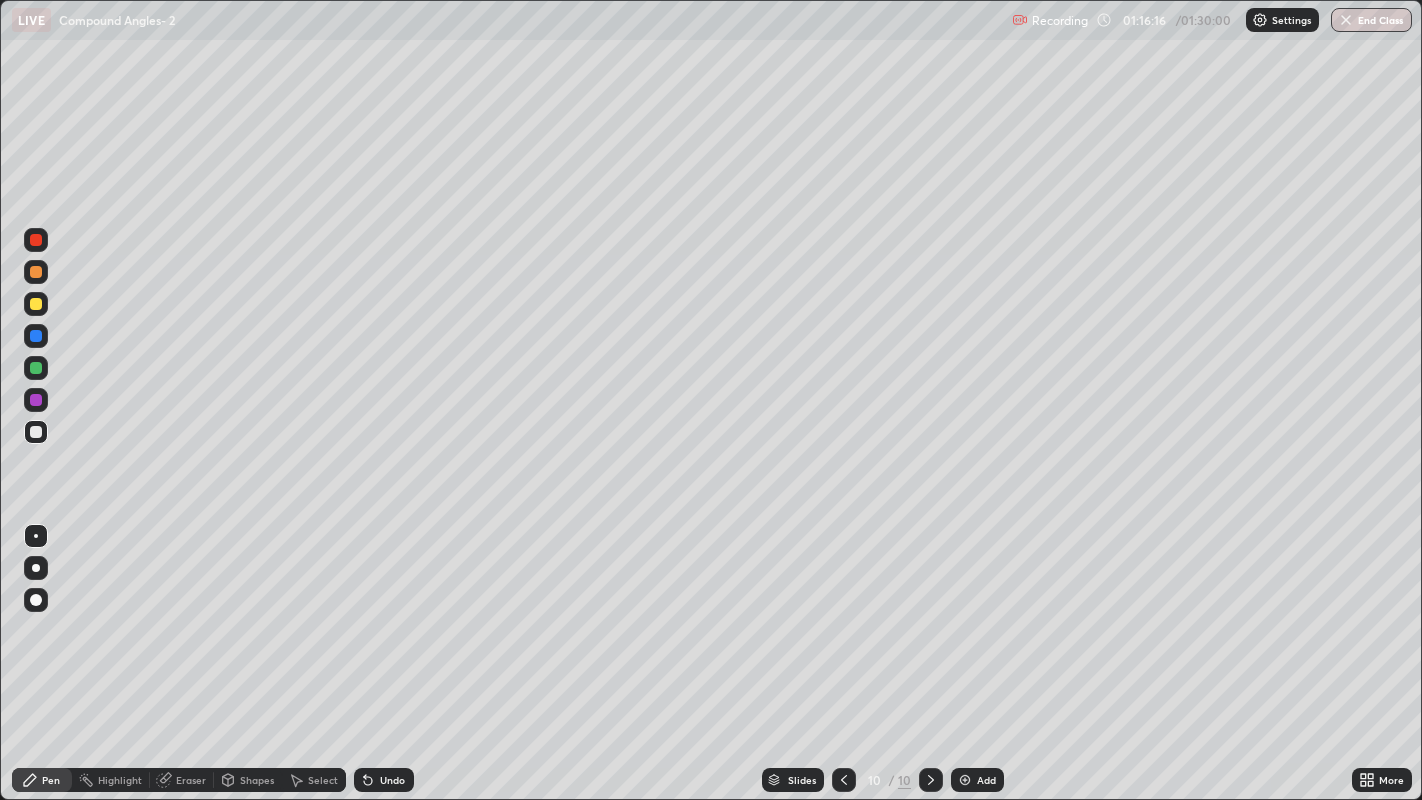 click on "Undo" at bounding box center [392, 780] 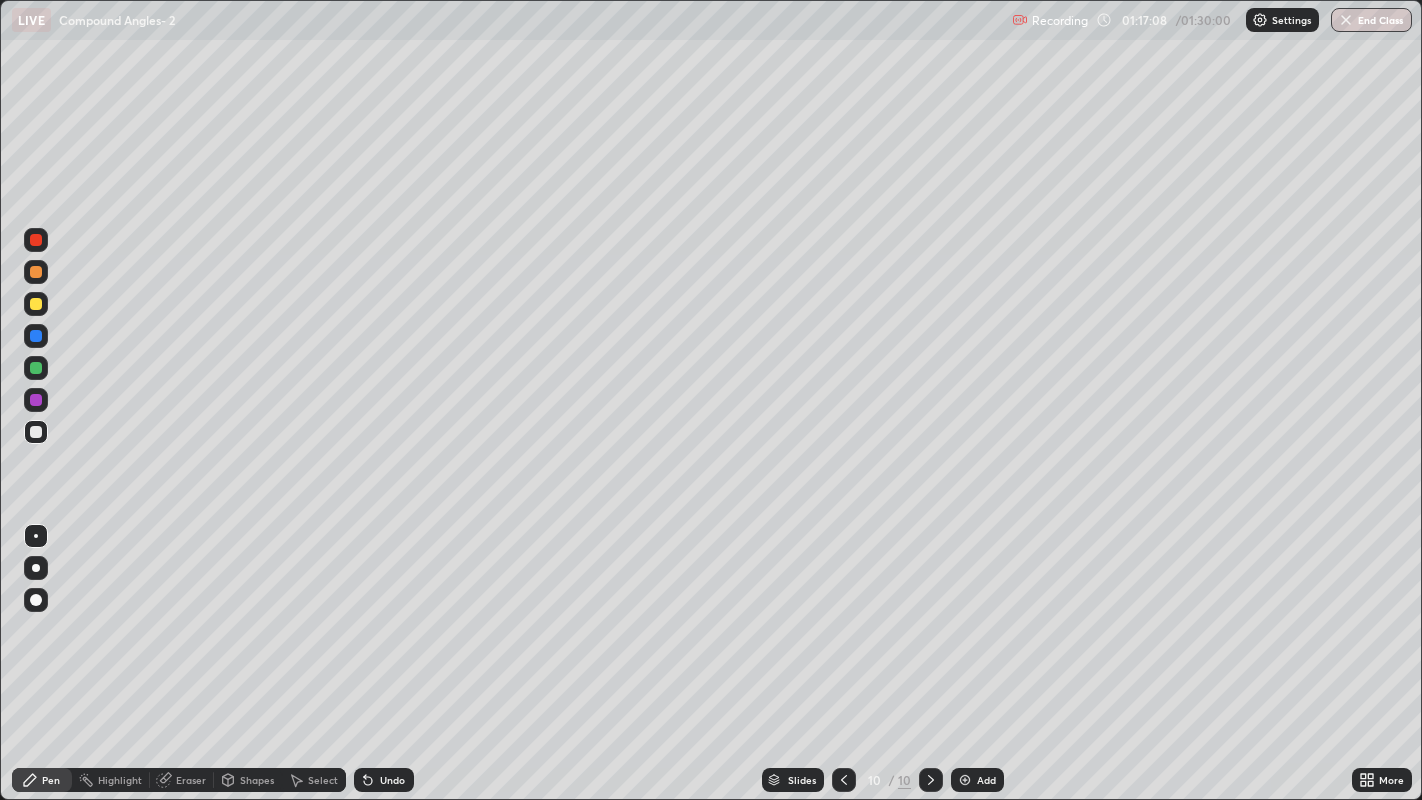 click at bounding box center (36, 304) 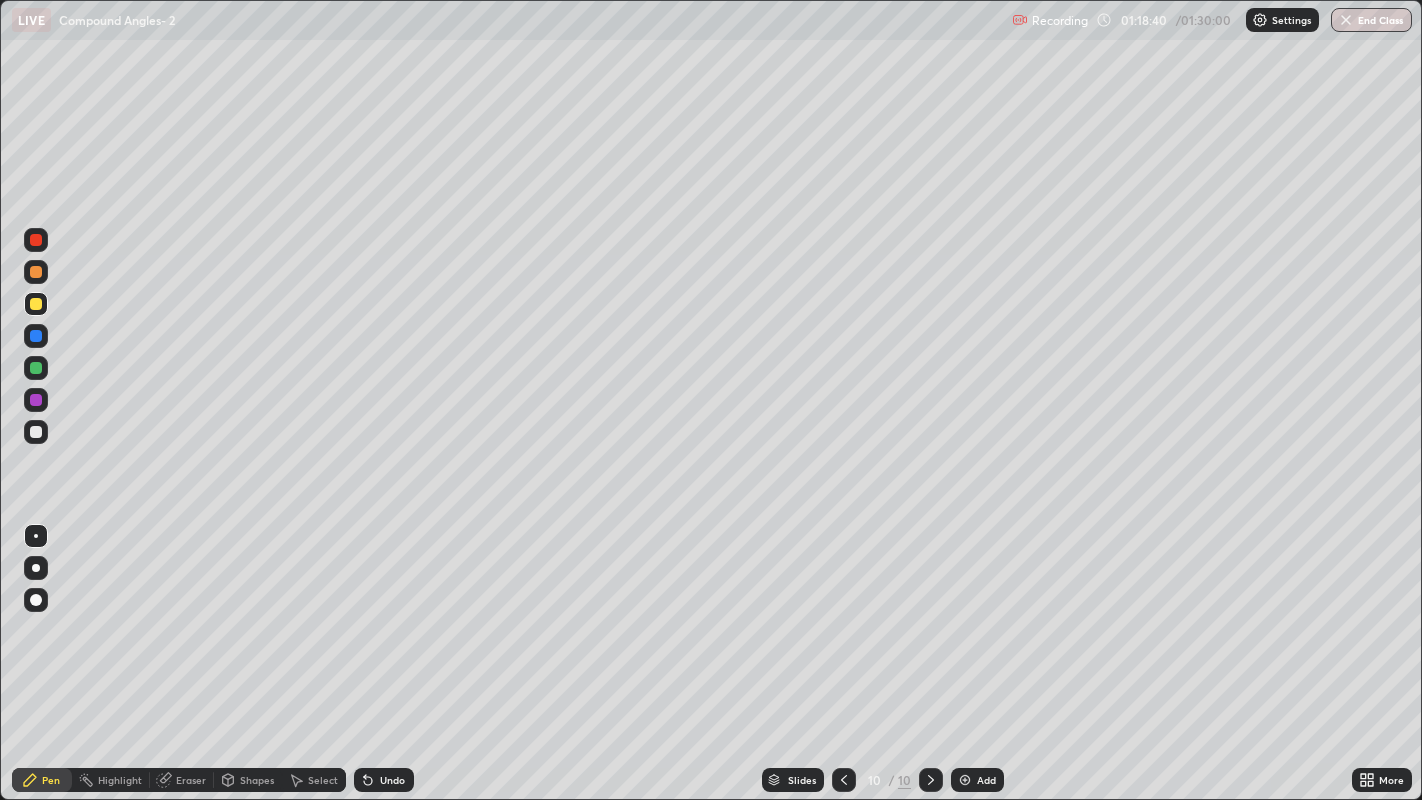 click at bounding box center [36, 272] 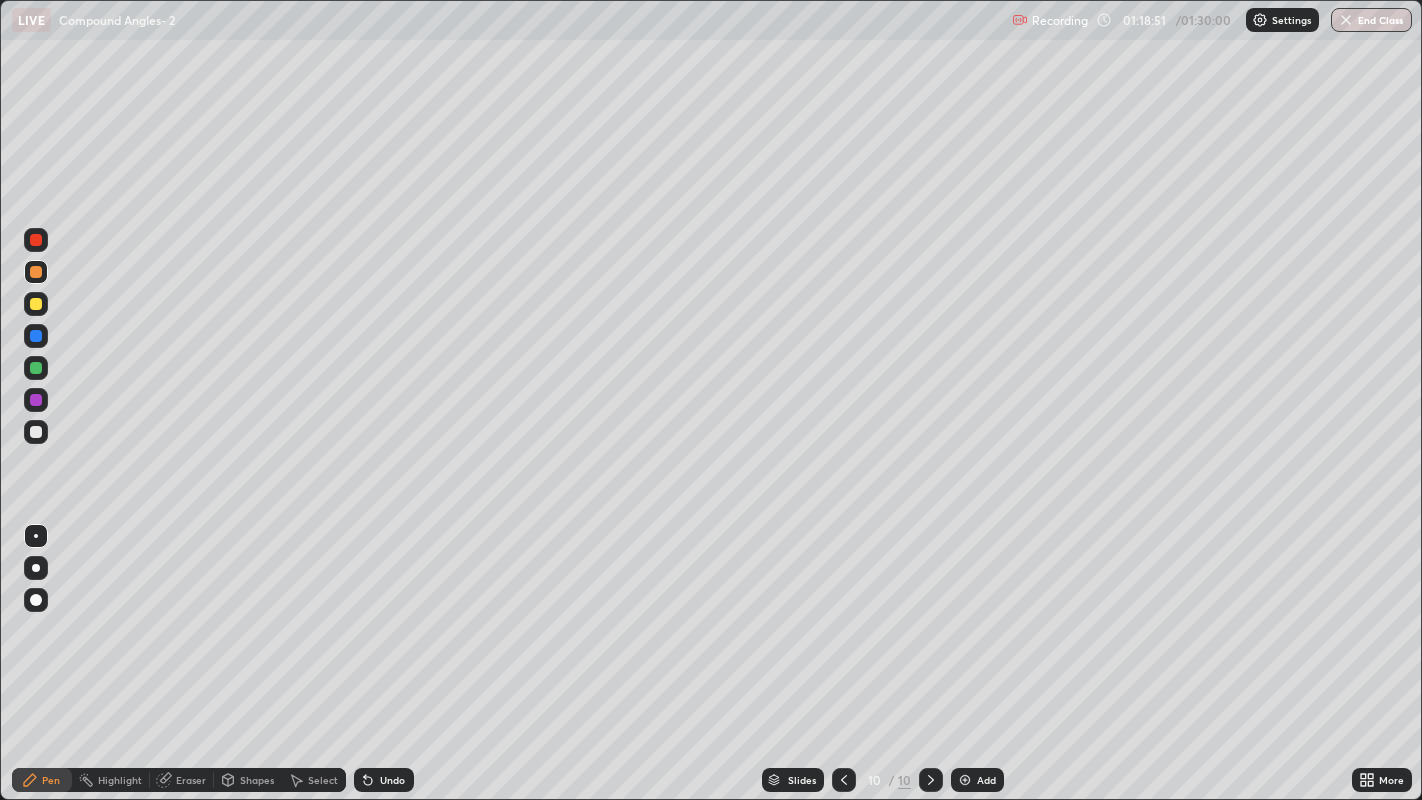 click on "Add" at bounding box center (986, 780) 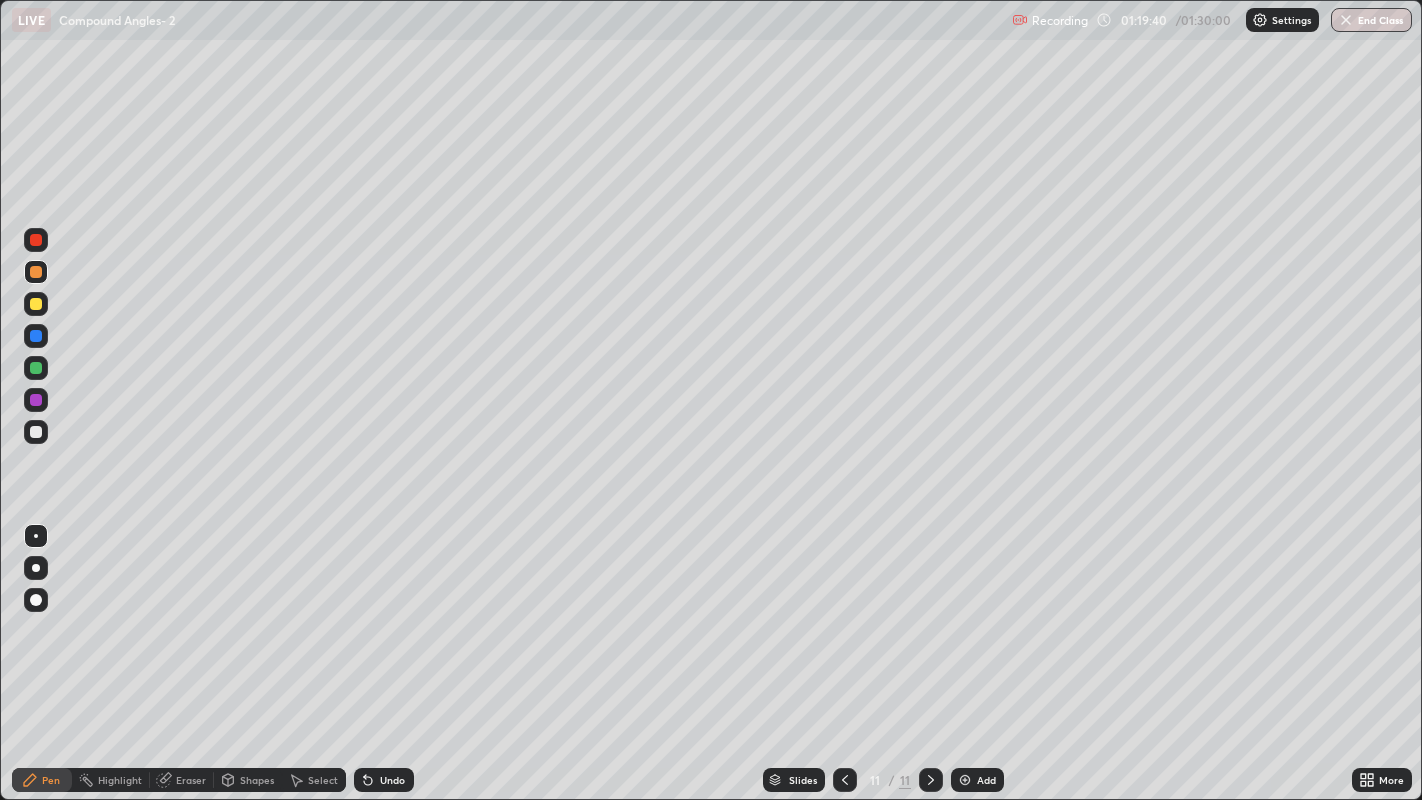 click at bounding box center (36, 432) 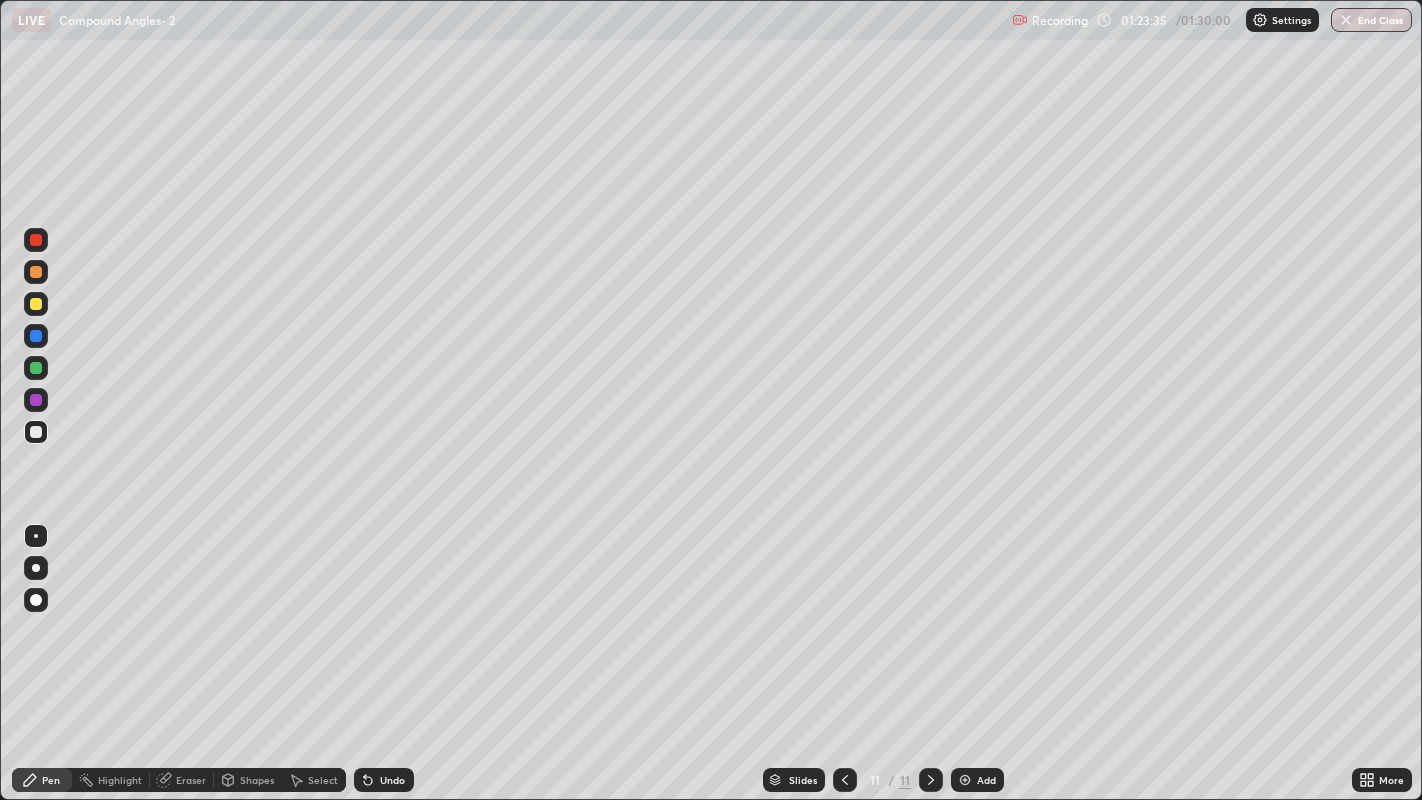 click at bounding box center (36, 336) 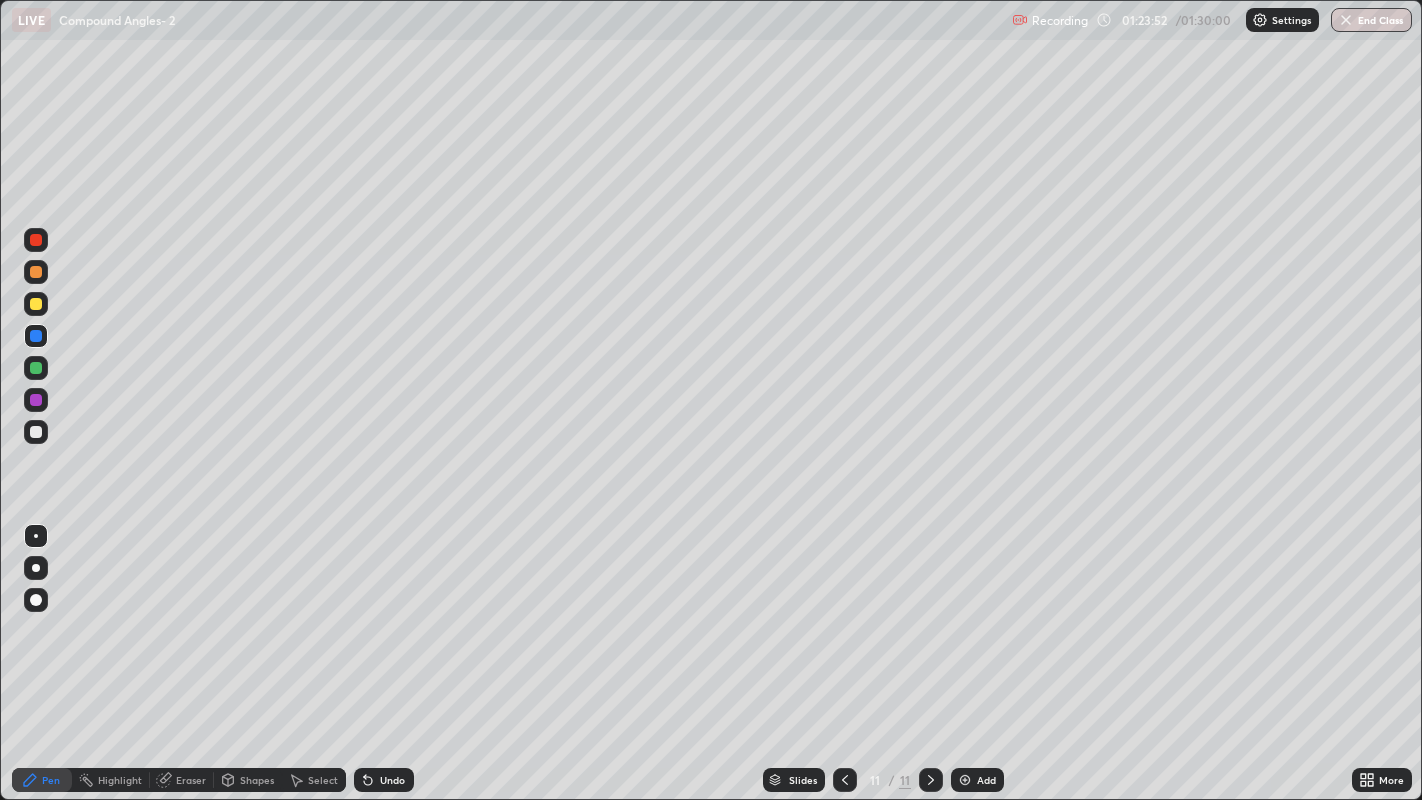 click at bounding box center [36, 432] 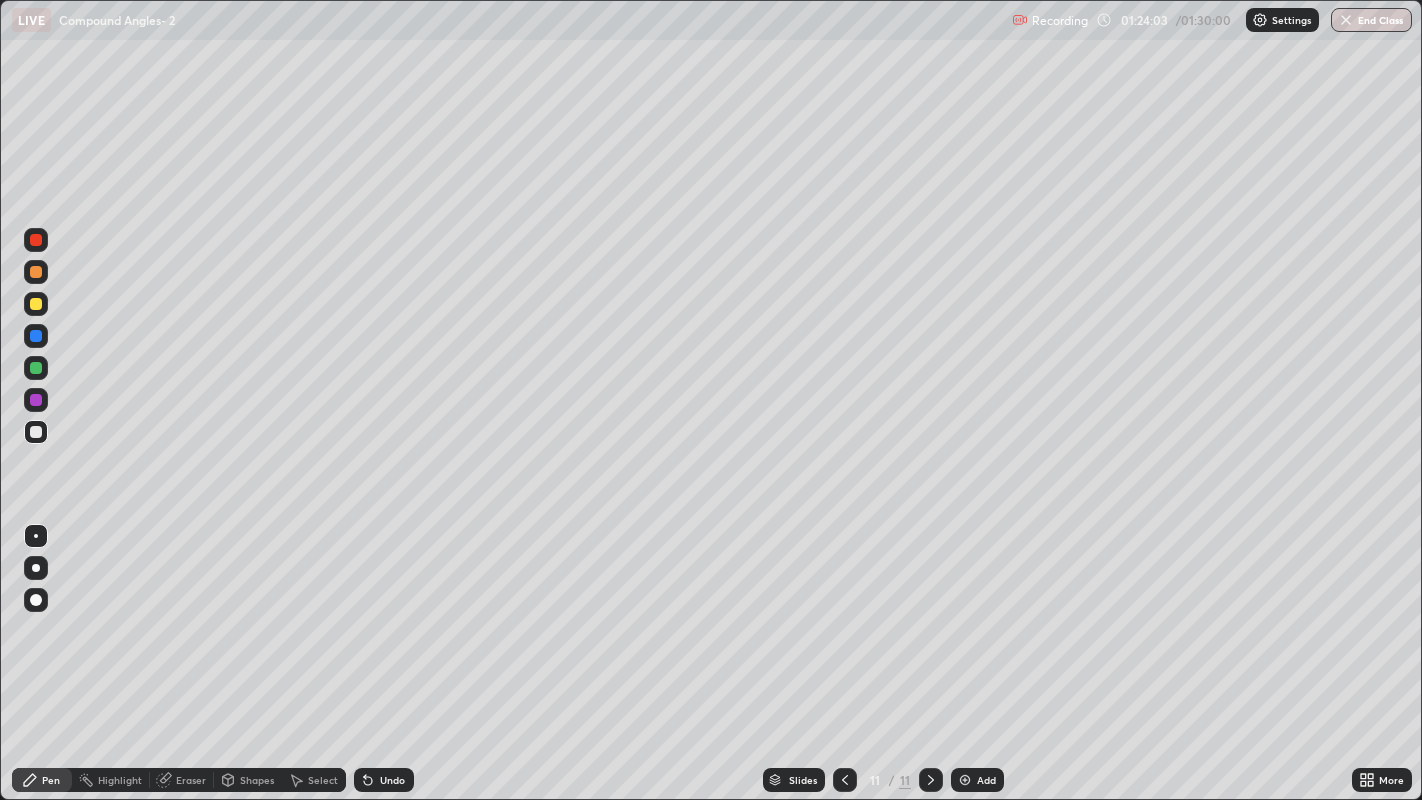 click on "Undo" at bounding box center [392, 780] 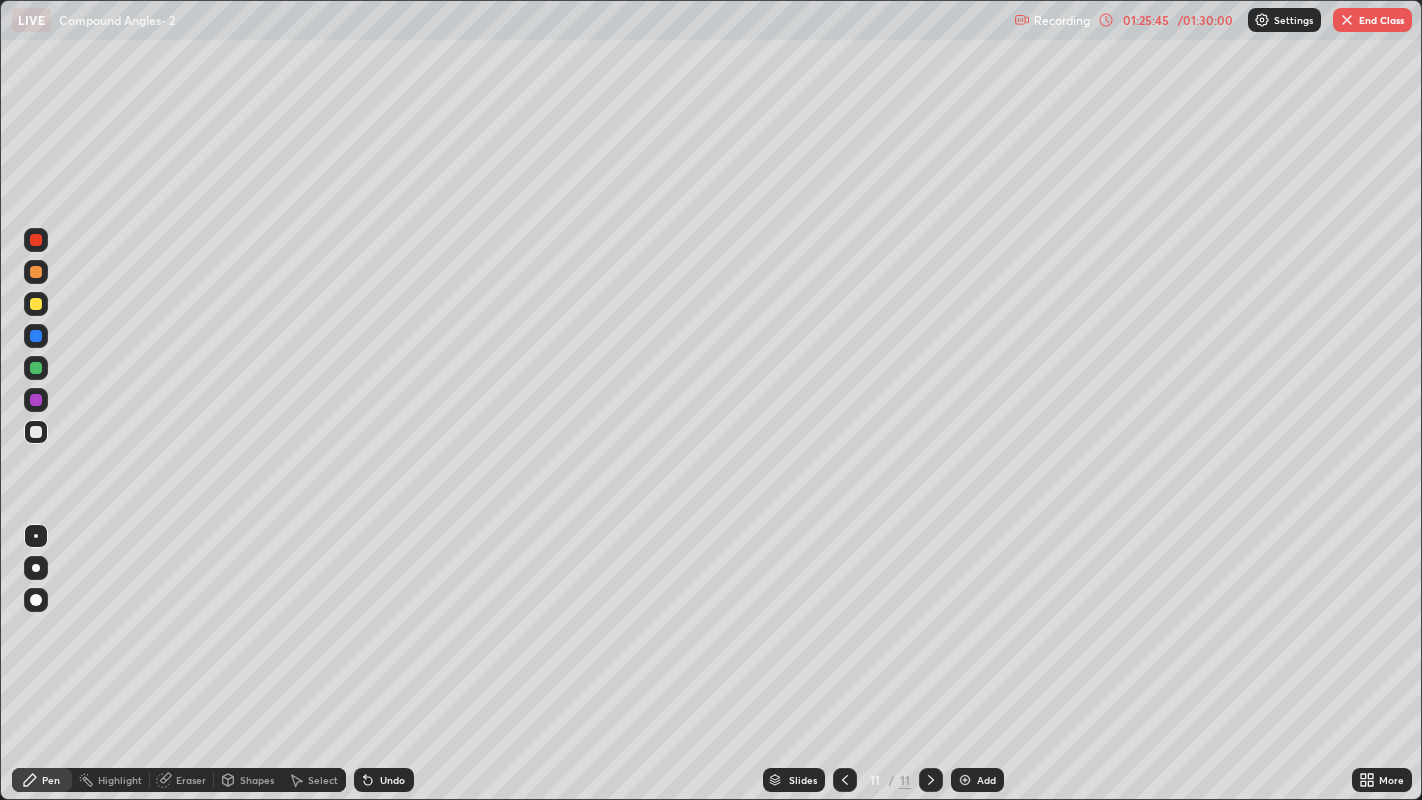 click on "Undo" at bounding box center (384, 780) 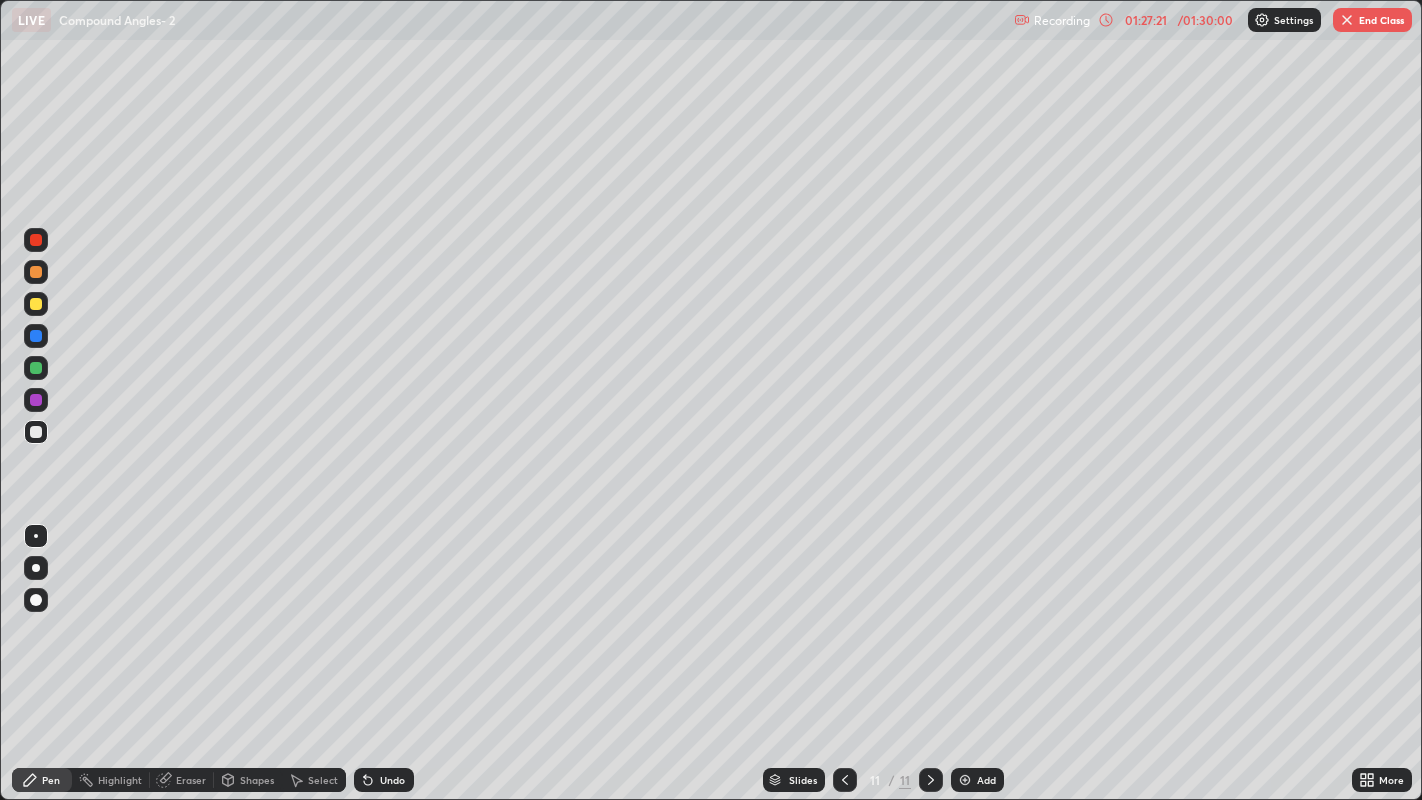 click on "End Class" at bounding box center (1372, 20) 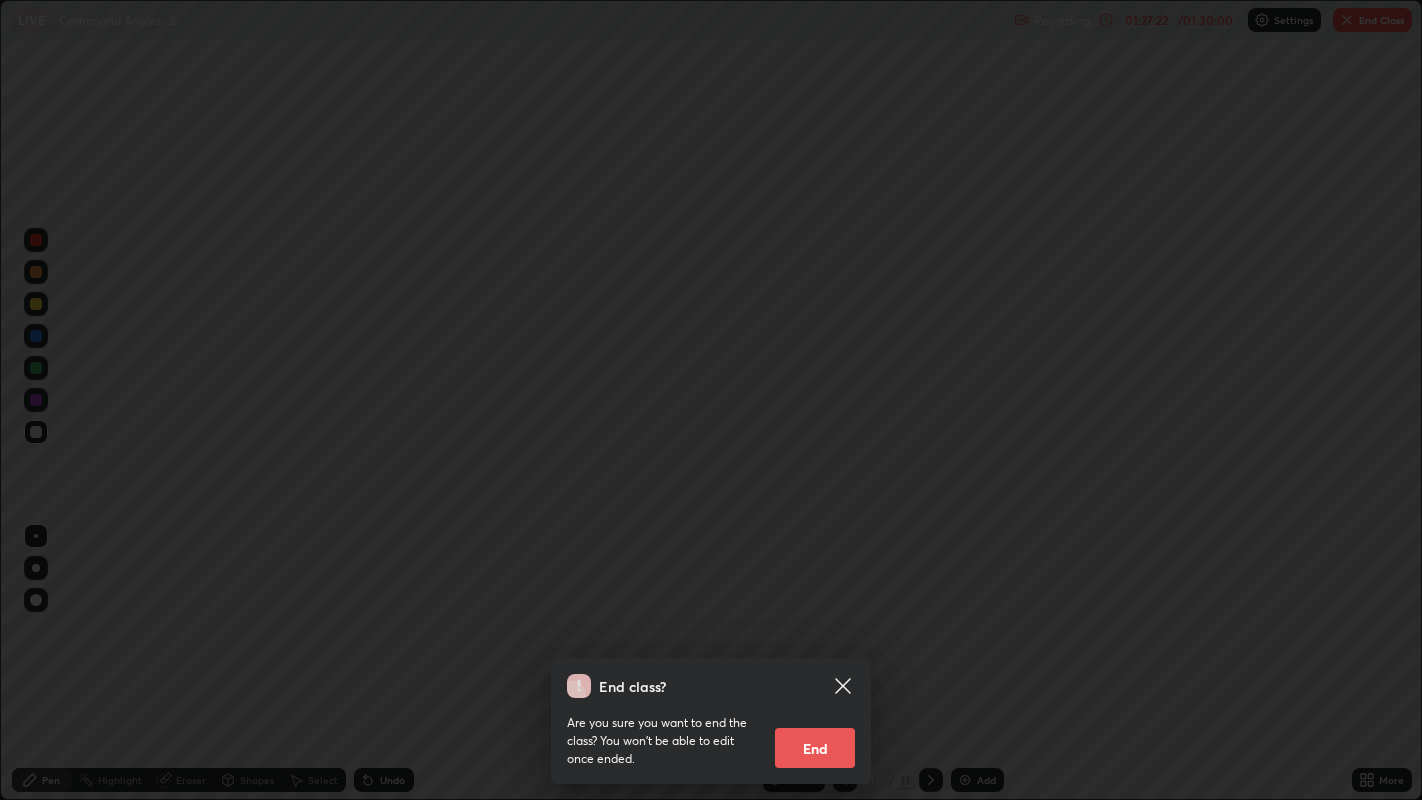 click on "End" at bounding box center (815, 748) 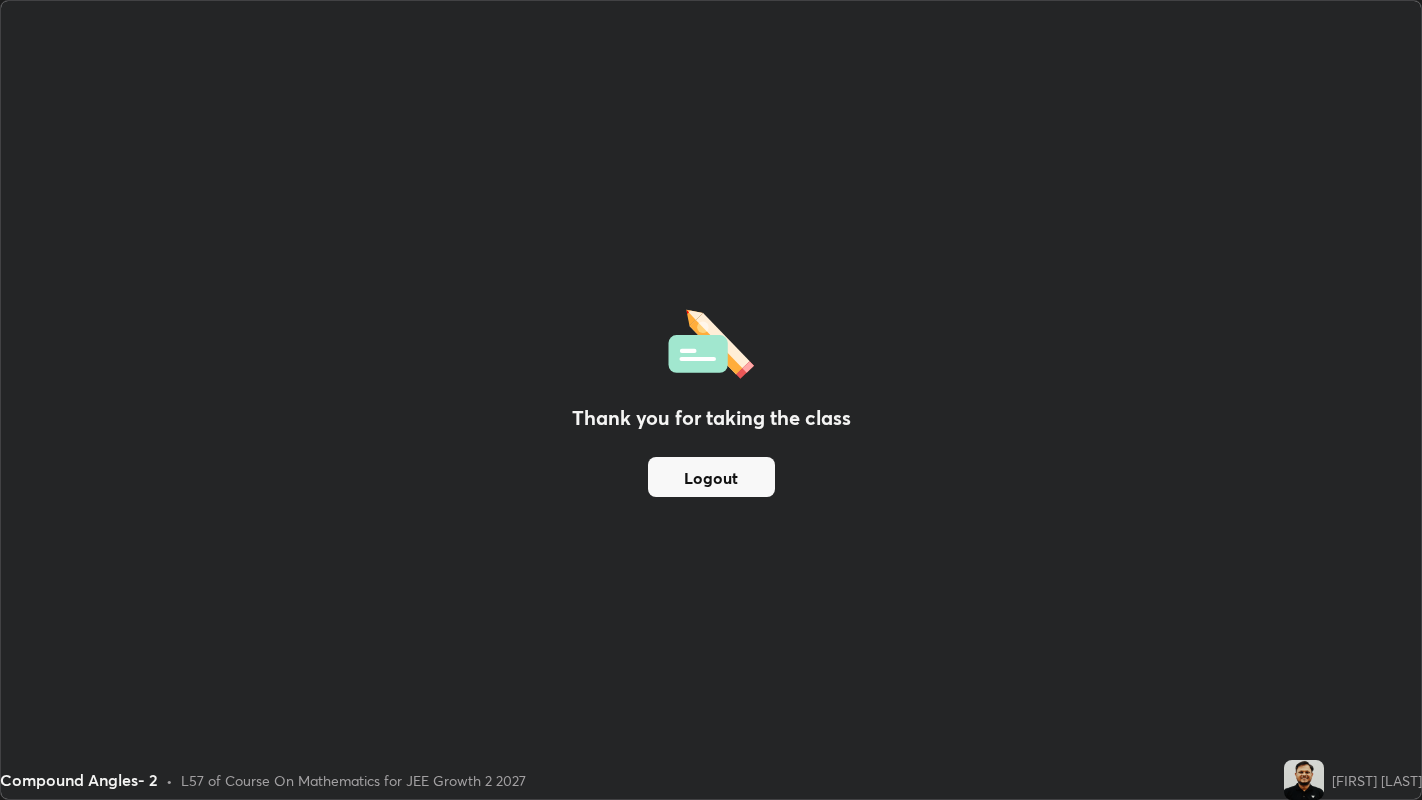 click on "Logout" at bounding box center (711, 477) 